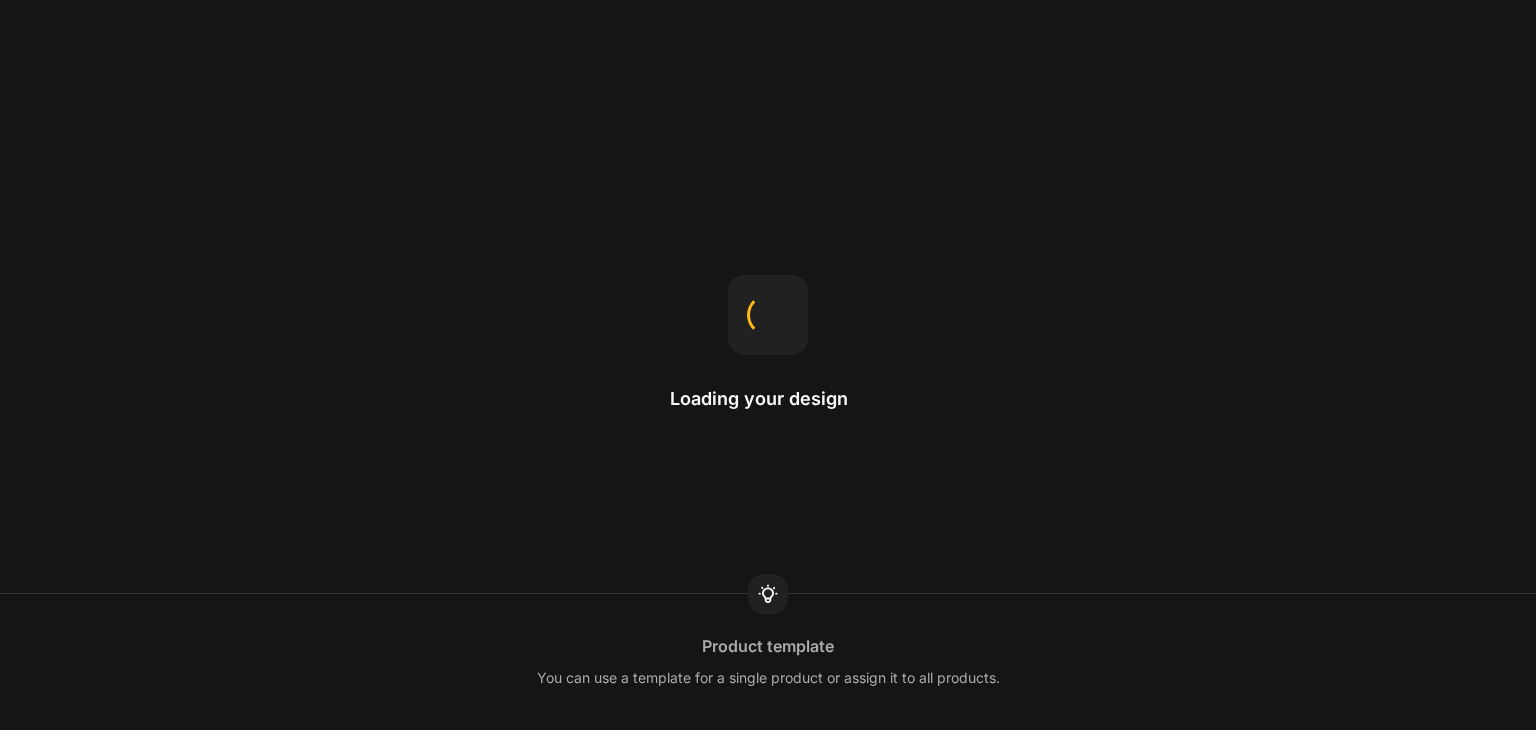 scroll, scrollTop: 0, scrollLeft: 0, axis: both 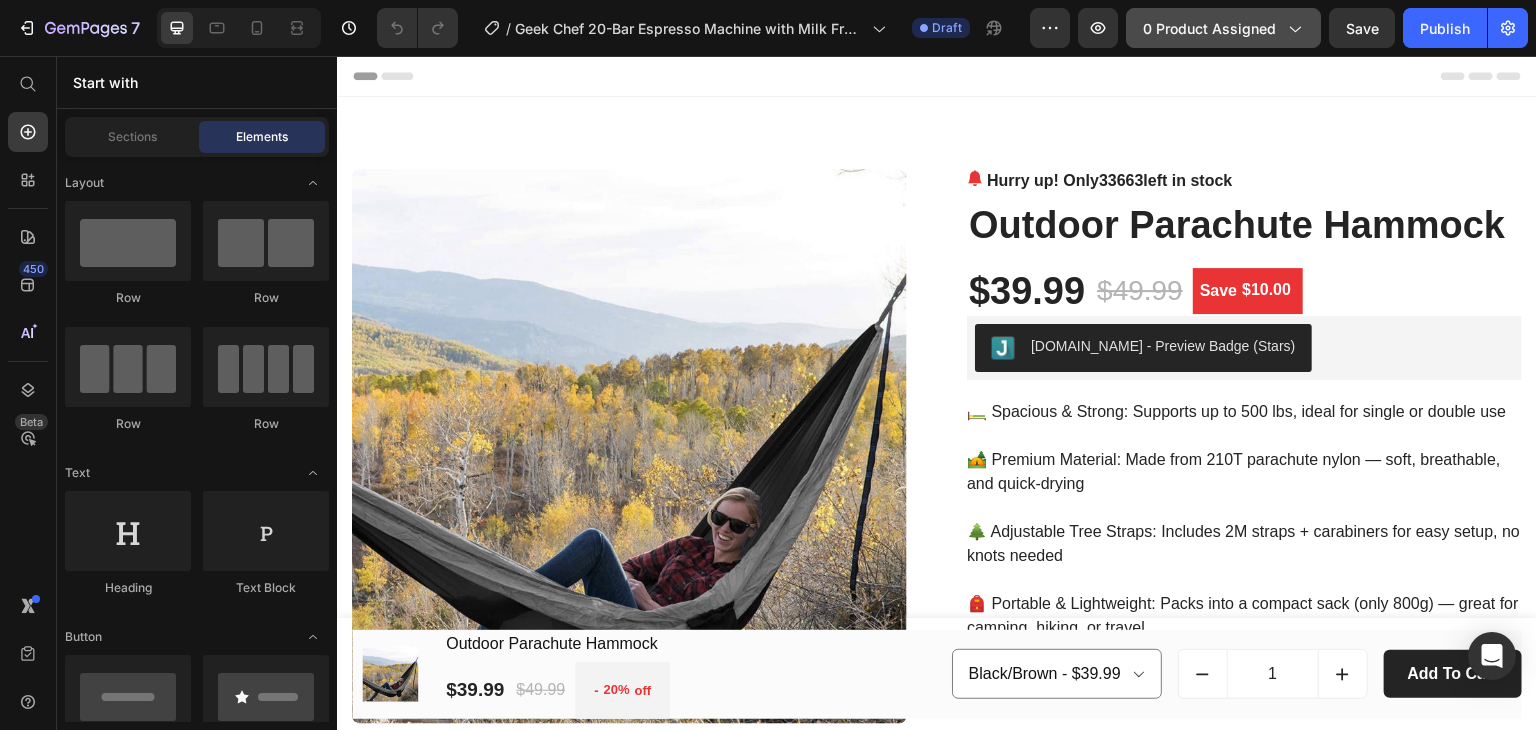 click on "0 product assigned" 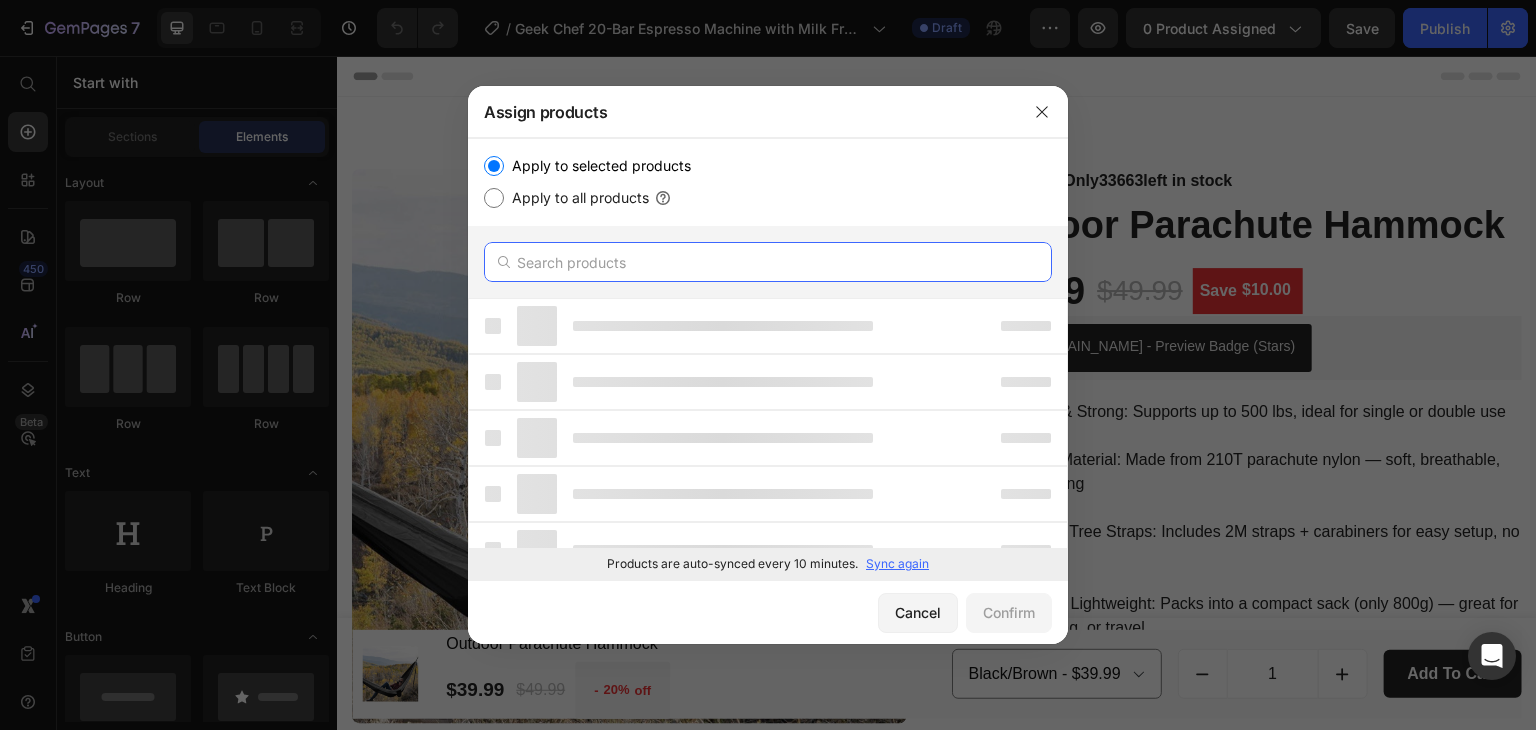 click at bounding box center [768, 262] 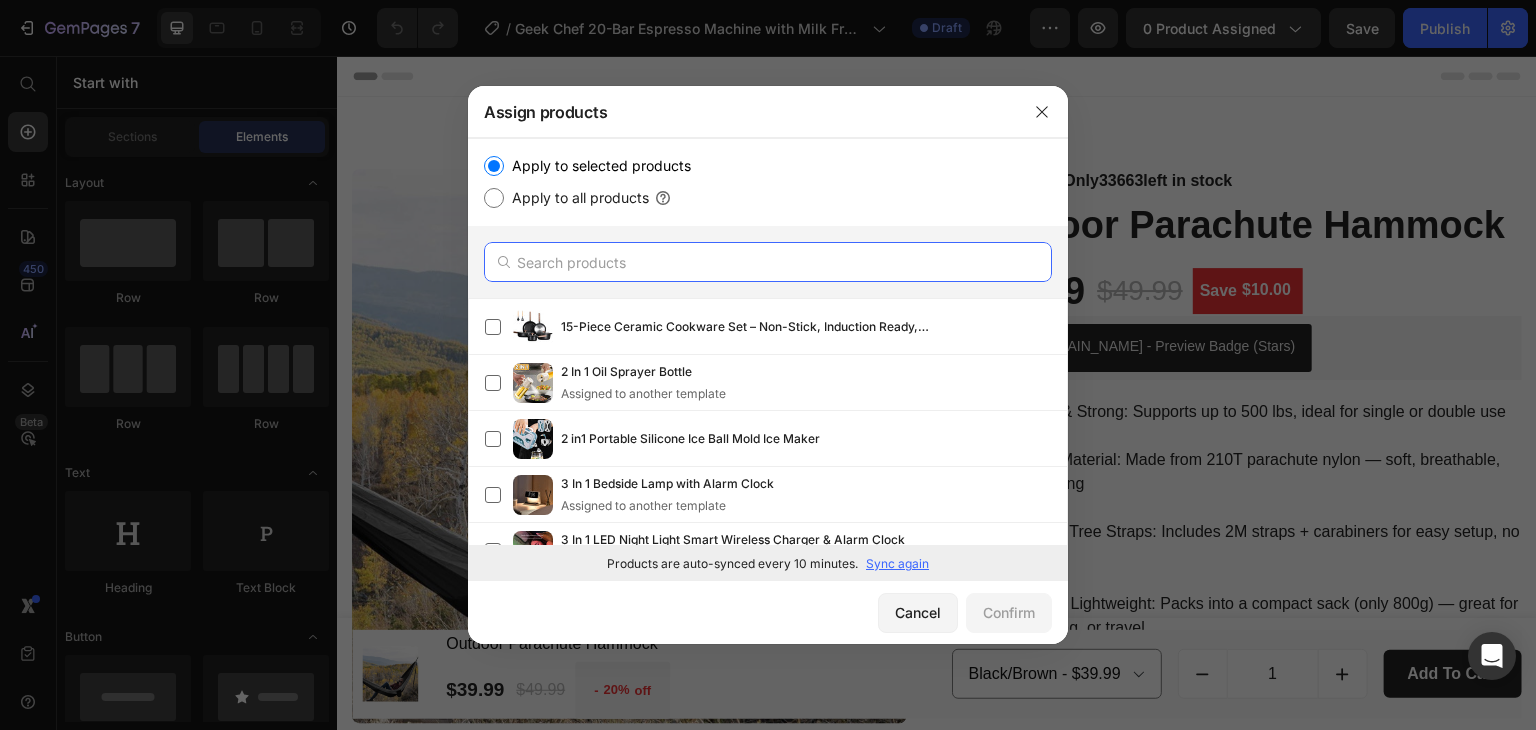 paste on "Geek Chef 20-Bar Espresso Machine with Milk Frother" 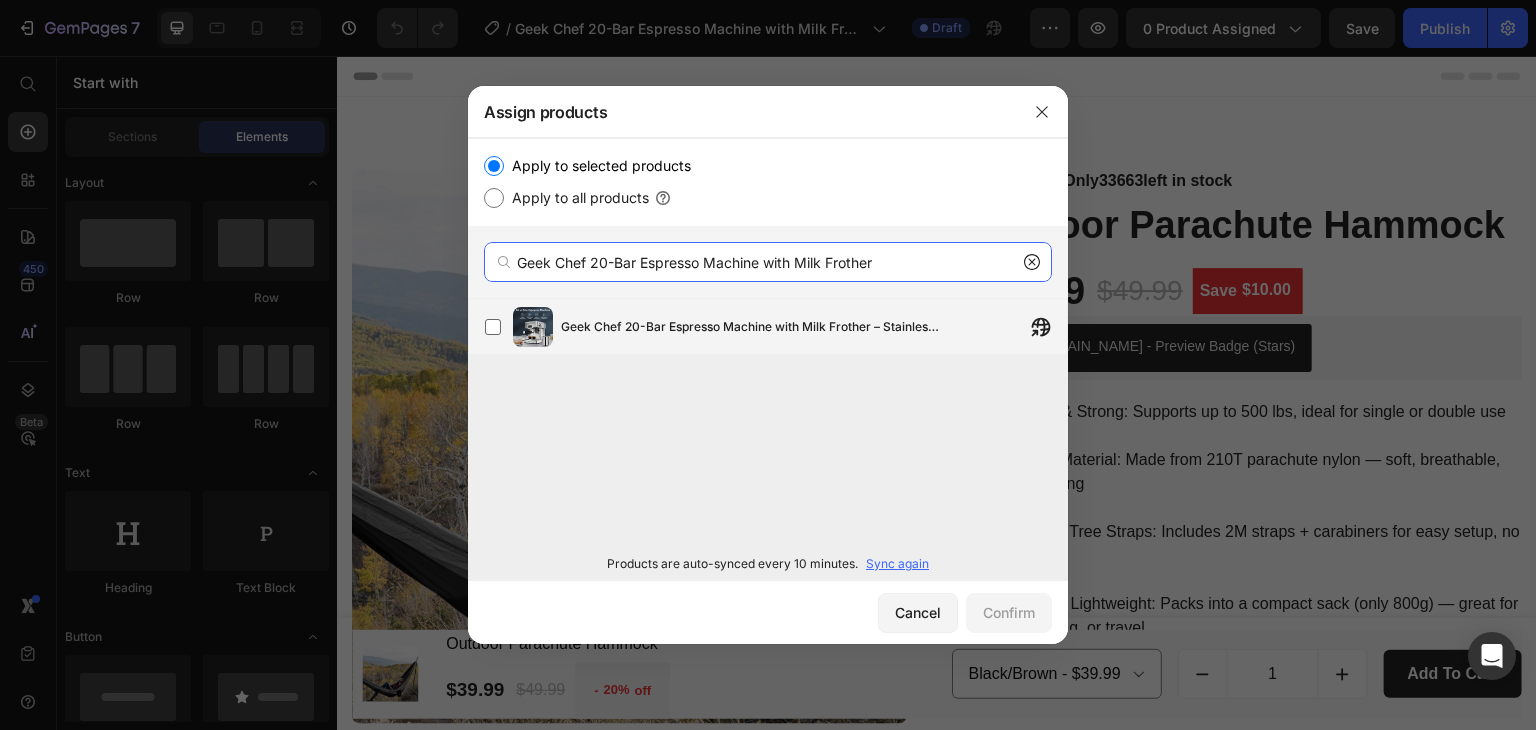 type on "Geek Chef 20-Bar Espresso Machine with Milk Frother" 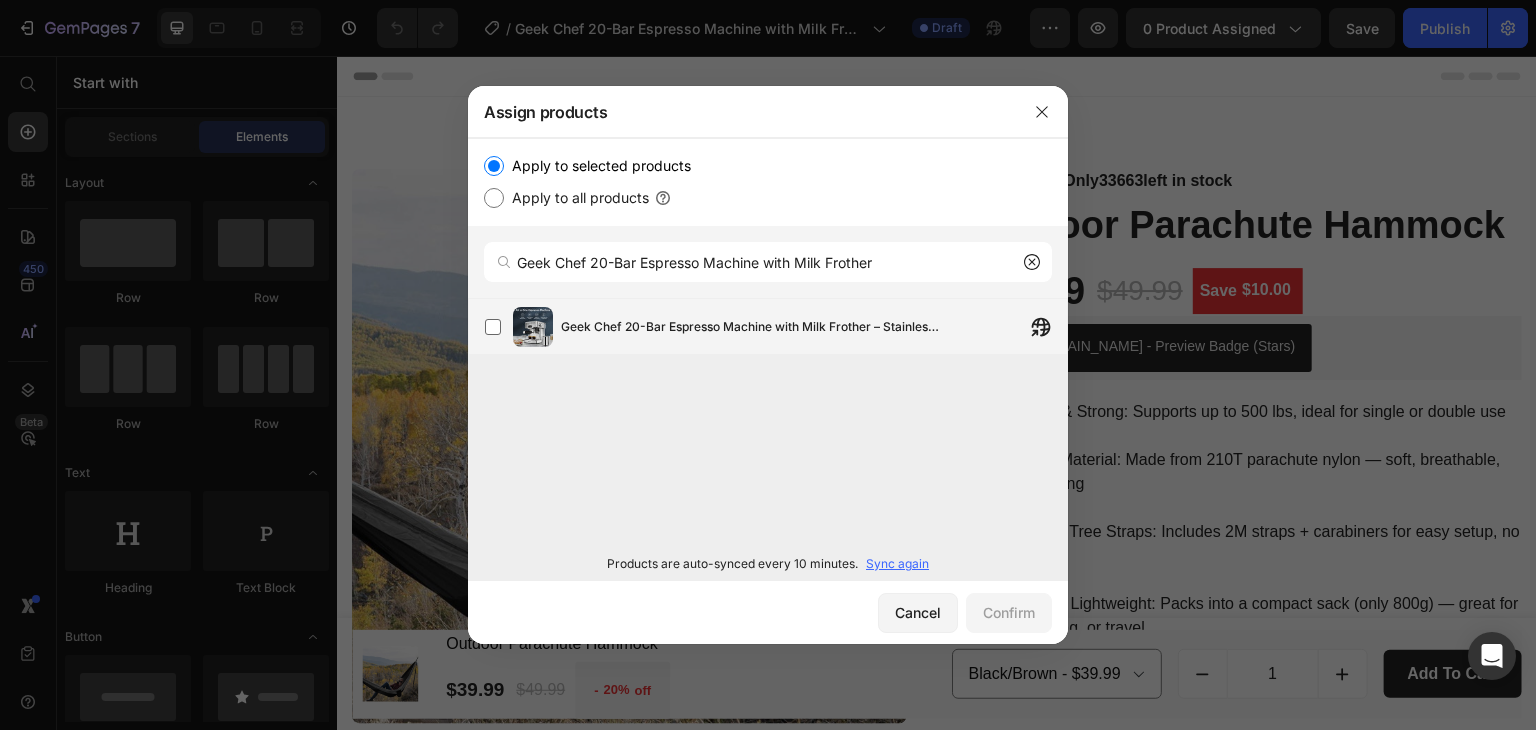 click on "Geek Chef 20-Bar Espresso Machine with Milk Frother – Stainless Steel Home Coffee Maker, 1.8L Tank" at bounding box center [814, 327] 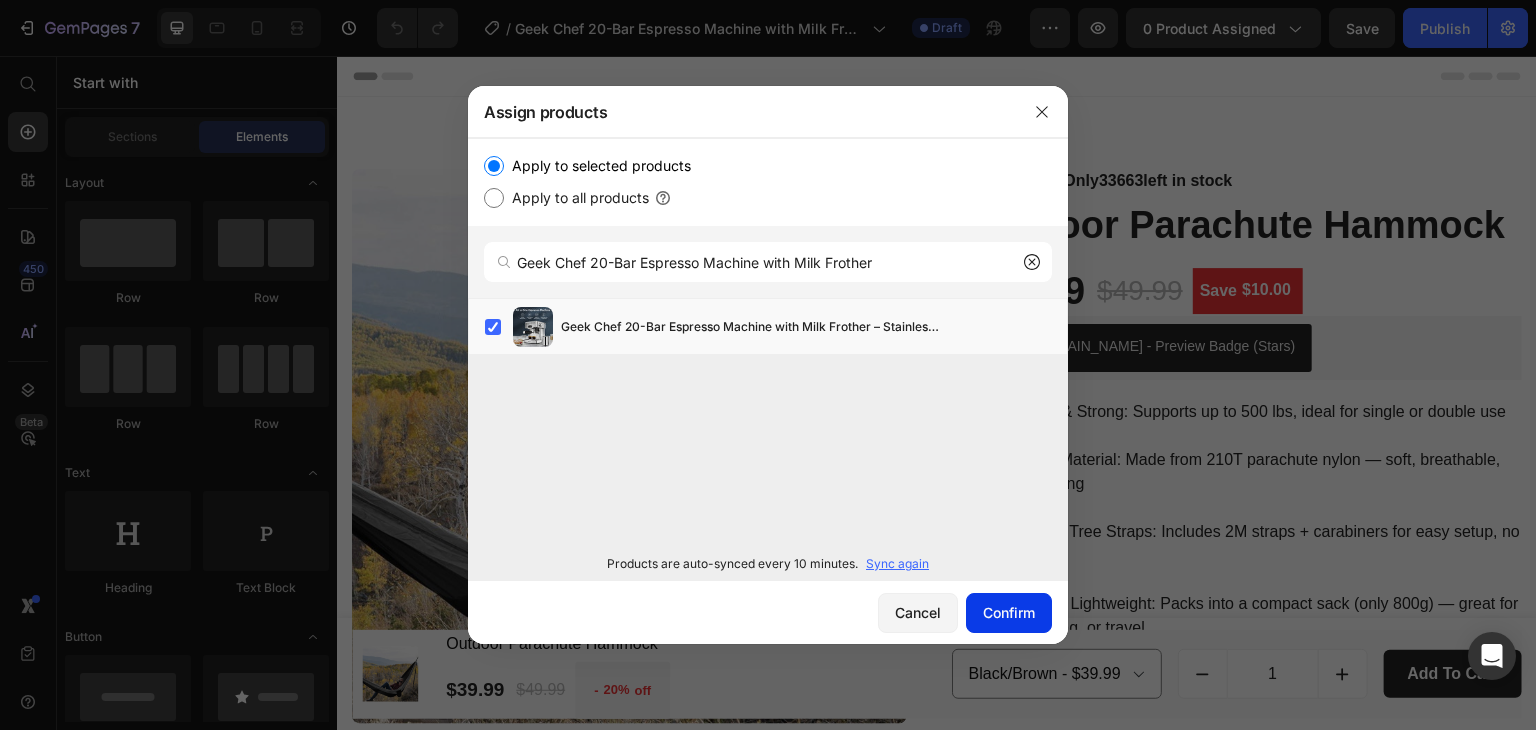 click on "Confirm" at bounding box center (1009, 612) 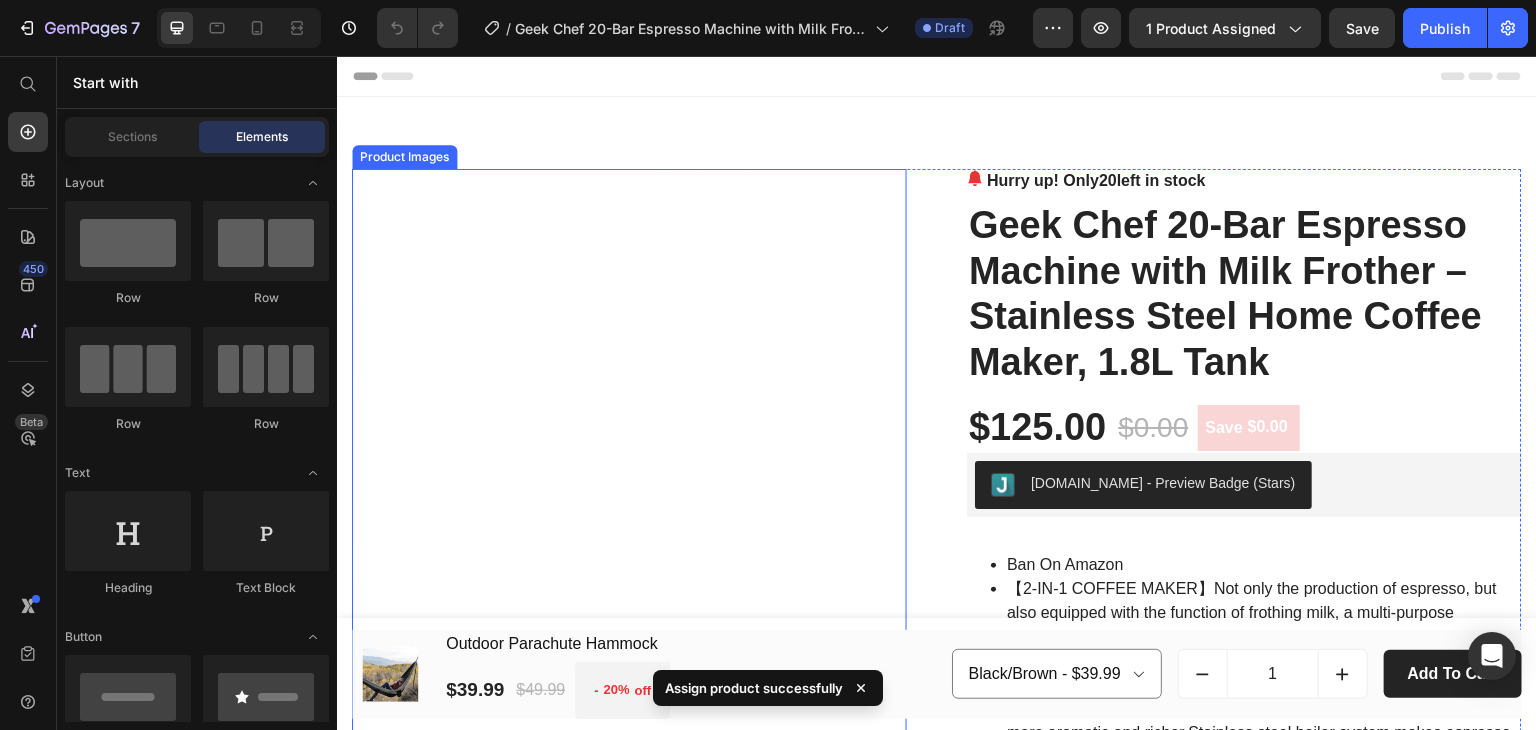 scroll, scrollTop: 600, scrollLeft: 0, axis: vertical 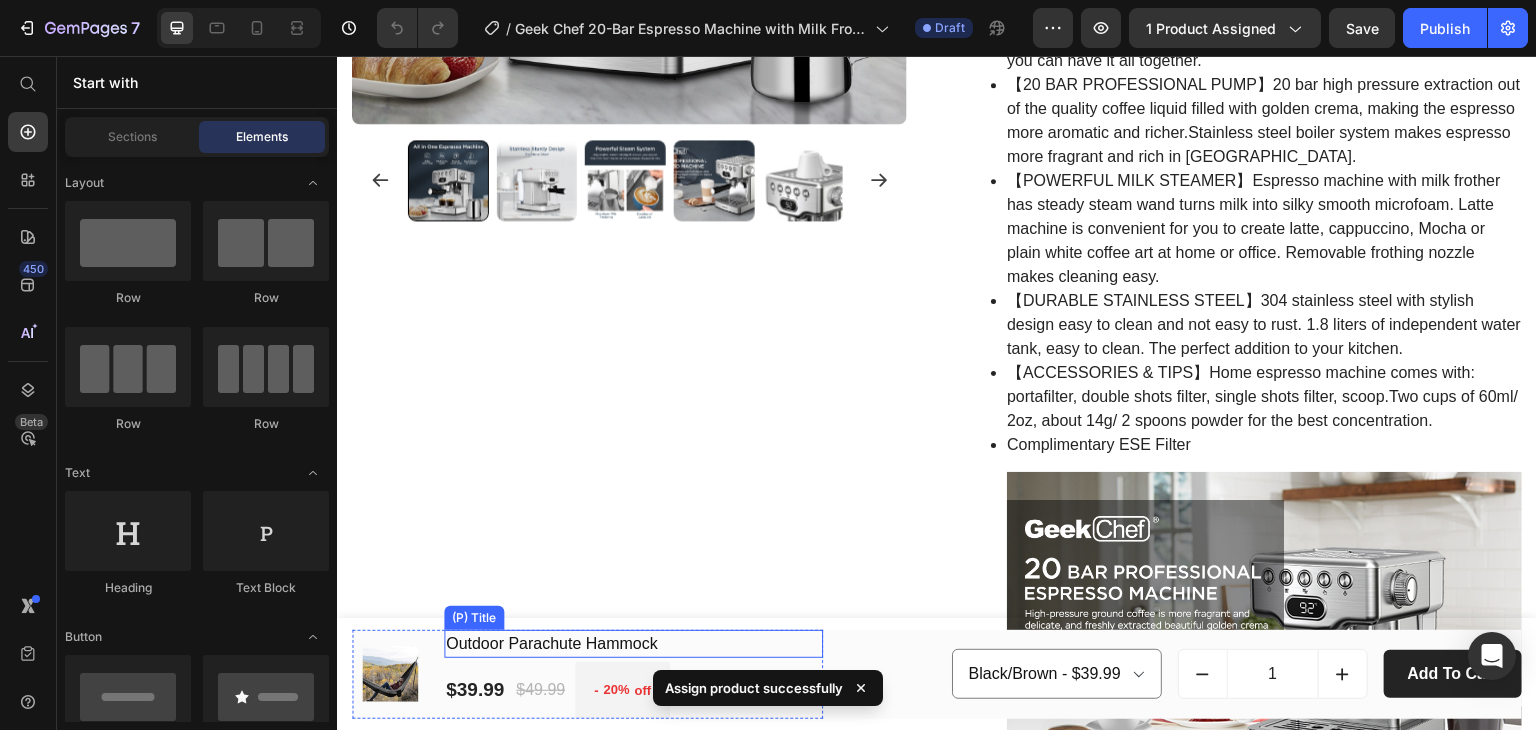 click on "Outdoor Parachute Hammock" at bounding box center [633, 644] 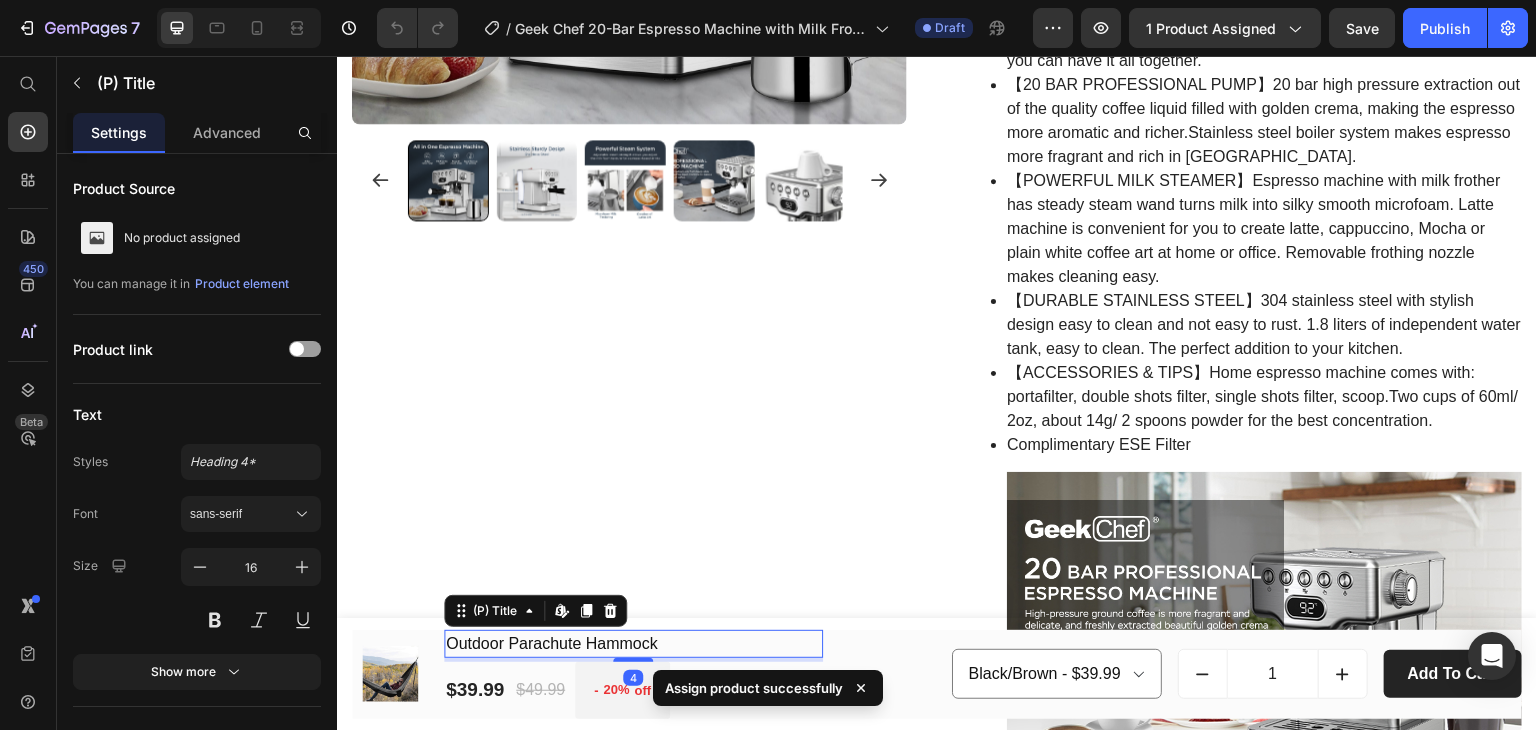 click on "Black/Brown - $39.99  Black/Red - $39.99  Blue - $39.99  Orange - $39.99  Product Variants & Swatches 1 (P) Quantity Row add to cart (P) Cart Button Row" at bounding box center [1192, 675] 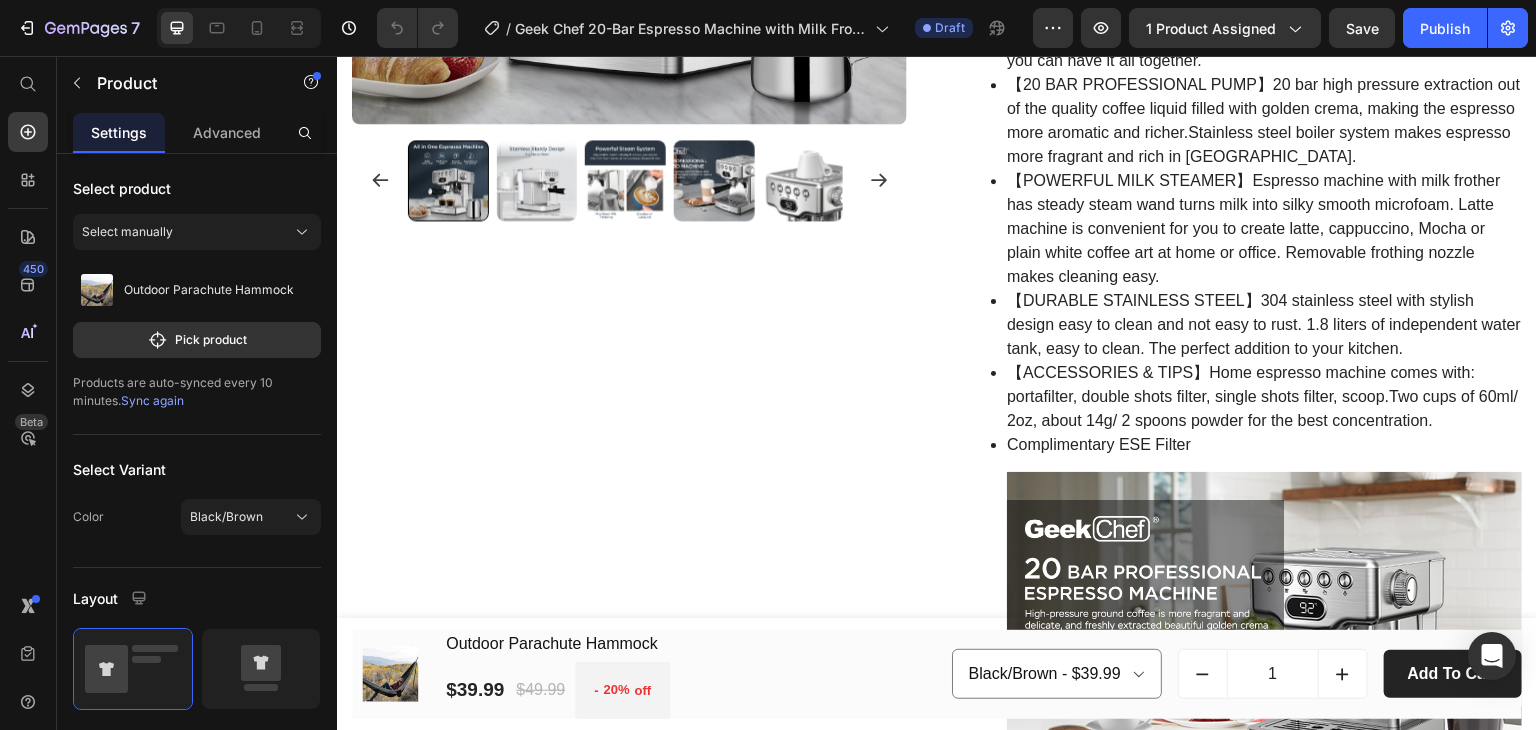 click on "(P) Images & Gallery Outdoor Parachute Hammock (P) Title $39.99 (P) Price $49.99 (P) Price - 20% off (P) Tag Row Row Black/Brown - $39.99  Black/Red - $39.99  Blue - $39.99  Orange - $39.99  Product Variants & Swatches 1 (P) Quantity Row add to cart (P) Cart Button Row Product" at bounding box center [937, 675] 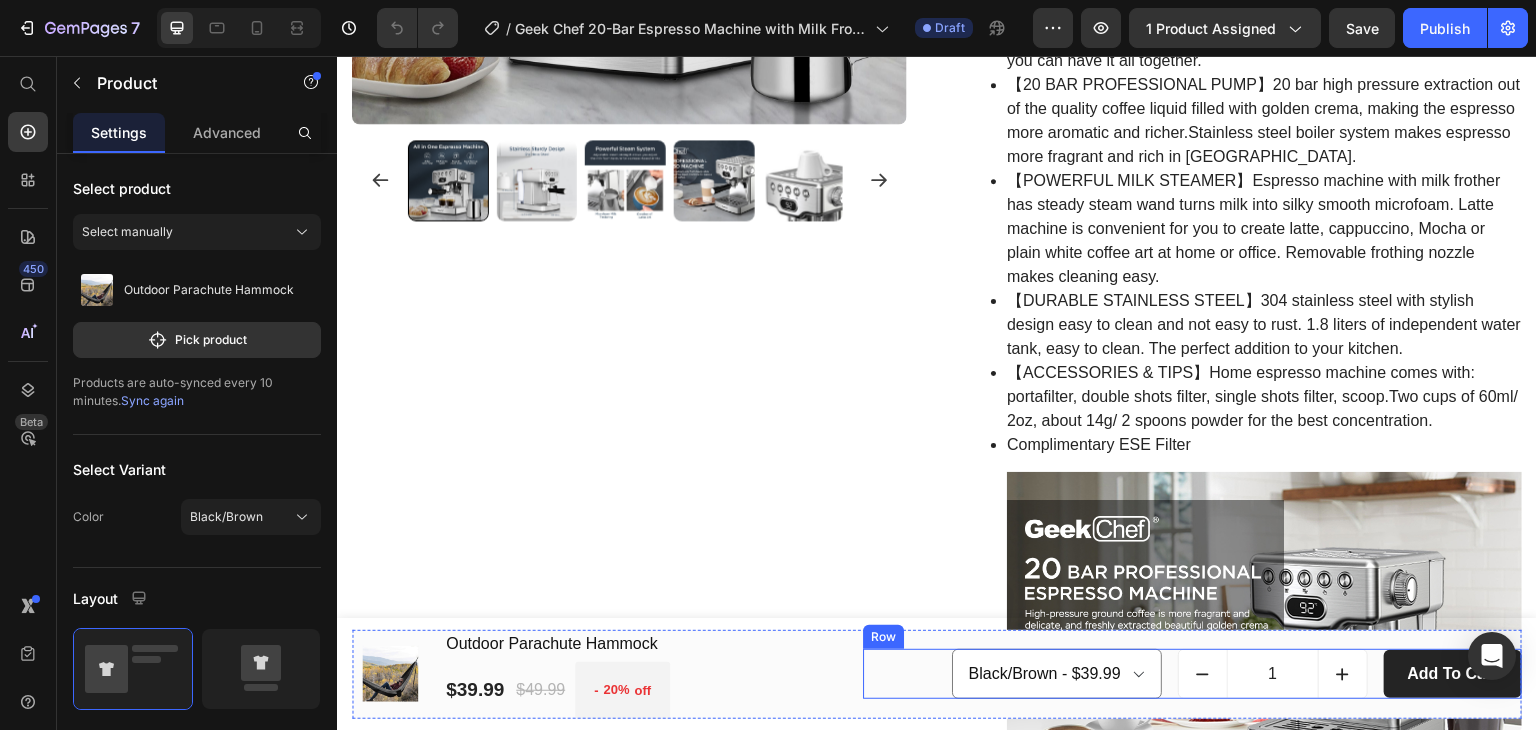 click on "Black/Brown - $39.99  Black/Red - $39.99  Blue - $39.99  Orange - $39.99  Product Variants & Swatches 1 (P) Quantity Row add to cart (P) Cart Button Row" at bounding box center [1192, 674] 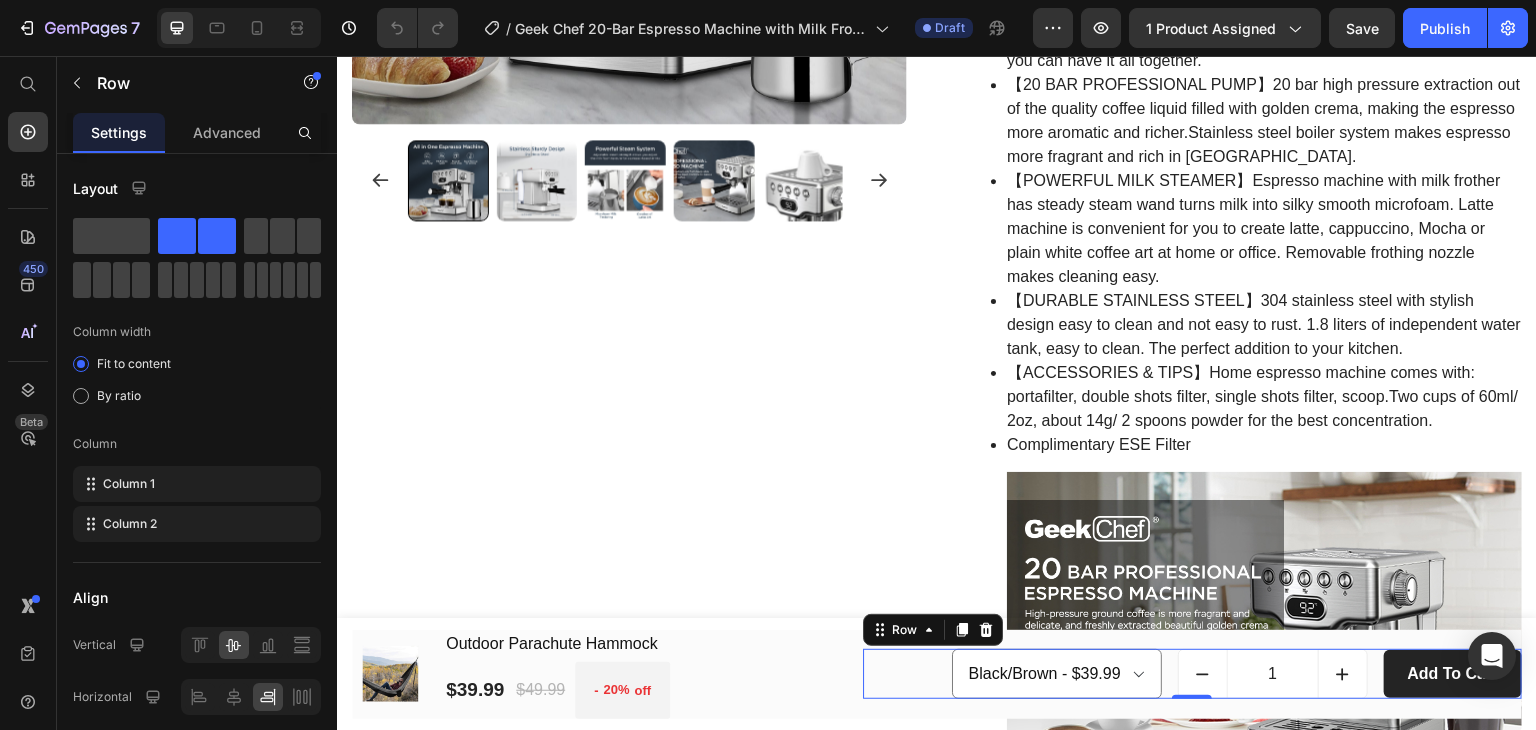 click on "(P) Images & Gallery Outdoor Parachute Hammock (P) Title $39.99 (P) Price $49.99 (P) Price - 20% off (P) Tag Row Row Black/Brown - $39.99  Black/Red - $39.99  Blue - $39.99  Orange - $39.99  Product Variants & Swatches 1 (P) Quantity Row add to cart (P) Cart Button Row   0 Product" at bounding box center (937, 675) 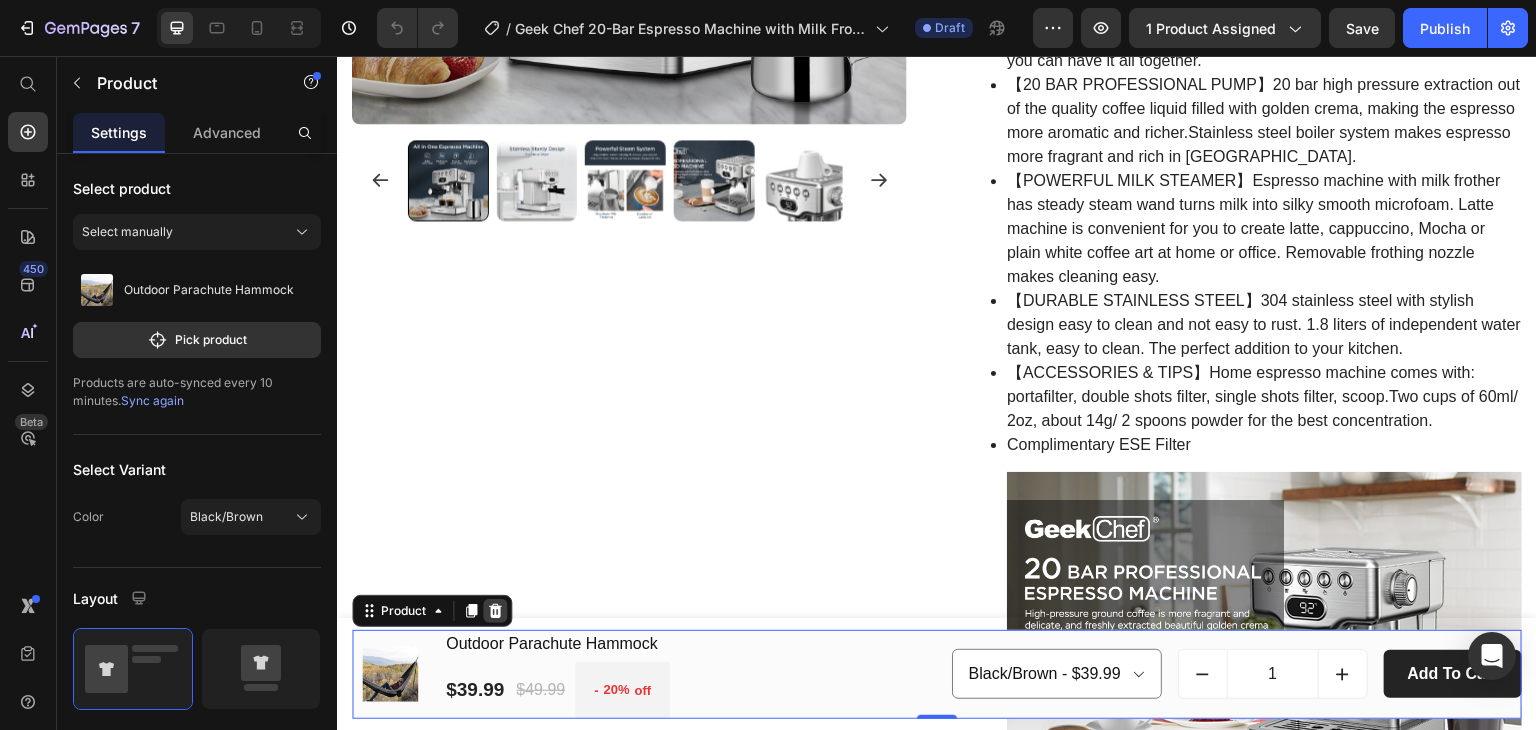 click 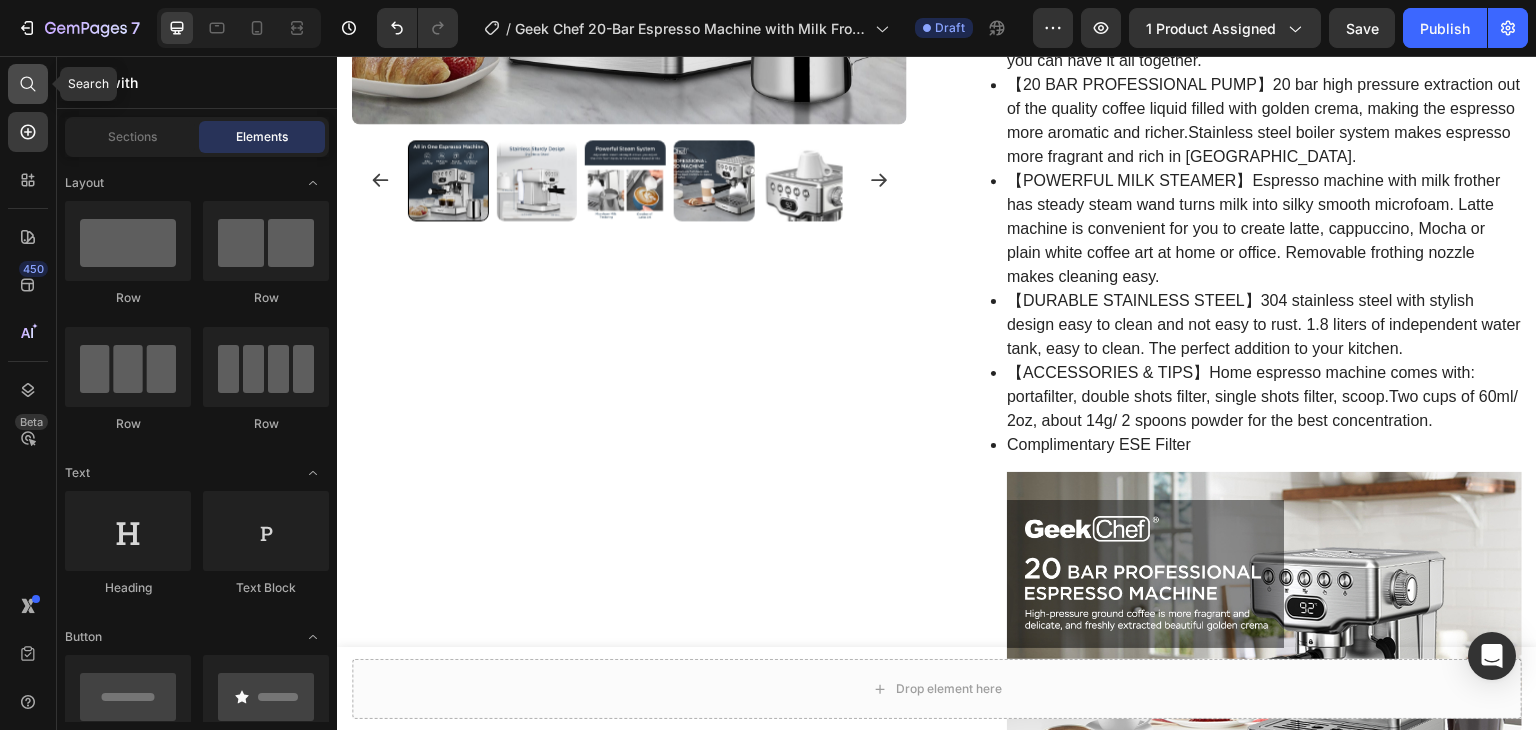 click 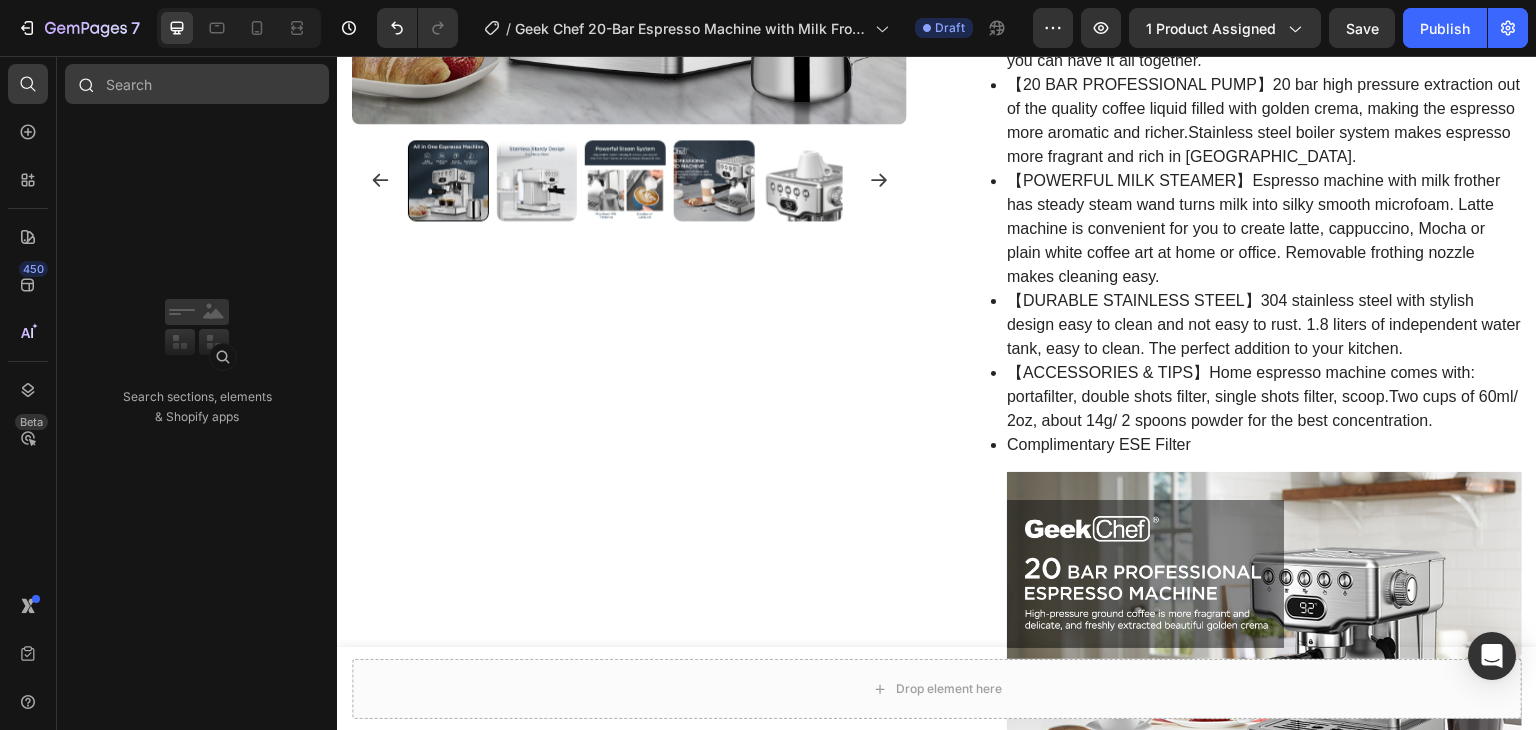 click at bounding box center (197, 84) 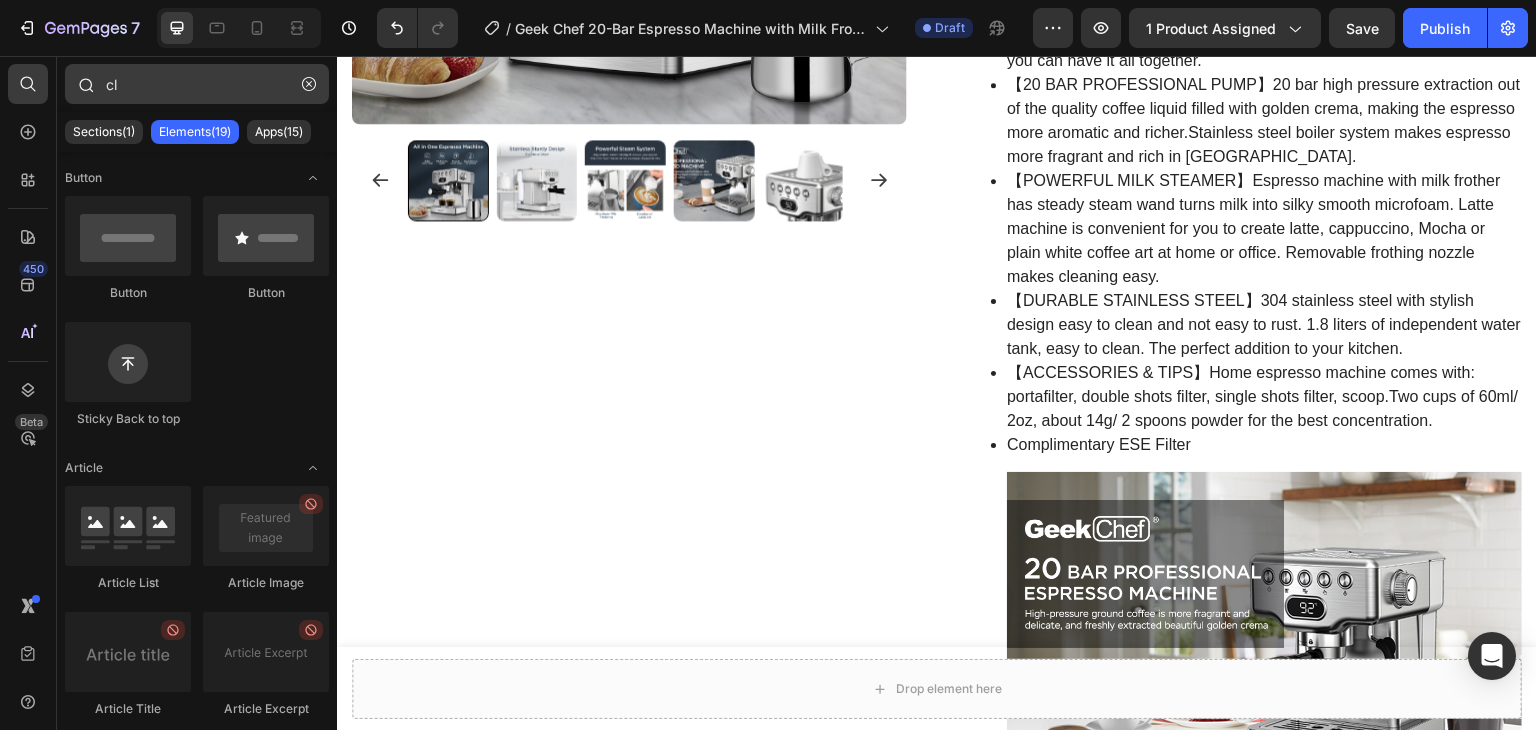 type on "c" 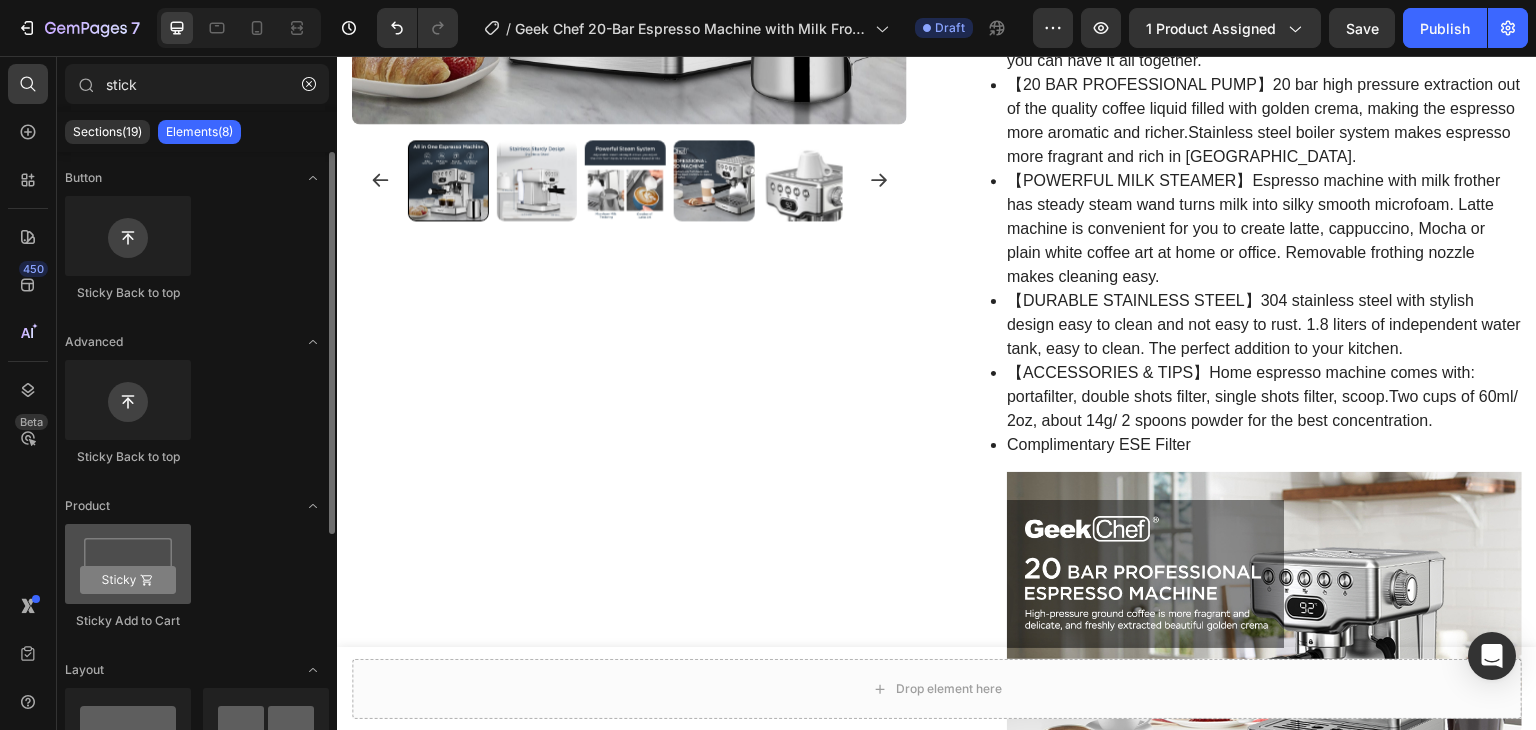 type on "stick" 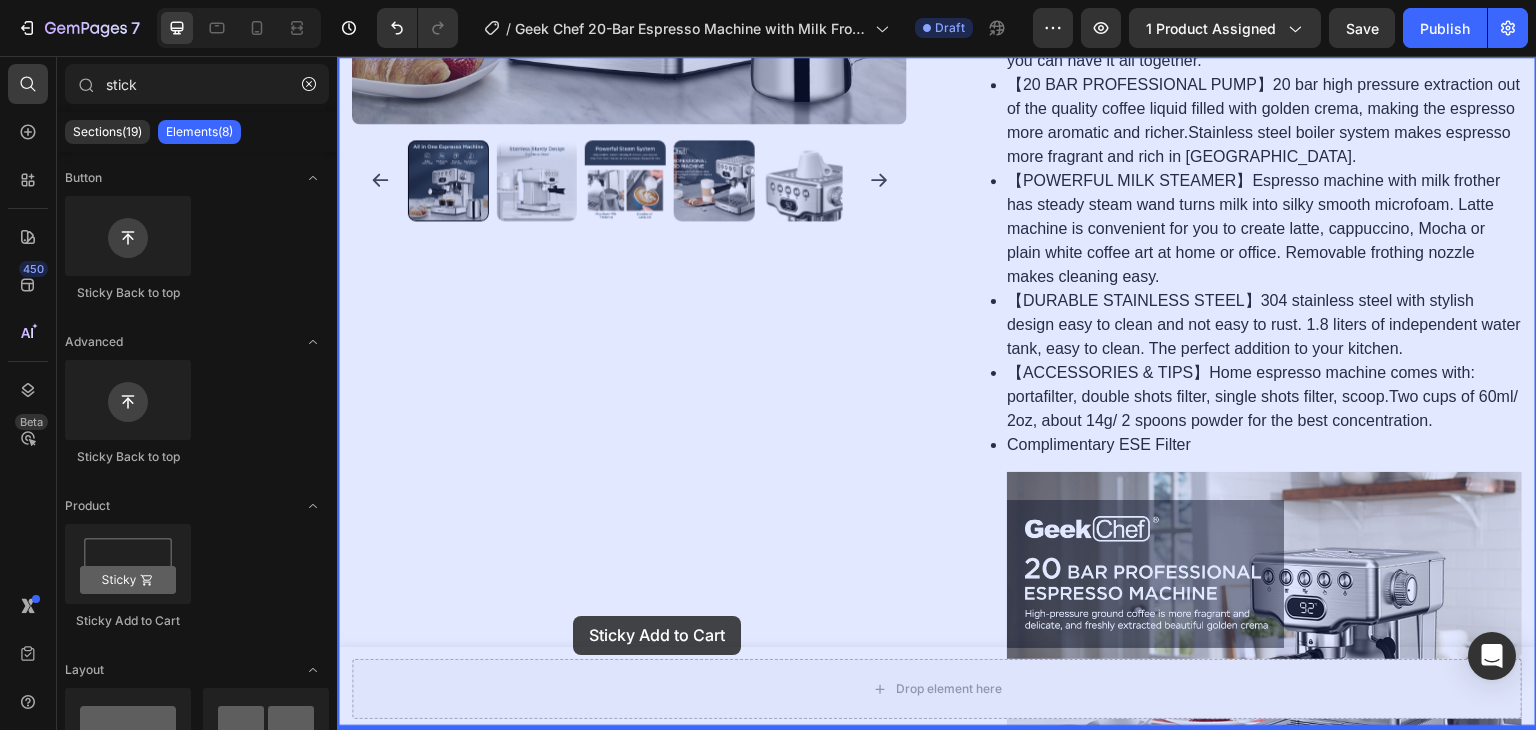 drag, startPoint x: 481, startPoint y: 632, endPoint x: 573, endPoint y: 616, distance: 93.38094 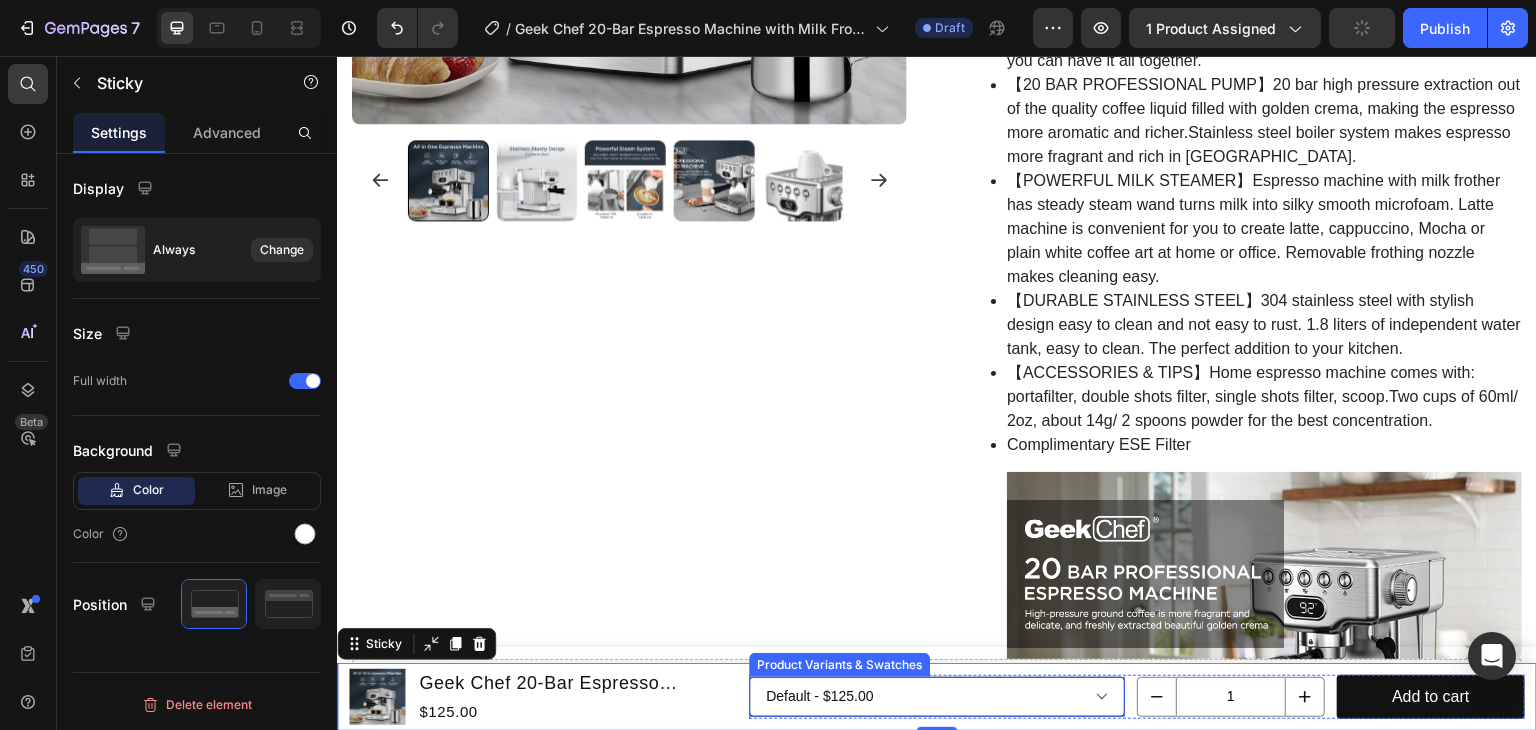 click on "Default - $125.00" at bounding box center [937, 697] 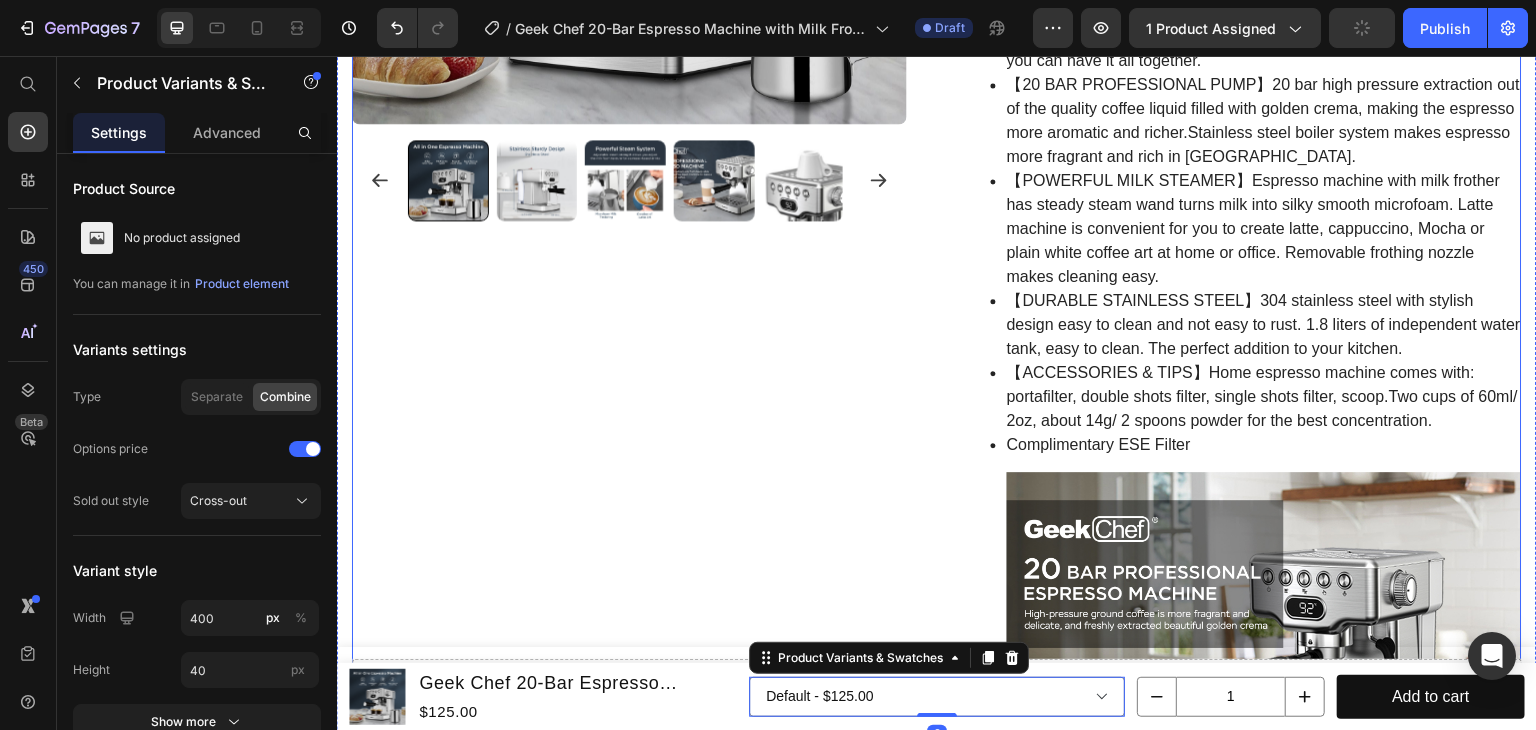 click on "Product Images" at bounding box center [629, 913] 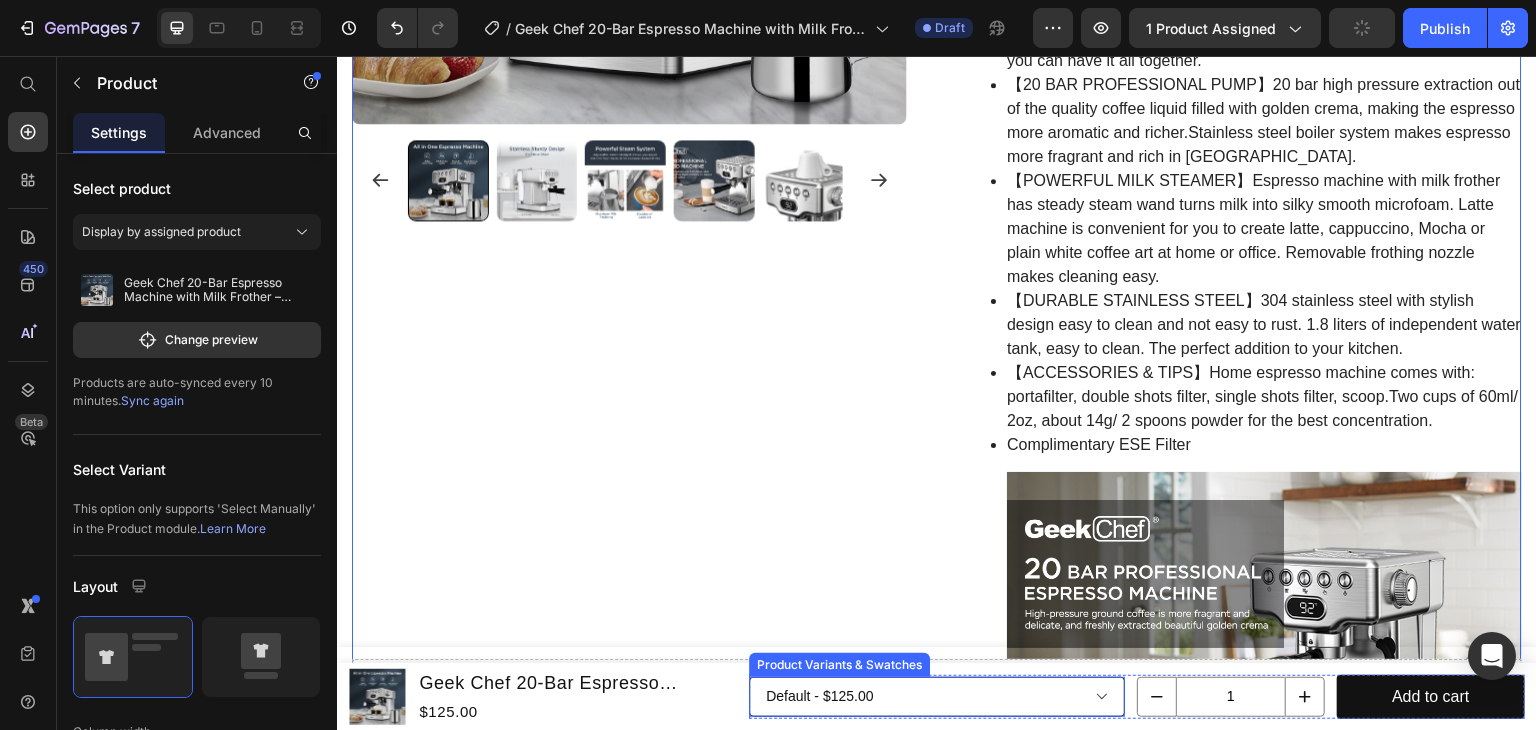 click on "Default - $125.00" at bounding box center [937, 697] 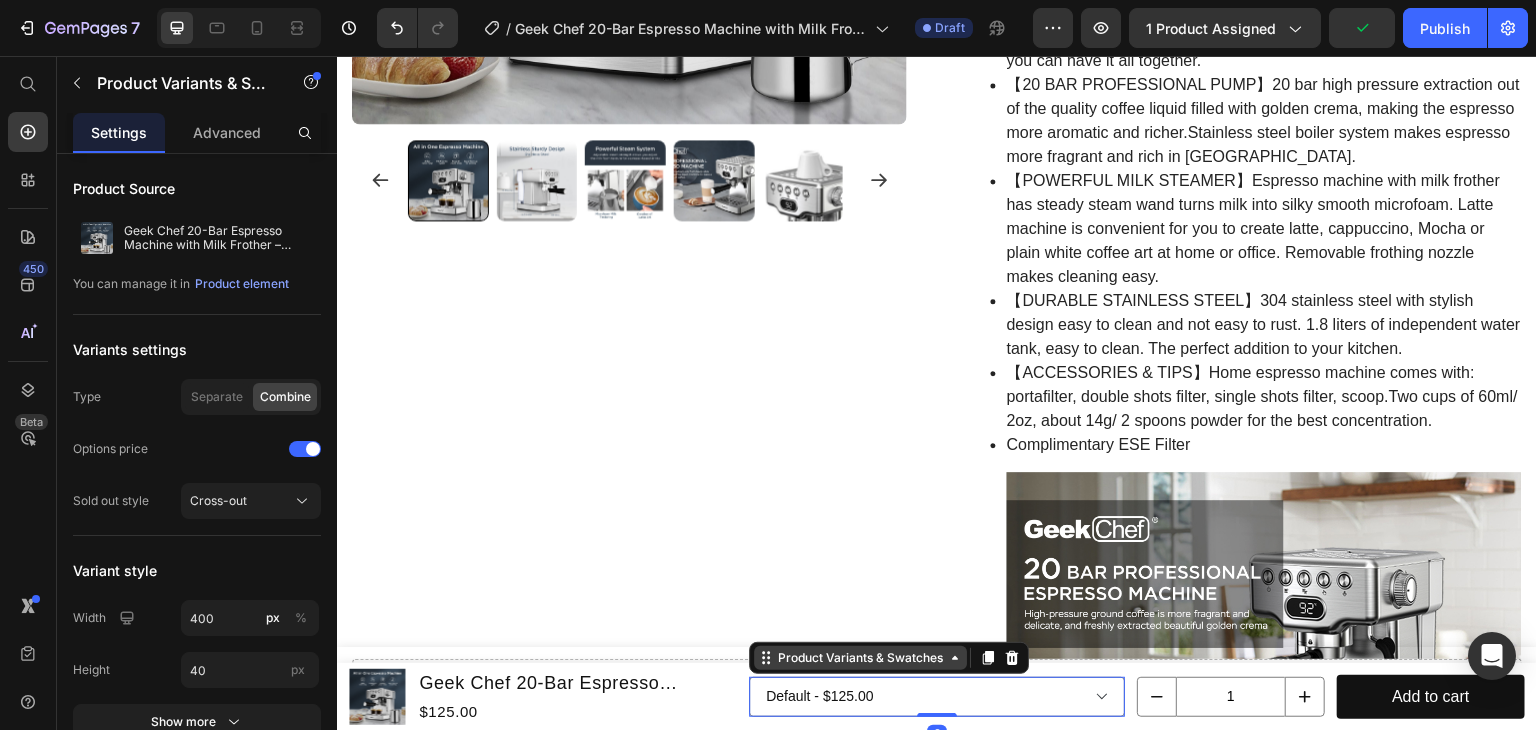 click on "Default - $125.00" at bounding box center [937, 697] 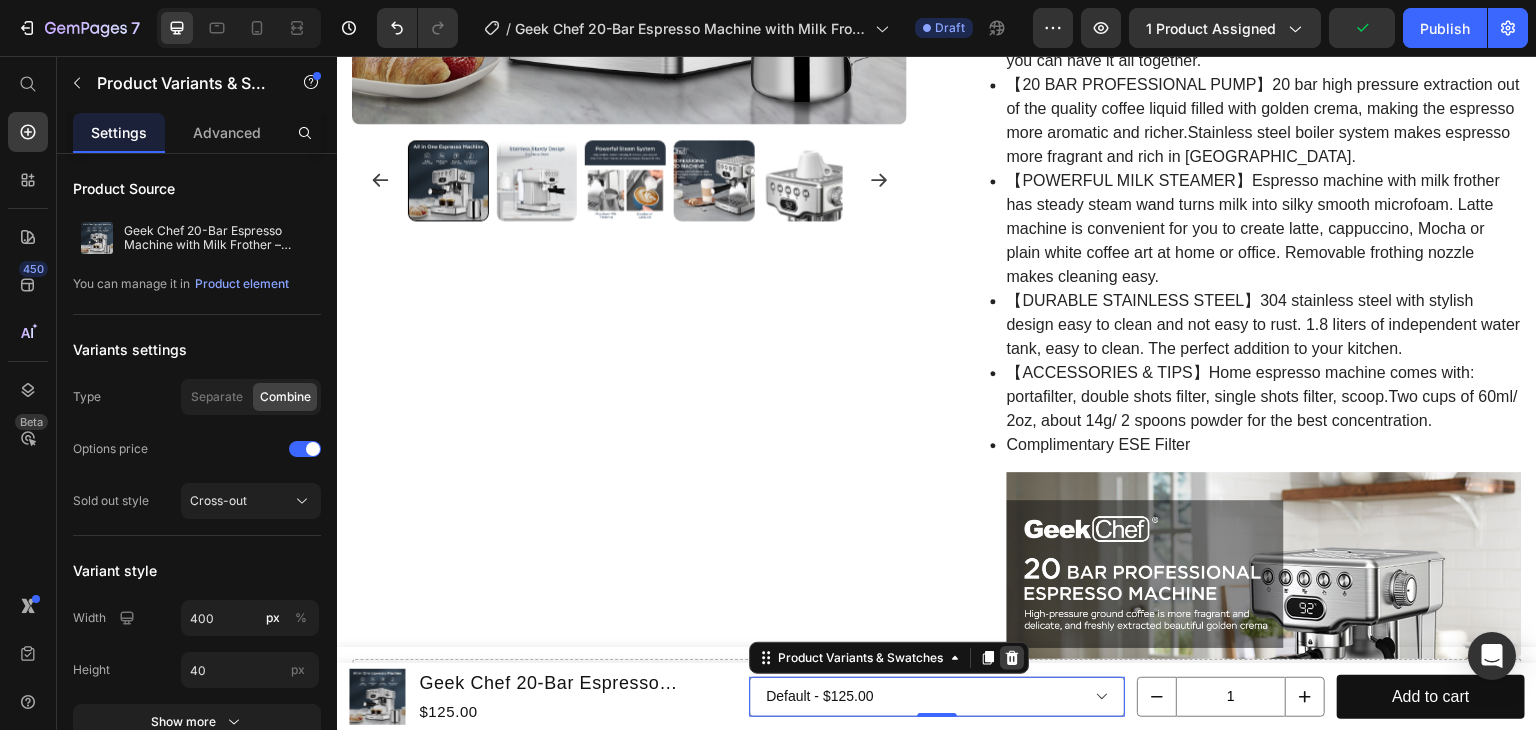 click 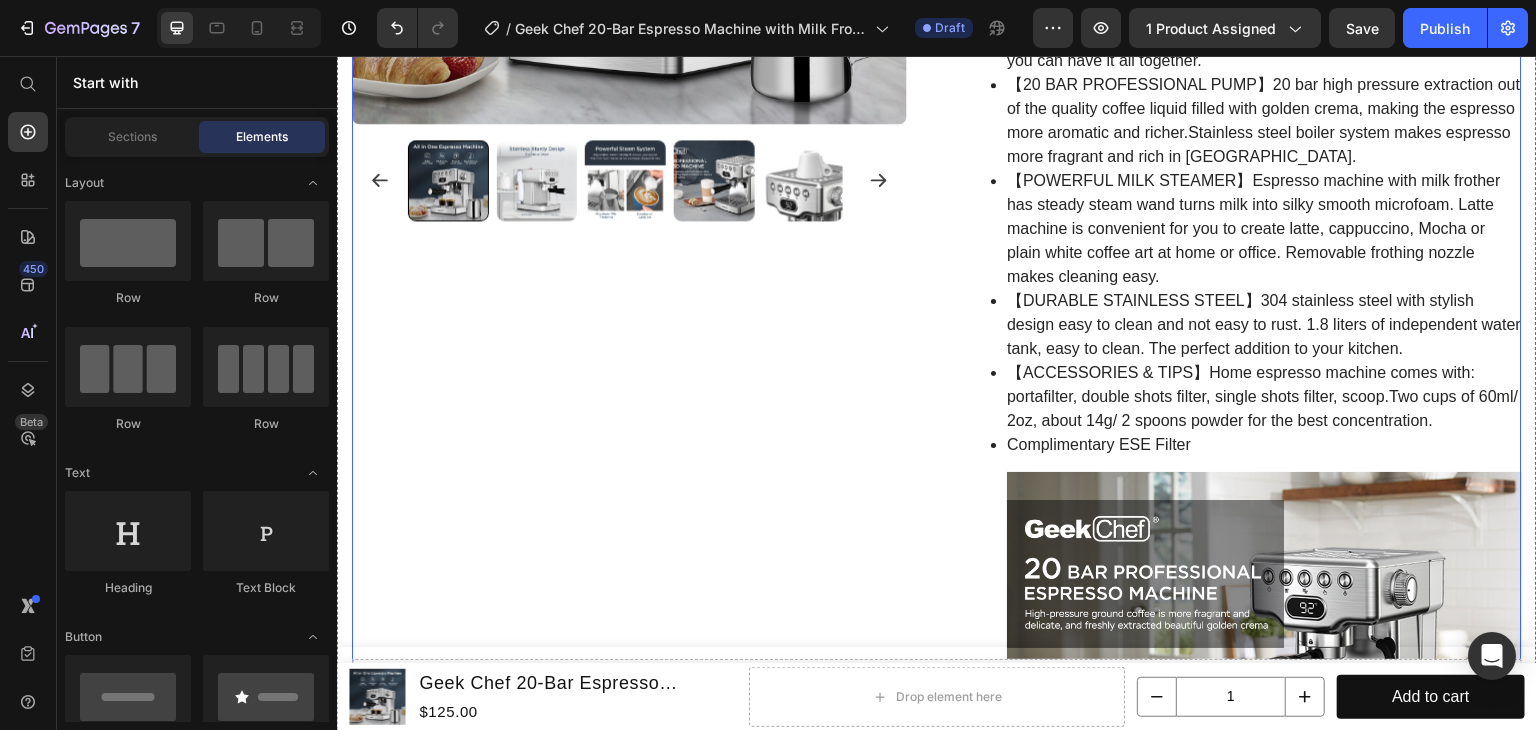 click on "Product Images" at bounding box center [629, 913] 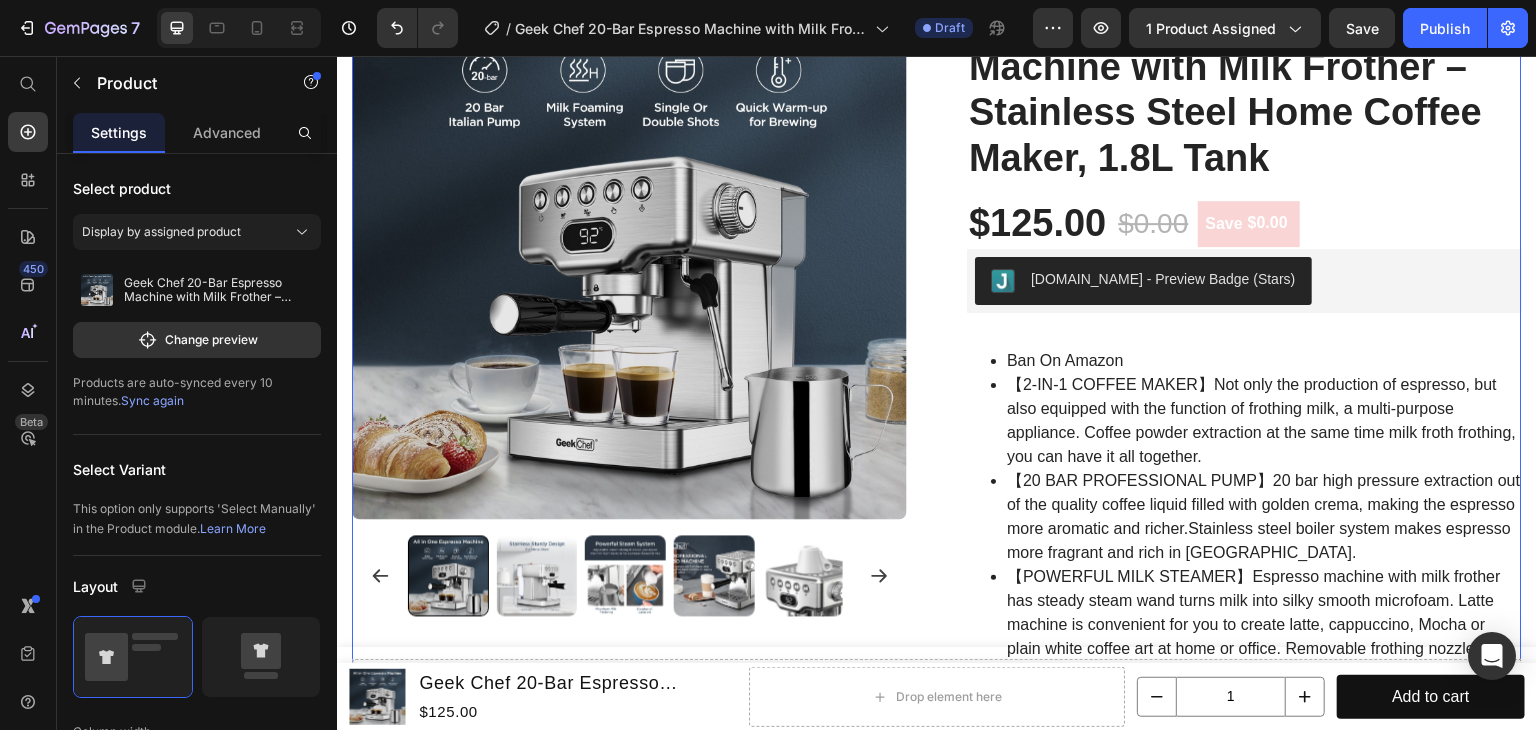 scroll, scrollTop: 0, scrollLeft: 0, axis: both 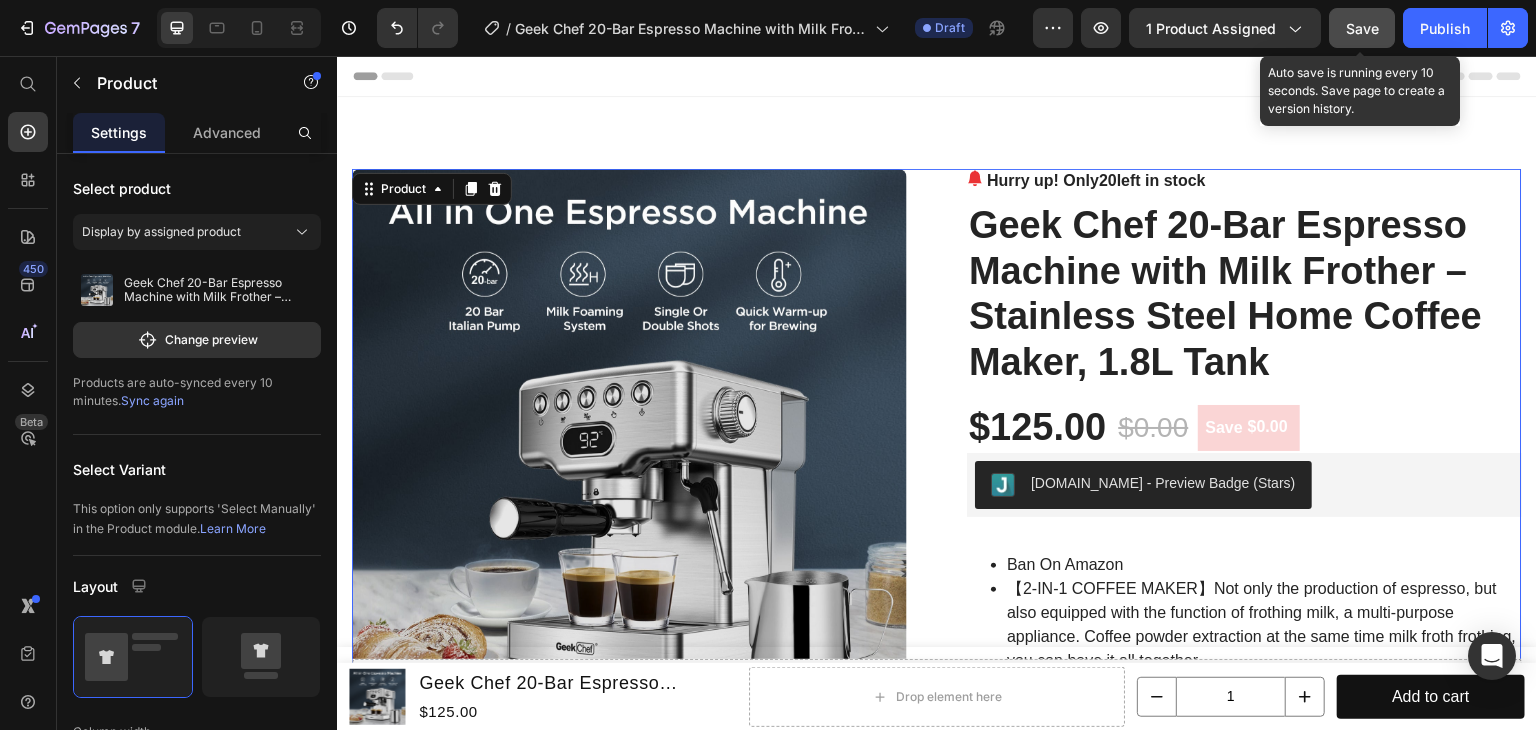 click on "Save" at bounding box center [1362, 28] 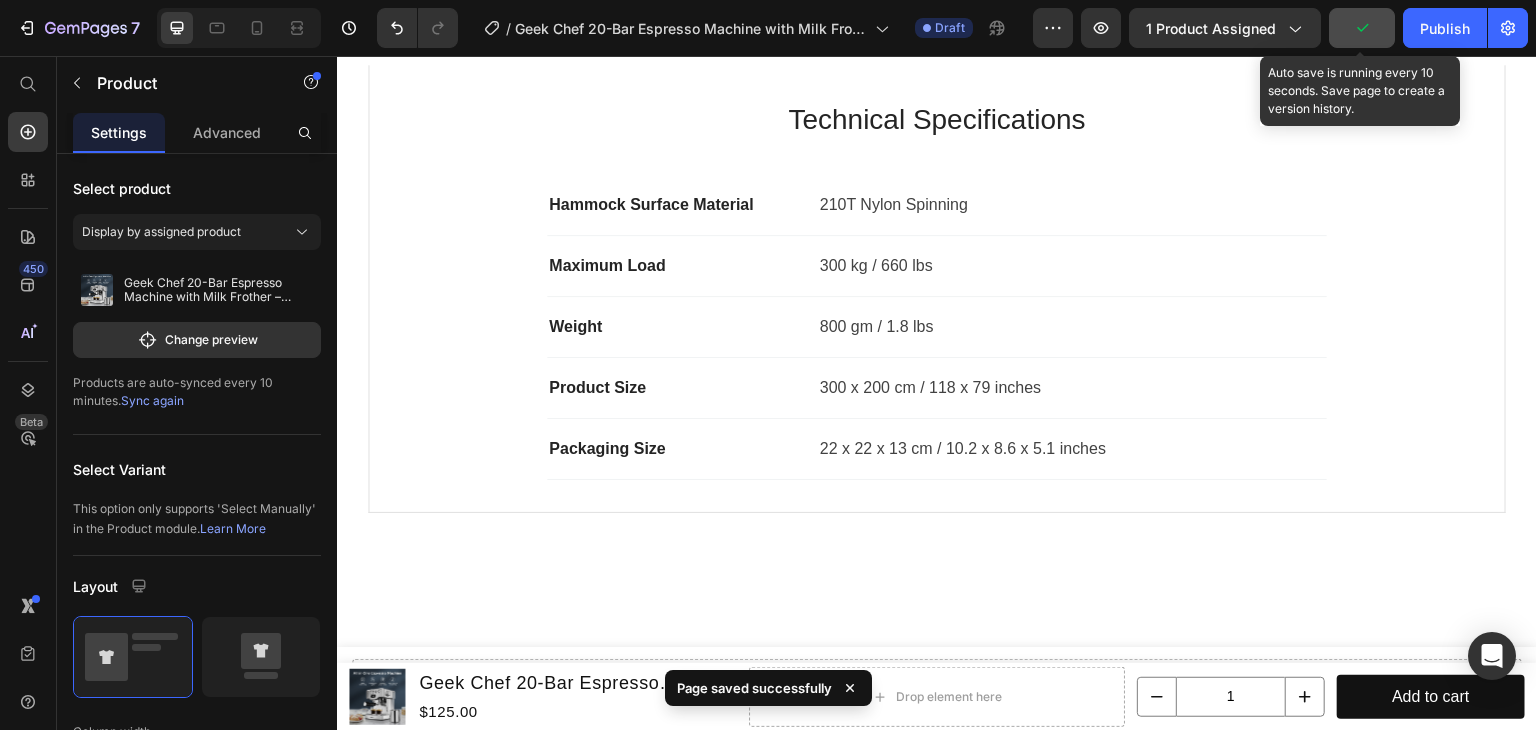 scroll, scrollTop: 3200, scrollLeft: 0, axis: vertical 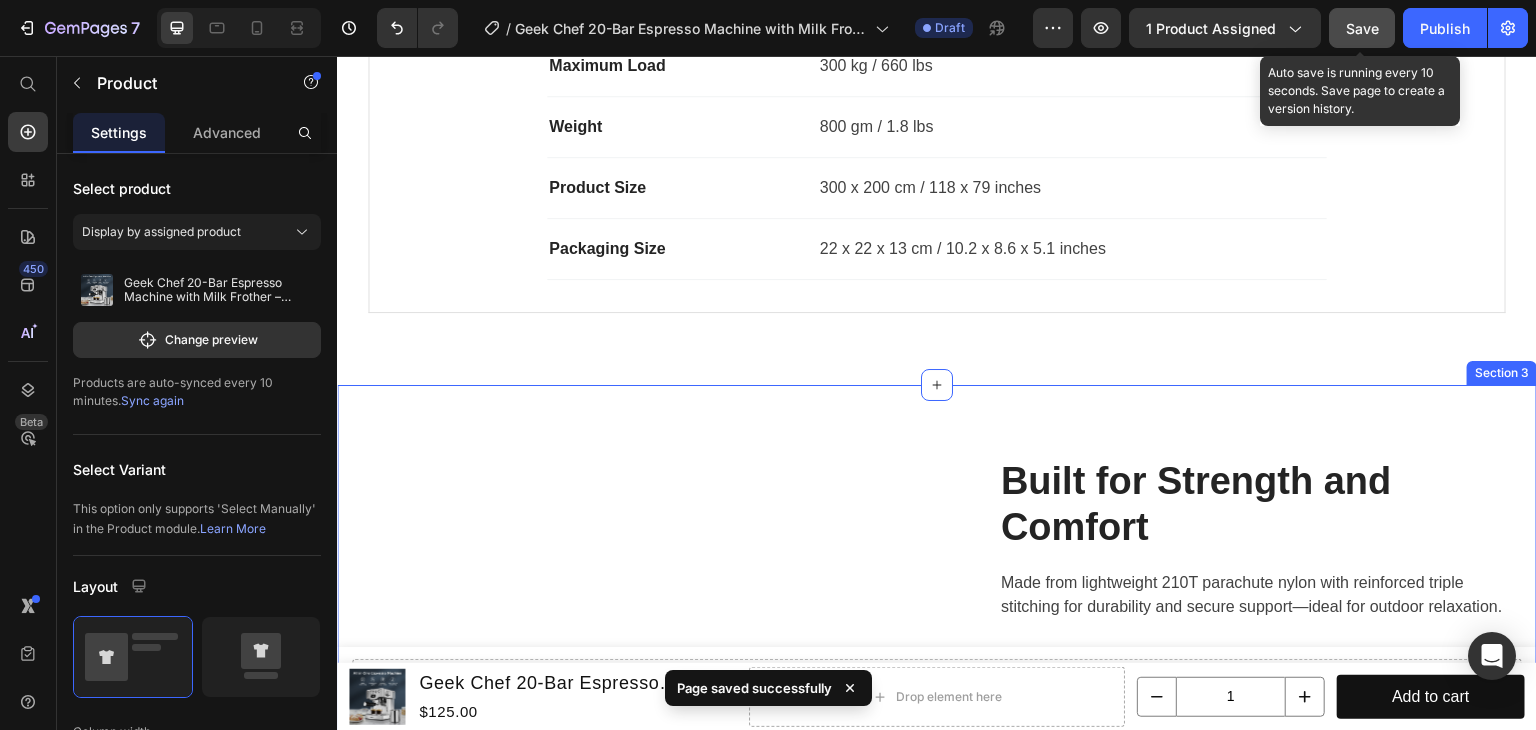 click on "Image Built for Strength and Comfort Heading Made from lightweight 210T parachute nylon with reinforced triple stitching for durability and secure support—ideal for outdoor relaxation. Text block Row Row Stronger Gear, Safer Setup Heading Our hammock kit includes a heavy-duty carabiner and reinforced straps—unlike flimsy clips and ropes used by others. Text block Row Image Row Image Compact & Travel-Friendly Heading Weighs just 800g—lightweight, portable, and easy to pack for any outdoor adventure. Text block Row Row Section 3" at bounding box center [937, 923] 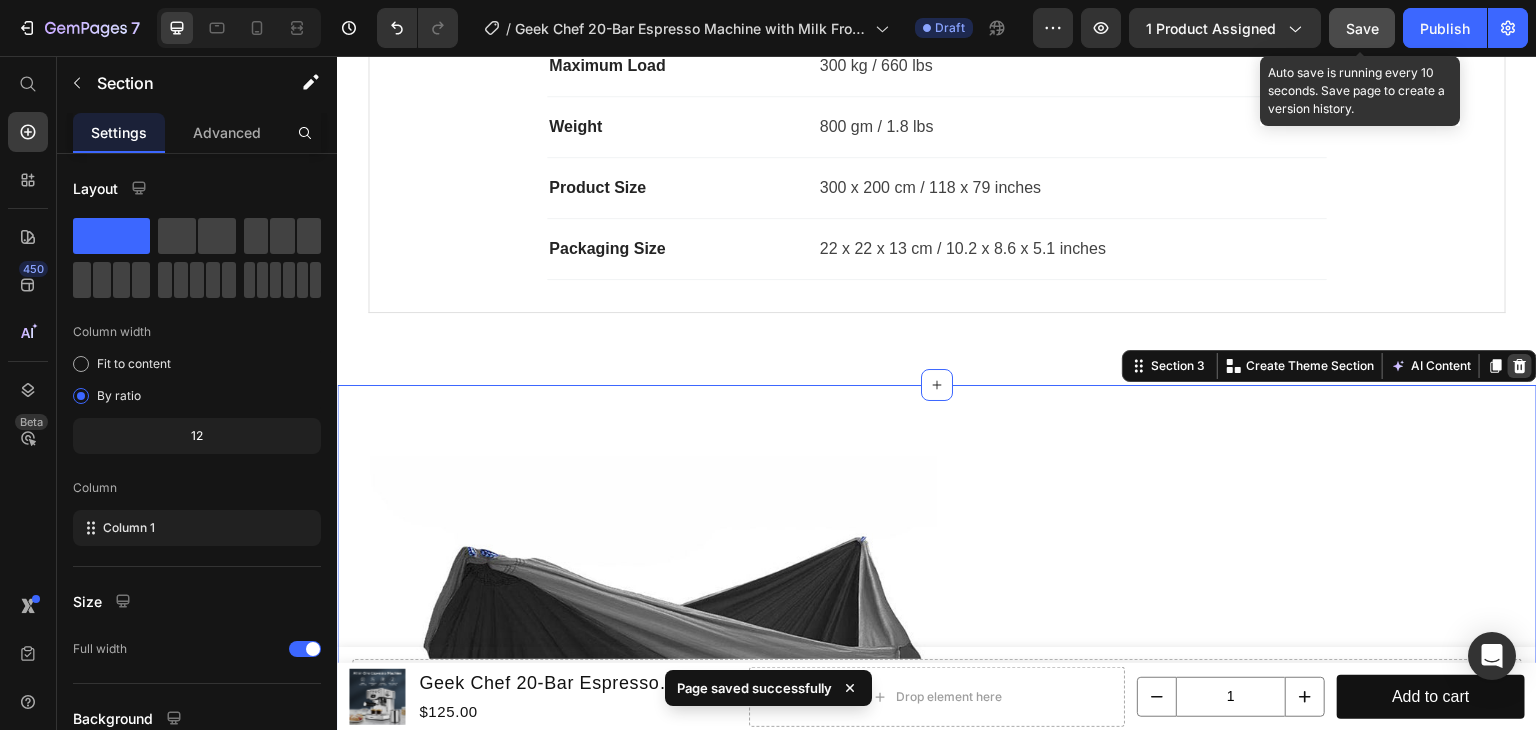 click 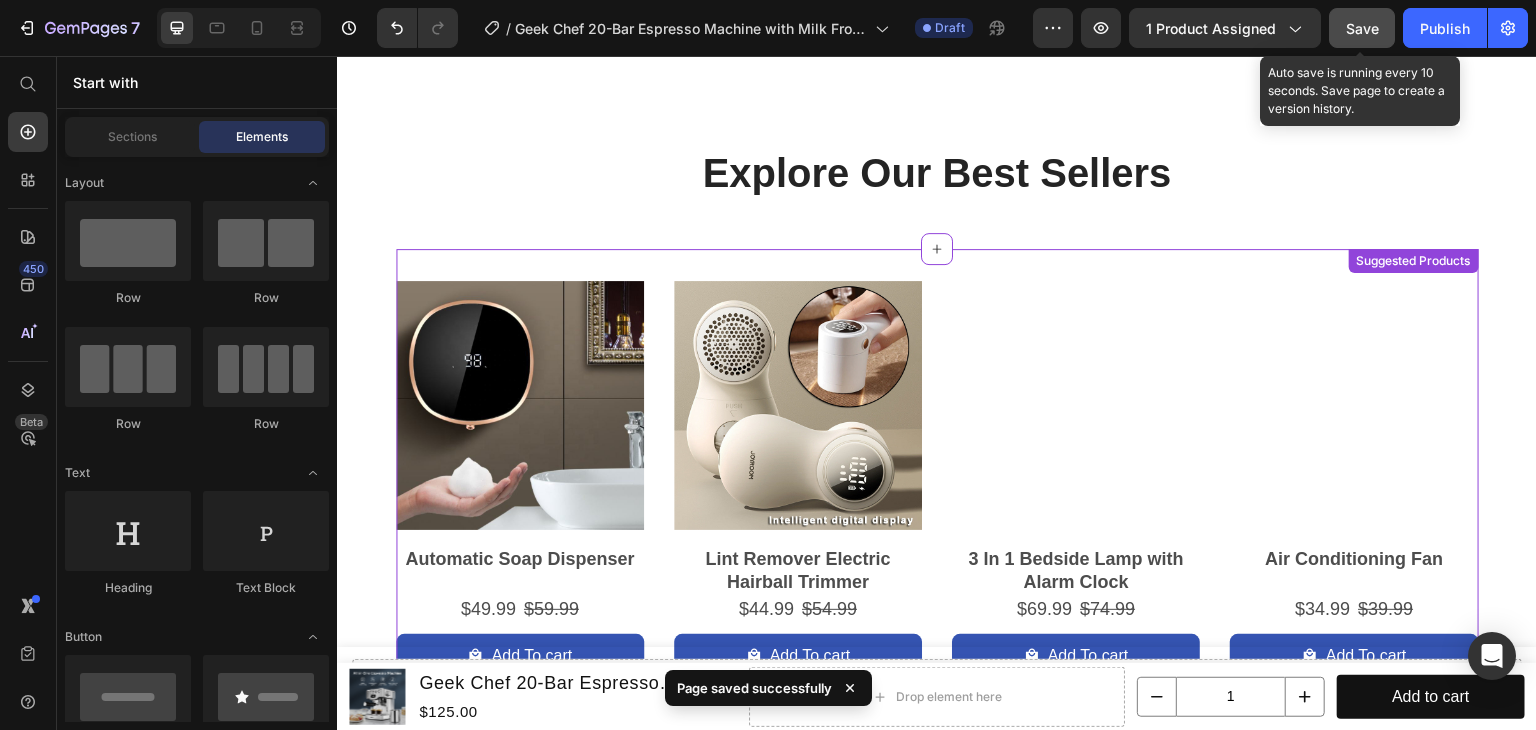 scroll, scrollTop: 3400, scrollLeft: 0, axis: vertical 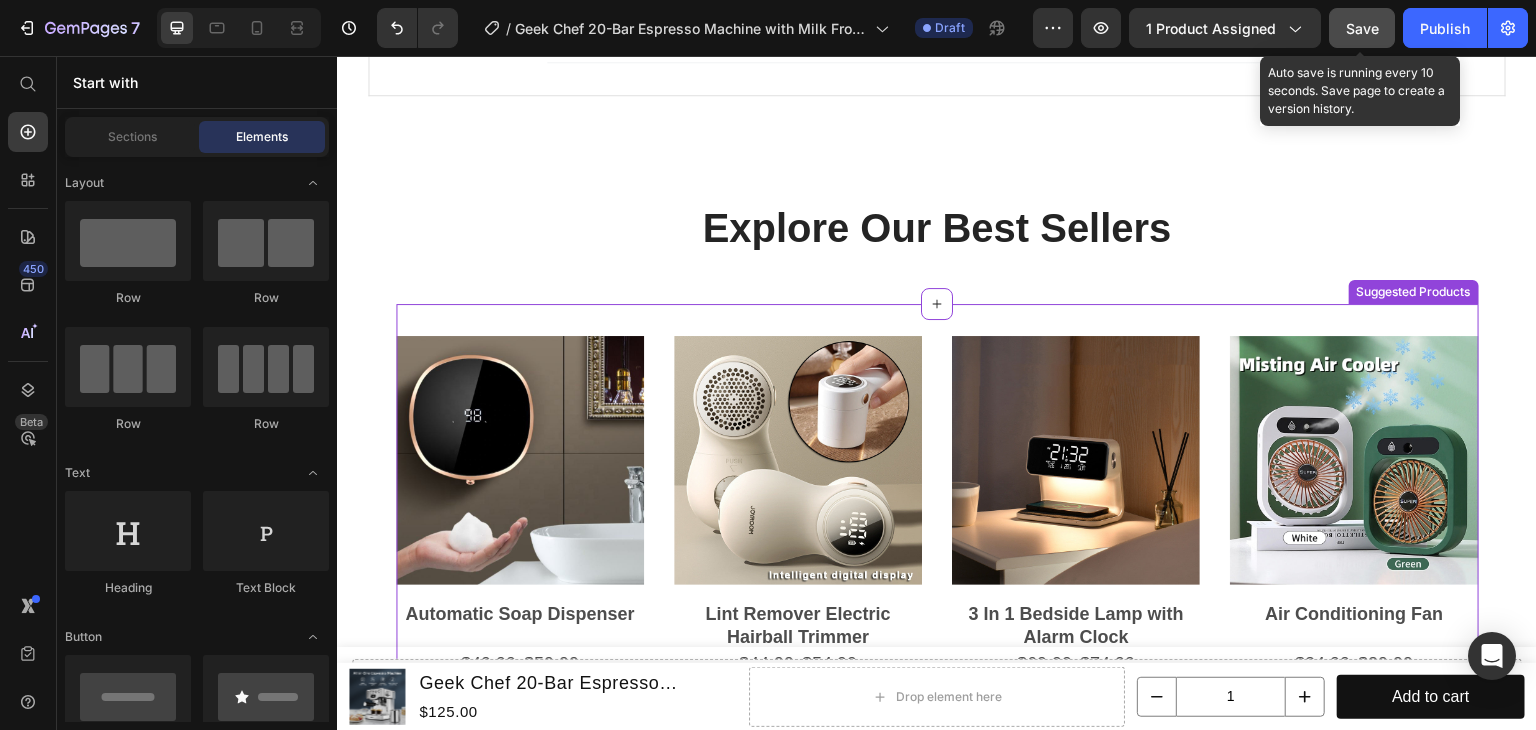 click on "Product Images Automatic Soap Dispenser Product Title $49.99 Product Price $59.99 Product Price Row Add To cart Product Cart Button Row Product Images Lint Remover Electric Hairball Trimmer Product Title $44.99 Product Price $54.99 Product Price Row Add To cart Product Cart Button Row Product Images 3 In 1 Bedside Lamp with Alarm Clock Product Title $69.99 Product Price $74.99 Product Price Row Add To cart Product Cart Button Row Product Images Air Conditioning Fan Product Title $34.99 Product Price $39.99 Product Price Row Add To cart Product Cart Button Row Product List Suggested Products" at bounding box center [937, 542] 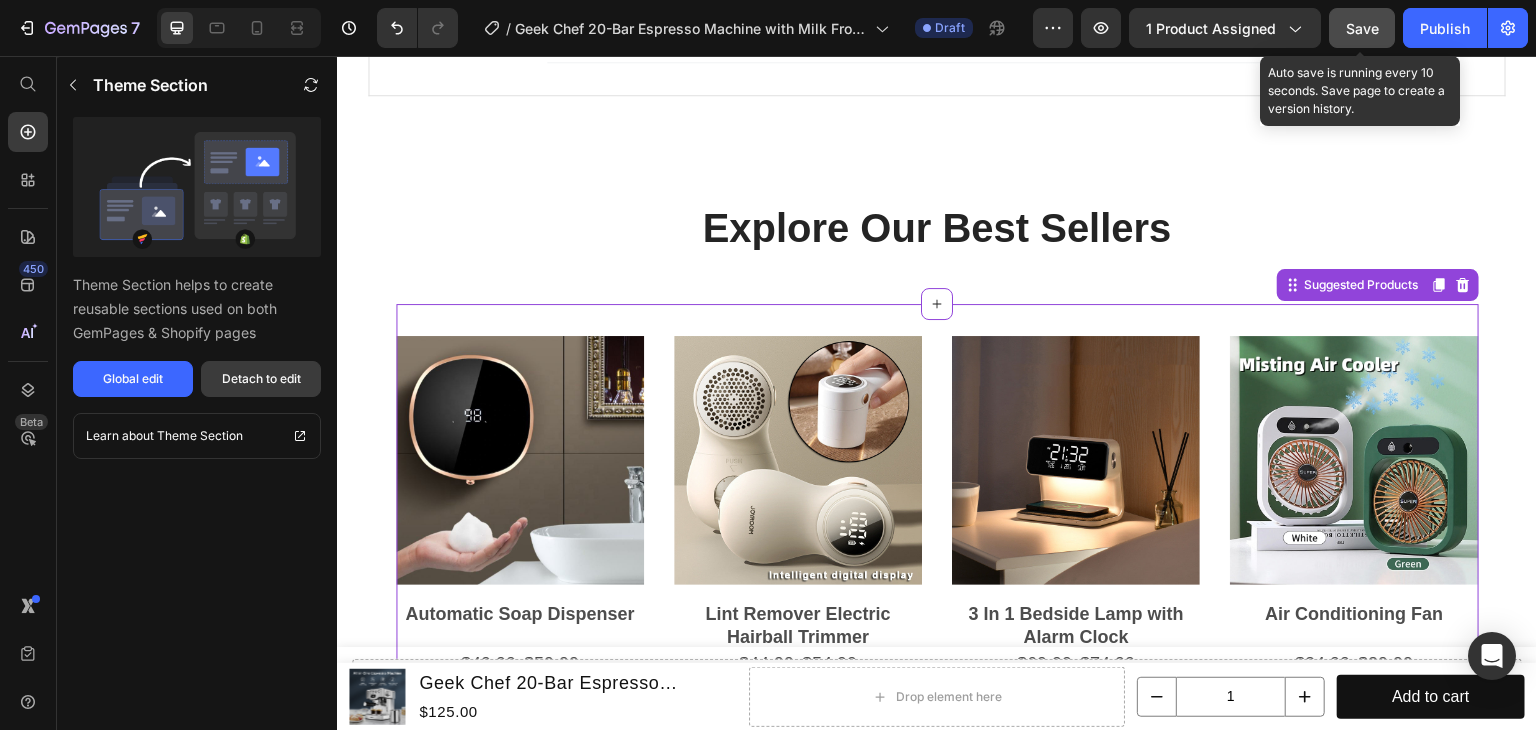 click on "Detach to edit" at bounding box center [261, 379] 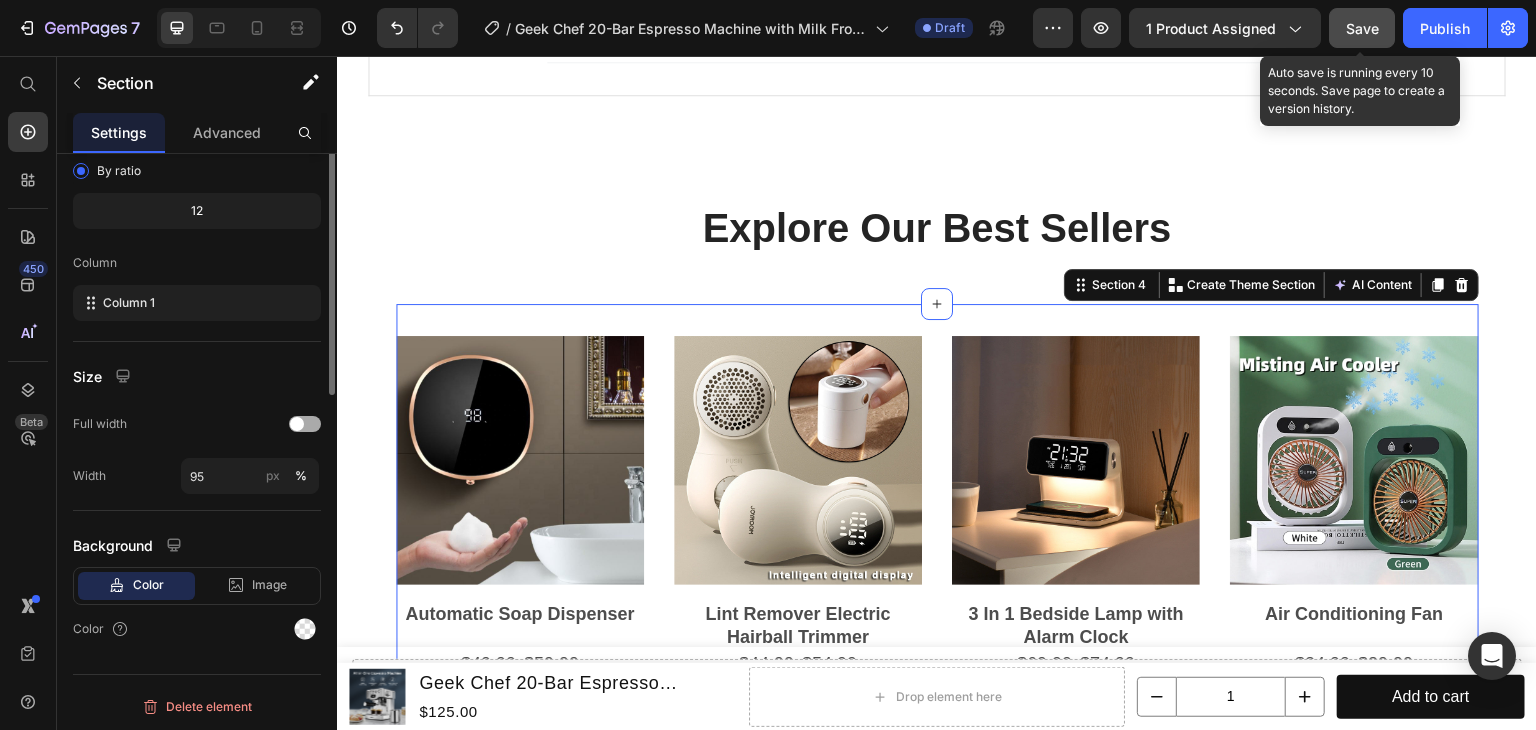scroll, scrollTop: 0, scrollLeft: 0, axis: both 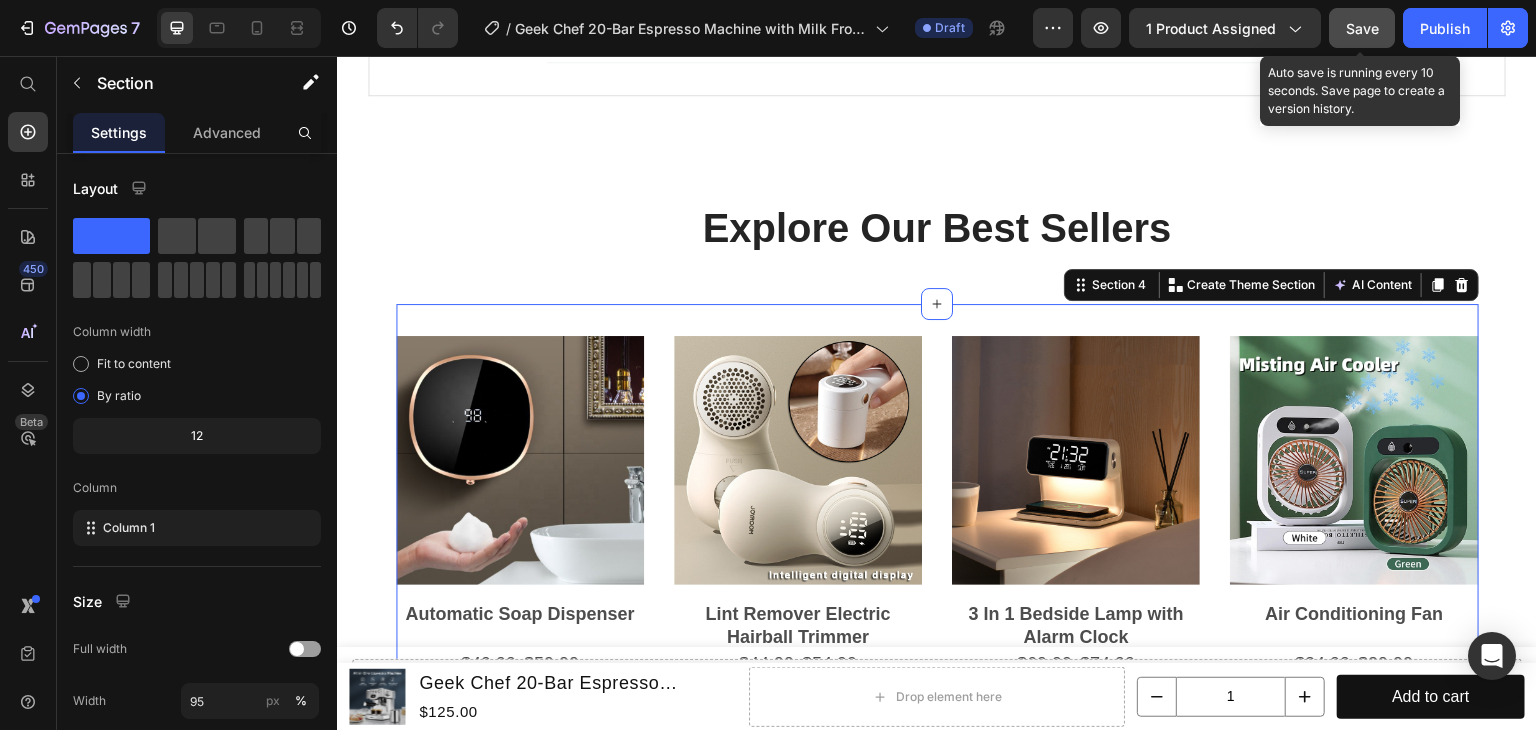 click on "Product Images Automatic Soap Dispenser Product Title $49.99 Product Price $59.99 Product Price Row Add To cart Product Cart Button Row Product Images Lint Remover Electric Hairball Trimmer Product Title $44.99 Product Price $54.99 Product Price Row Add To cart Product Cart Button Row Product Images 3 In 1 Bedside Lamp with Alarm Clock Product Title $69.99 Product Price $74.99 Product Price Row Add To cart Product Cart Button Row Product Images Air Conditioning Fan Product Title $34.99 Product Price $39.99 Product Price Row Add To cart Product Cart Button Row Product List Section 4   Create Theme Section AI Content Write with GemAI What would you like to describe here? Tone and Voice Persuasive Product Outdoor Parachute Hammock Show more Generate" at bounding box center (937, 542) 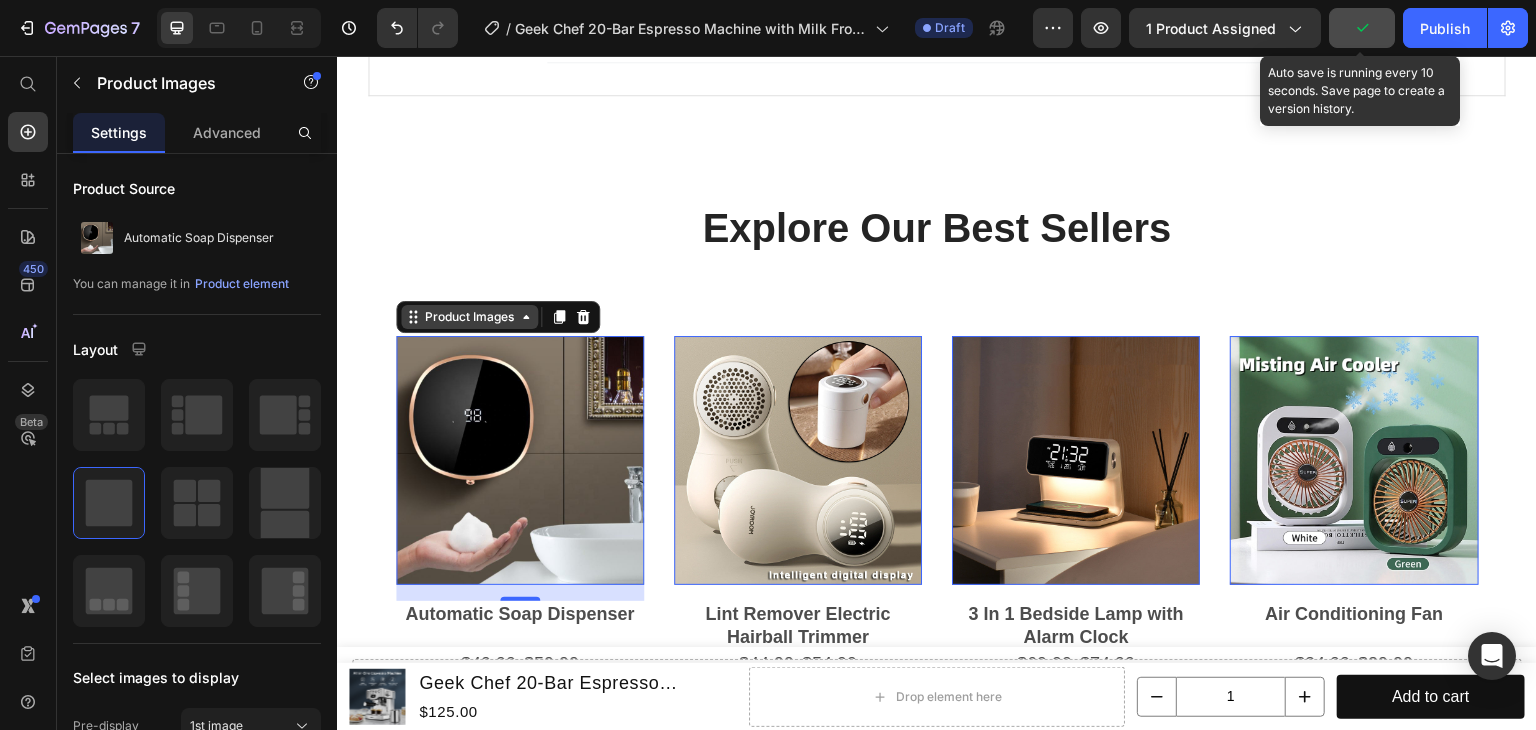 click on "Product Images" at bounding box center [469, 317] 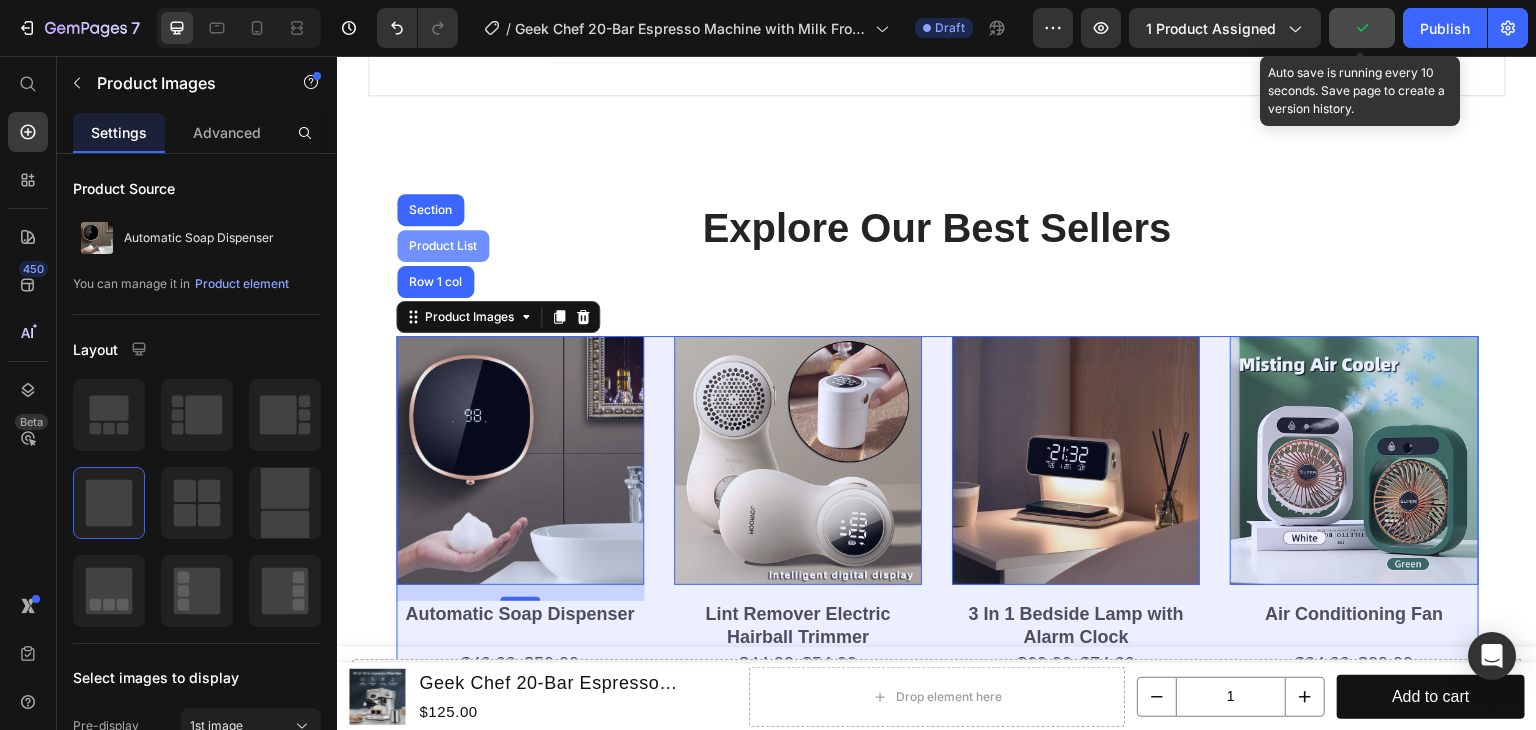 click on "Product List" at bounding box center (443, 246) 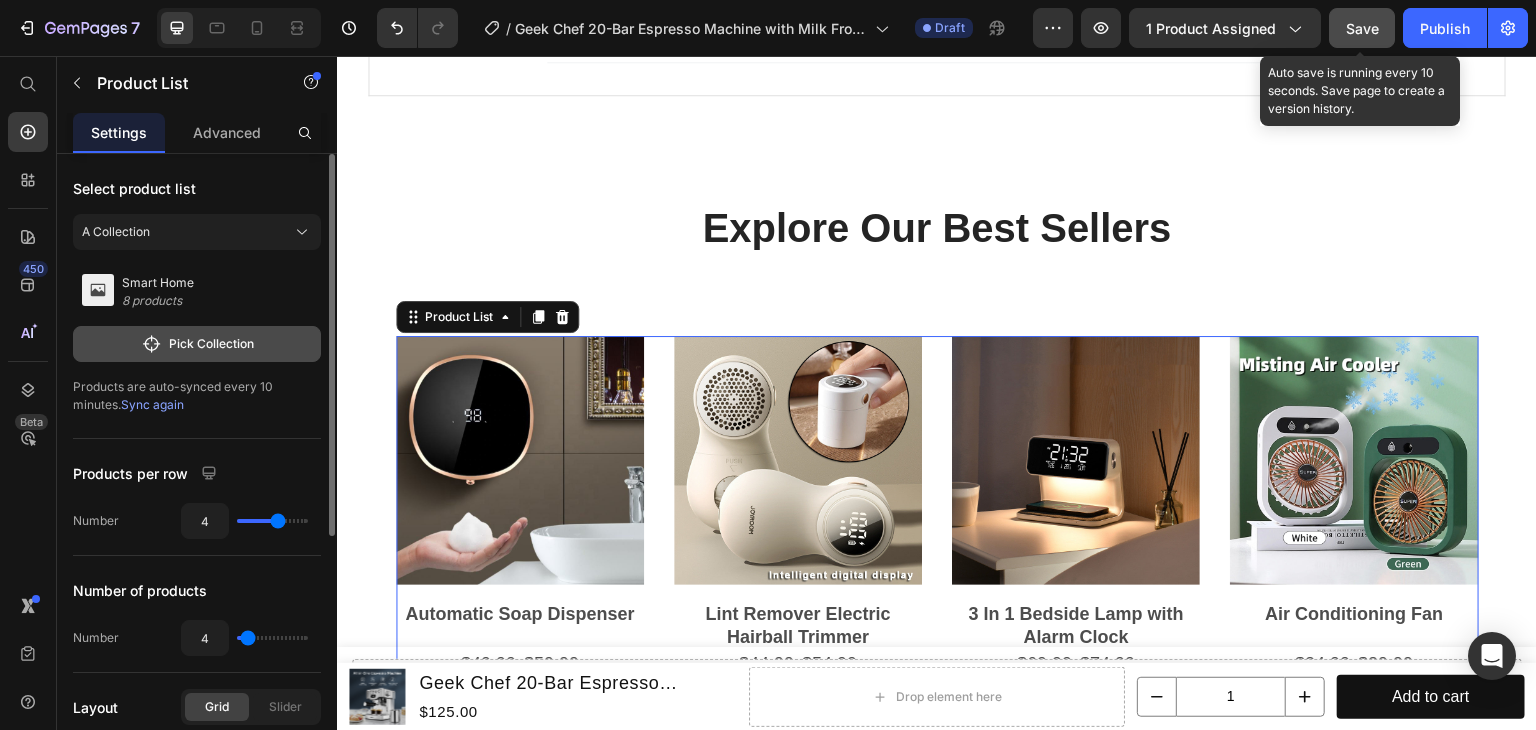click on "Pick Collection" at bounding box center (197, 344) 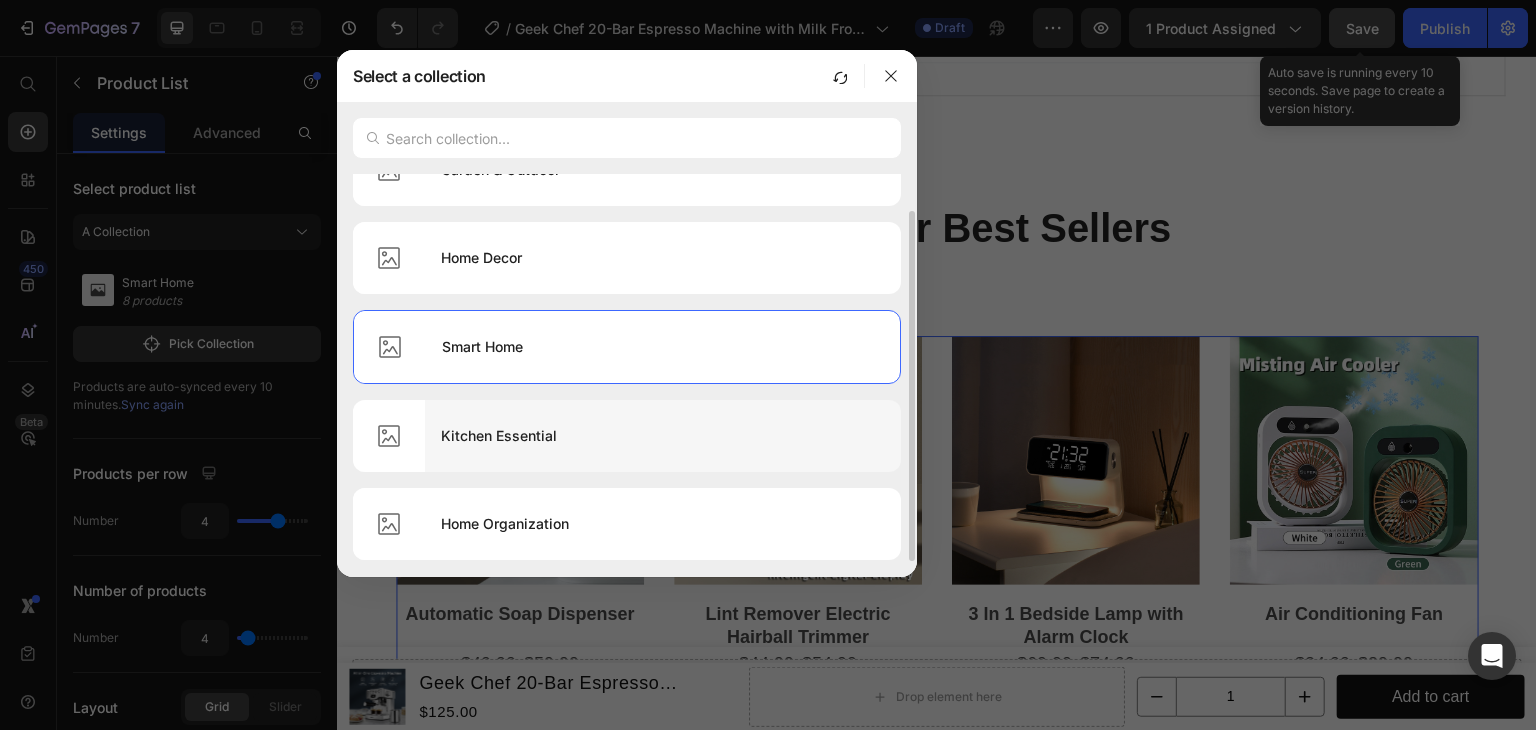 click on "Kitchen Essential" at bounding box center (663, 436) 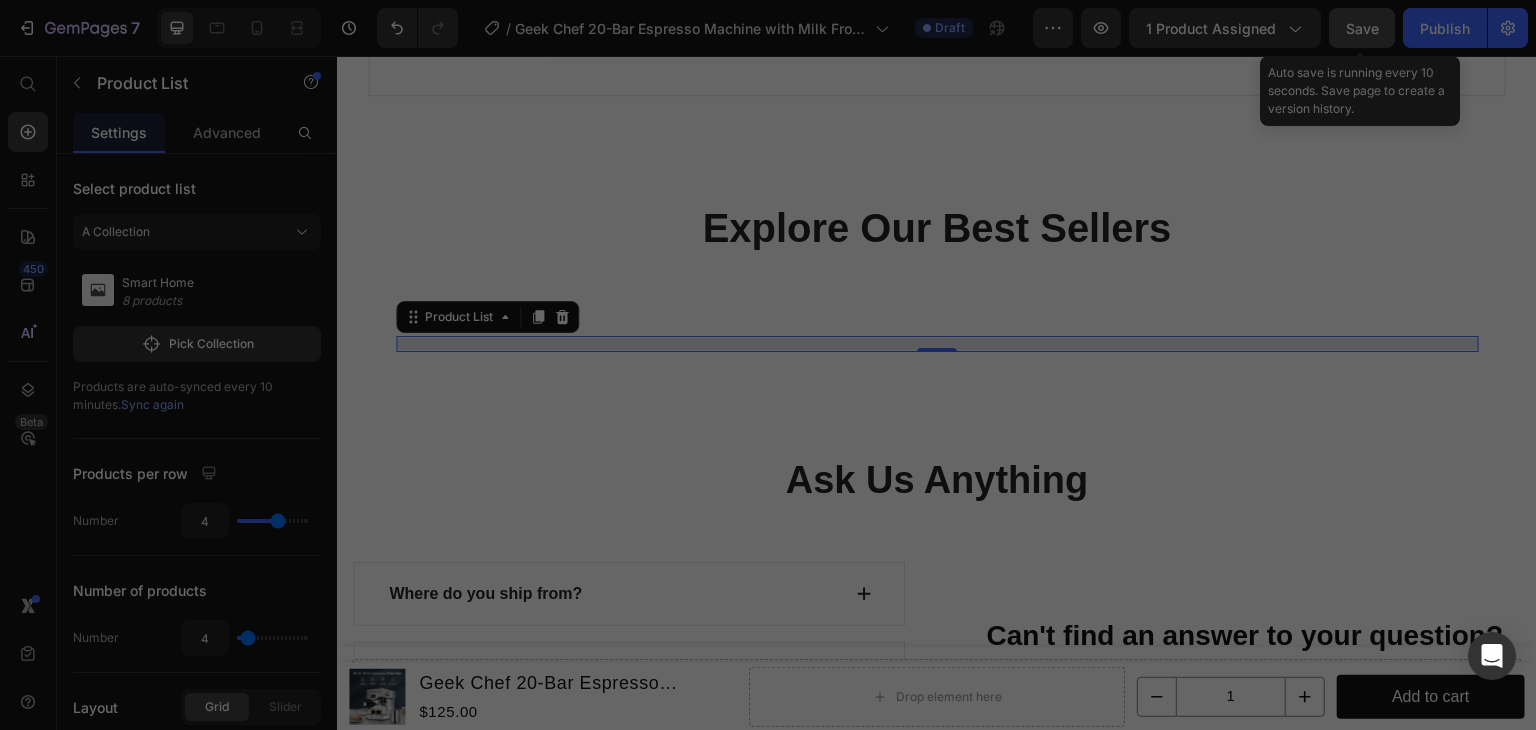 scroll, scrollTop: 39, scrollLeft: 0, axis: vertical 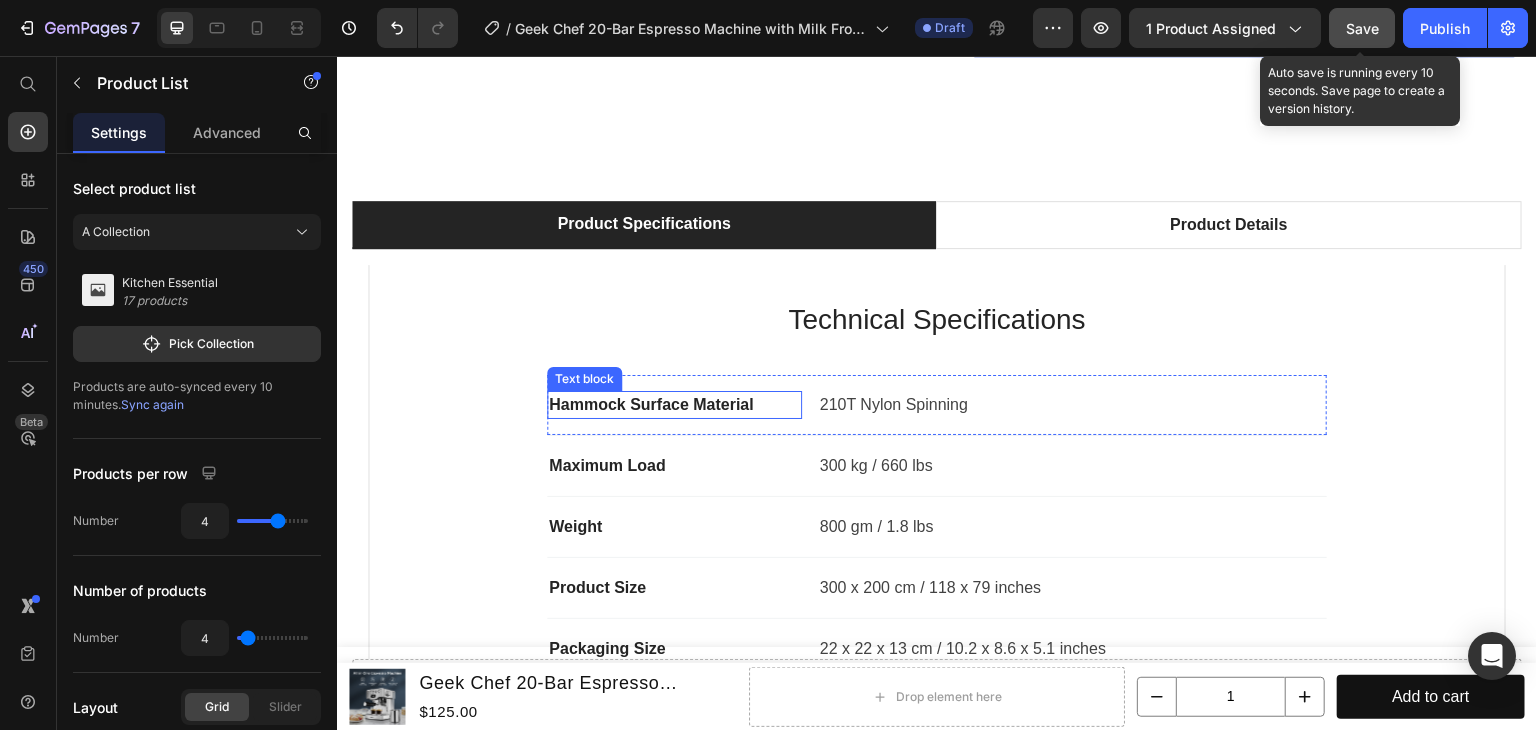 click on "Hammock Surface Material" at bounding box center [674, 405] 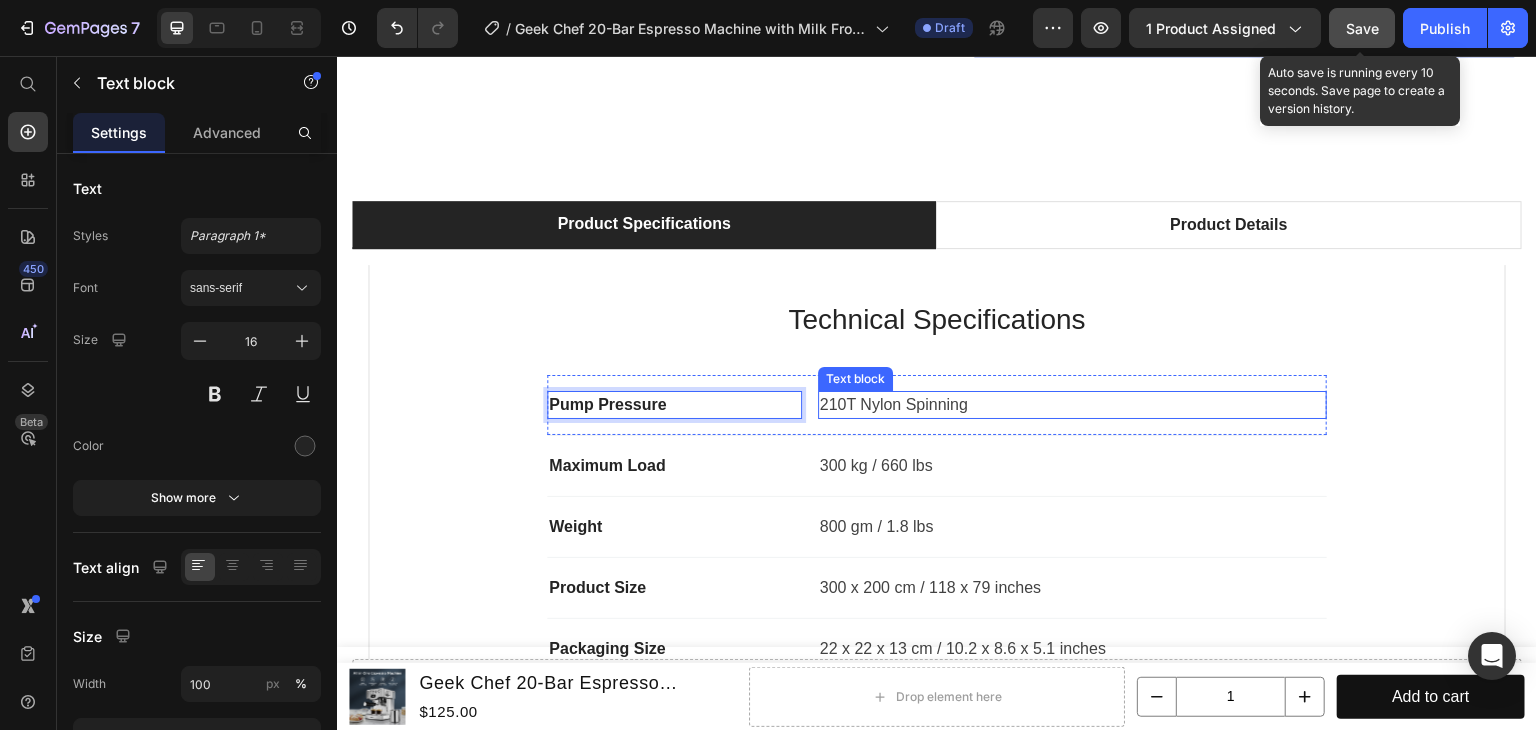 click on "210T Nylon Spinning" at bounding box center [1072, 405] 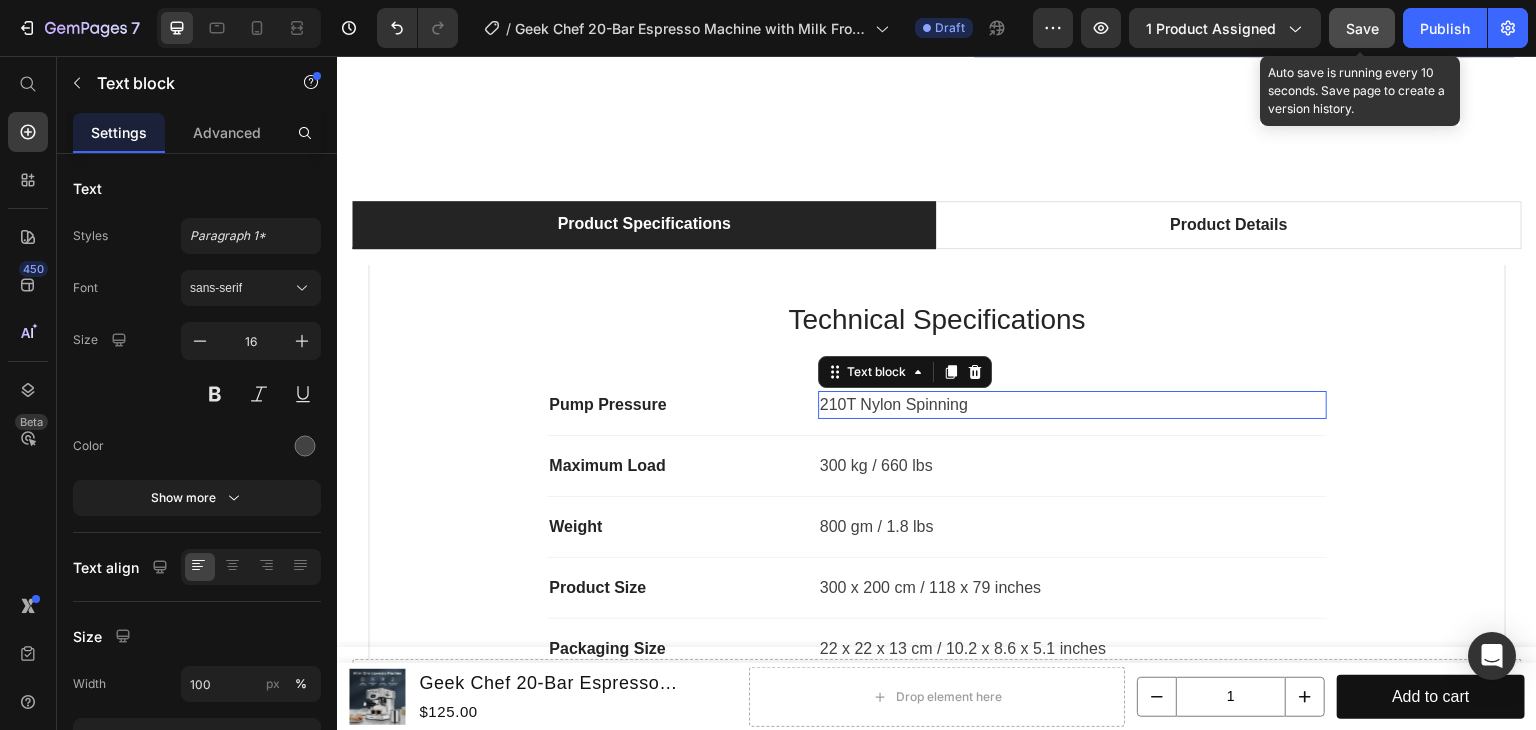 click on "210T Nylon Spinning" at bounding box center [1072, 405] 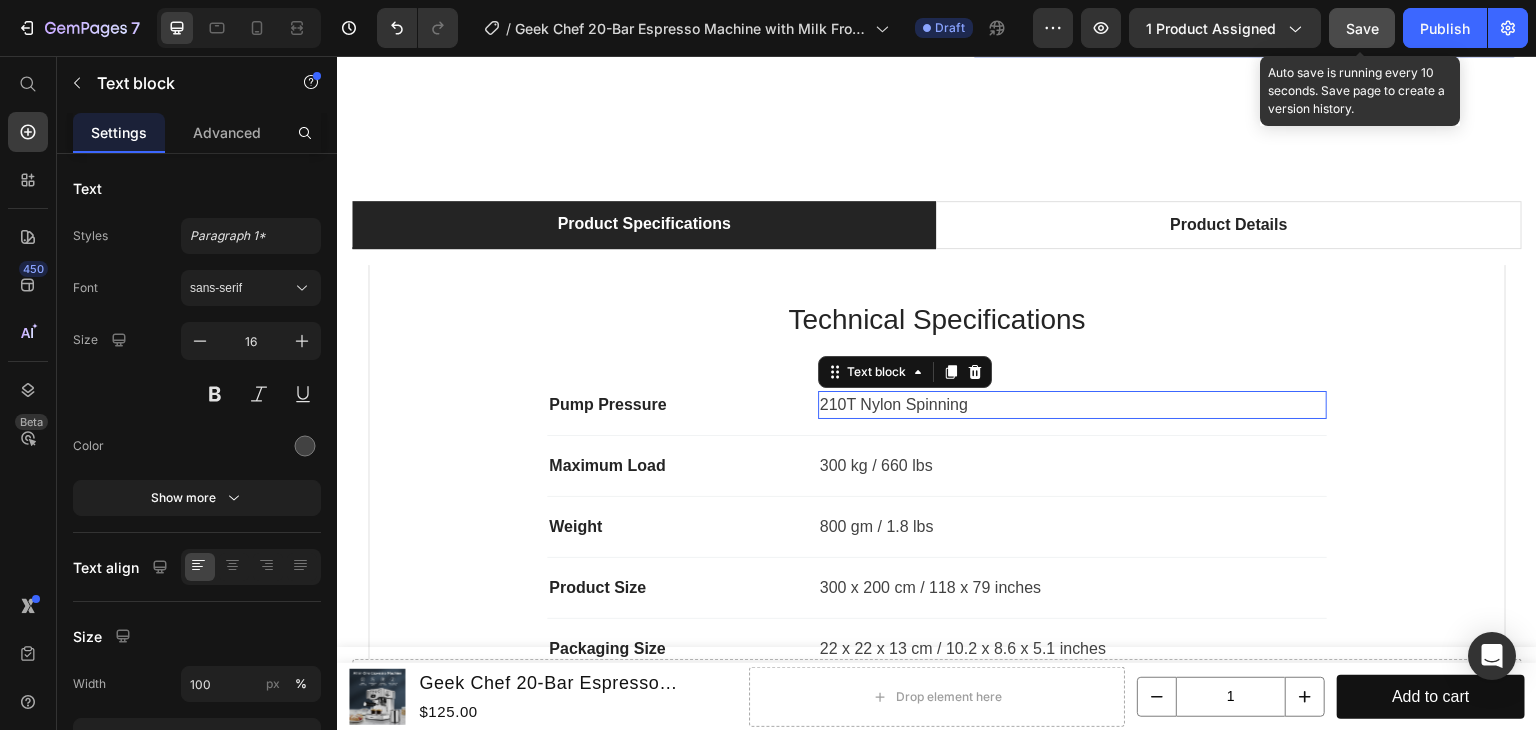 click on "210T Nylon Spinning" at bounding box center (1072, 405) 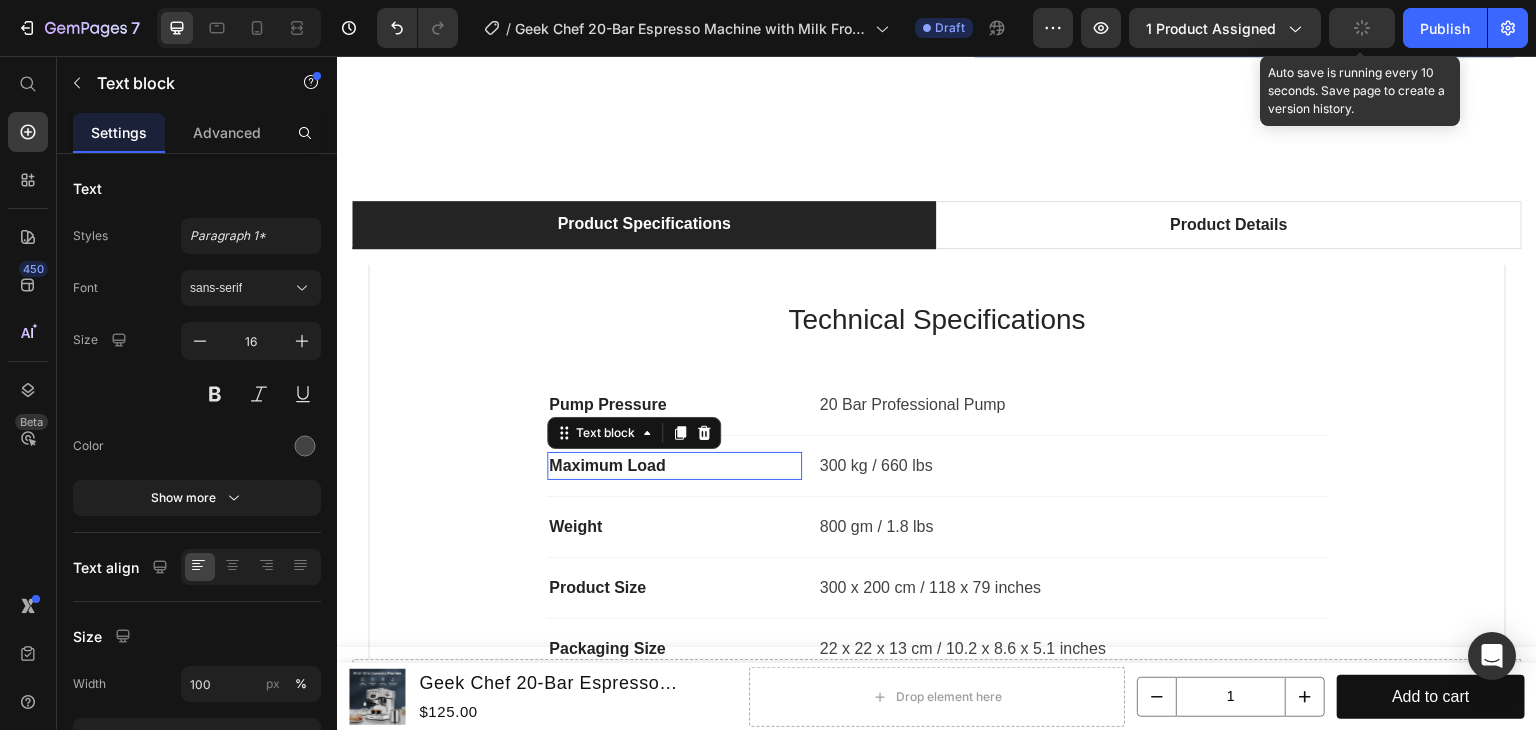 click on "Maximum Load" at bounding box center (674, 466) 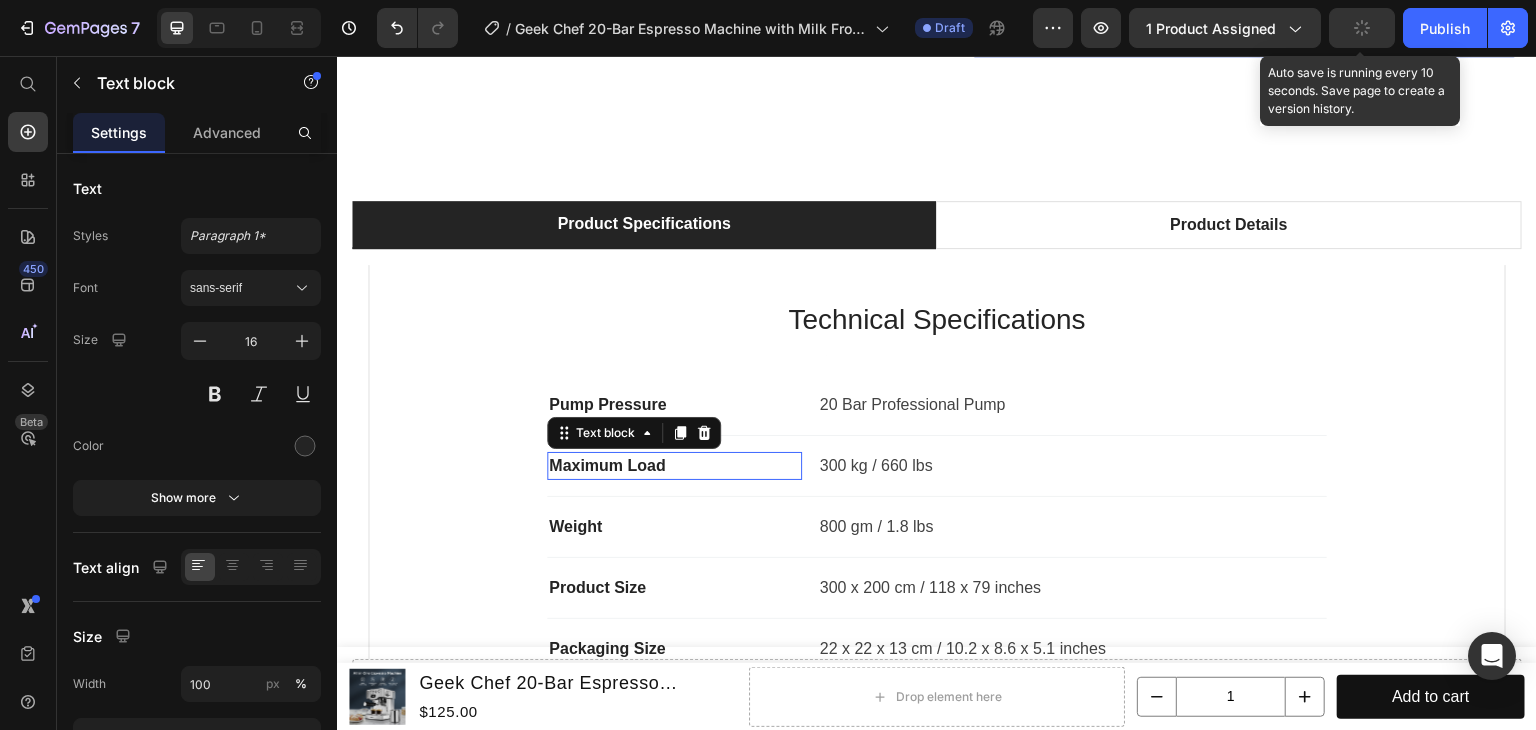 click on "Maximum Load" at bounding box center (674, 466) 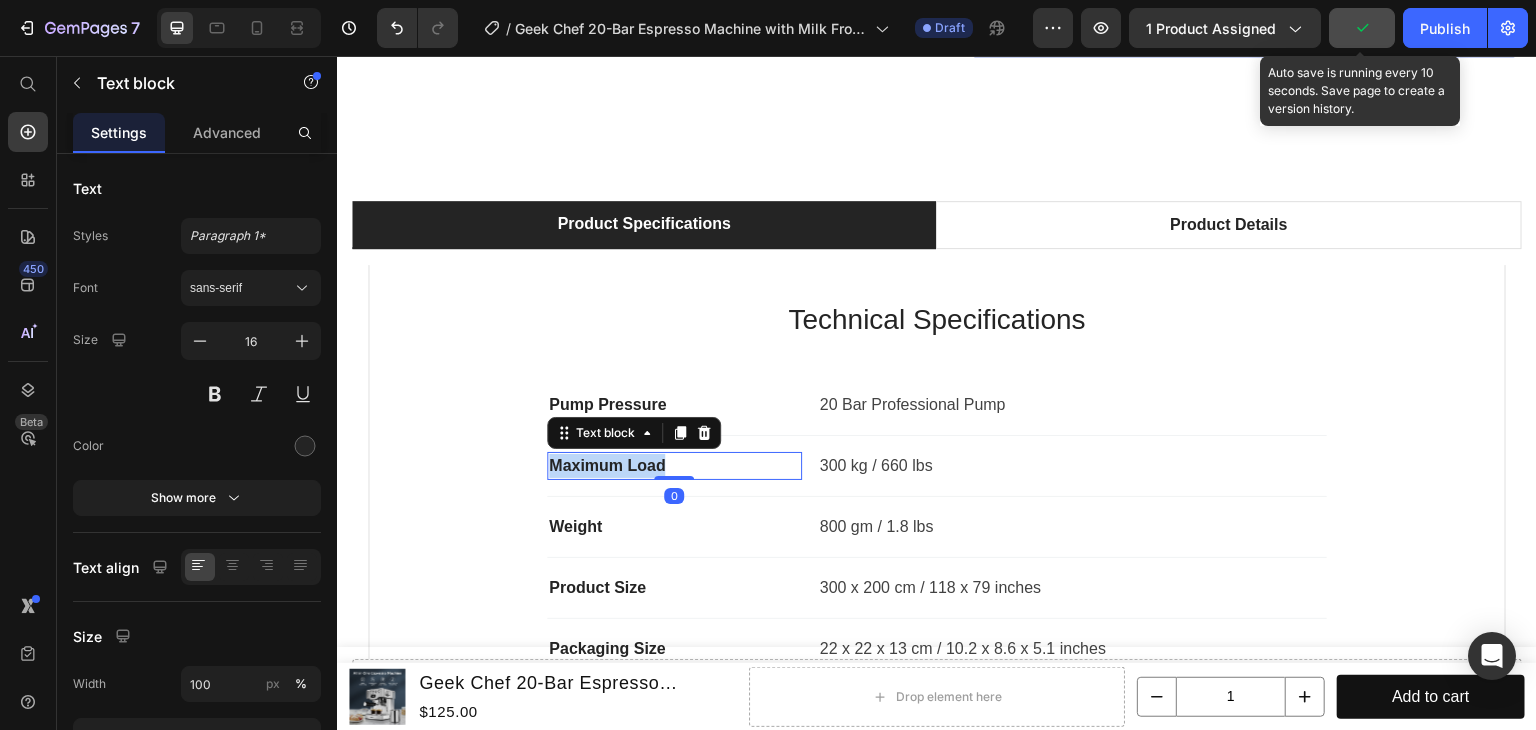 click on "Maximum Load" at bounding box center (674, 466) 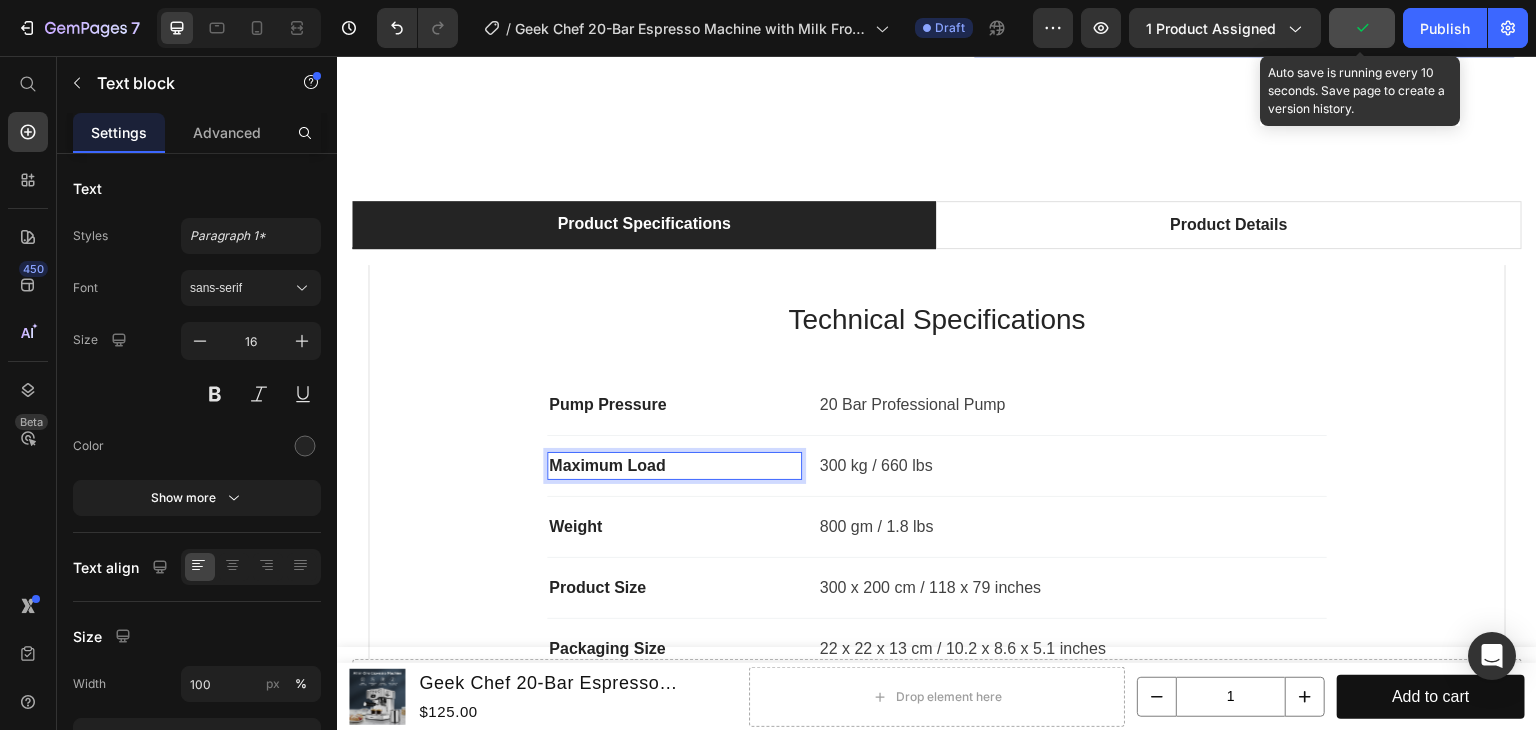 drag, startPoint x: 652, startPoint y: 439, endPoint x: 639, endPoint y: 448, distance: 15.811388 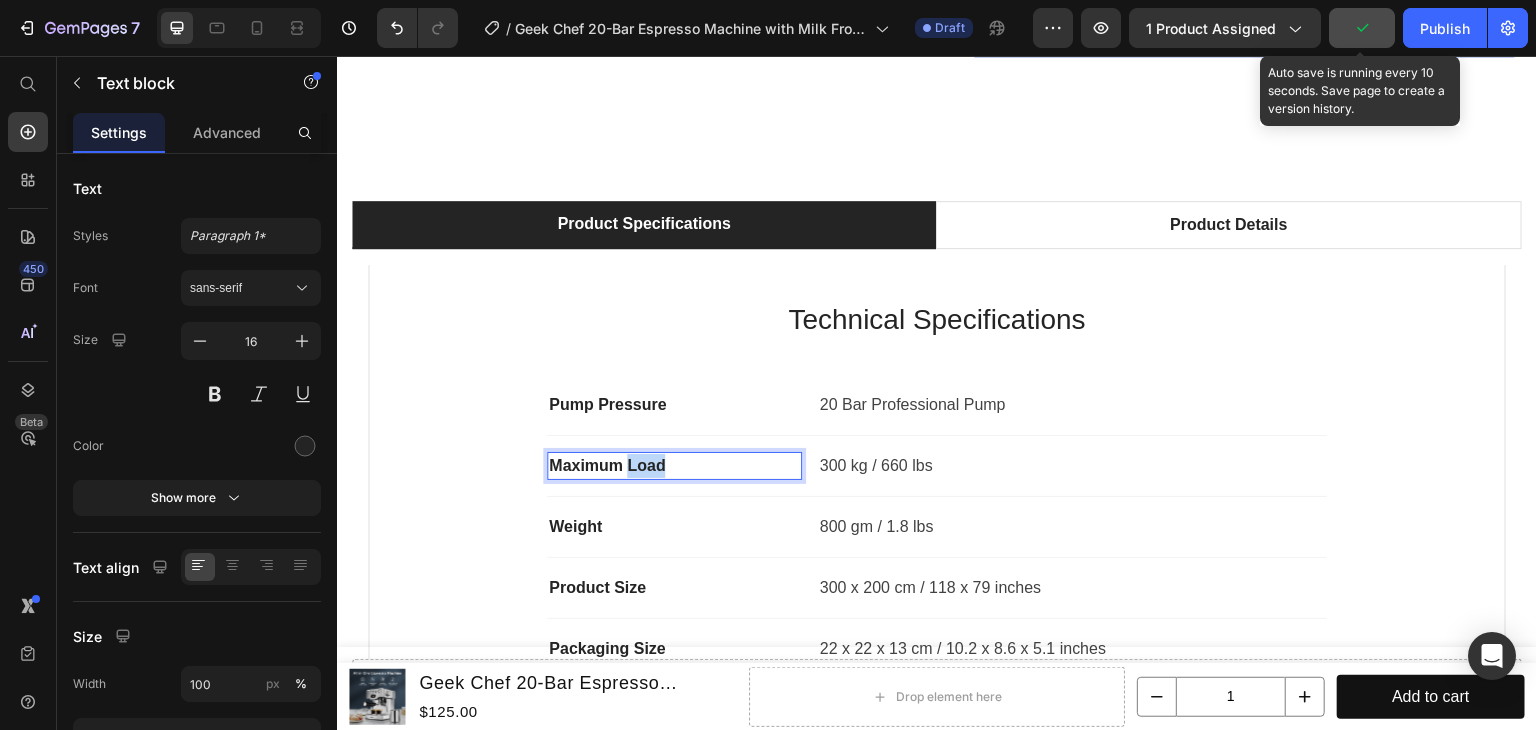 click on "Maximum Load" at bounding box center [674, 466] 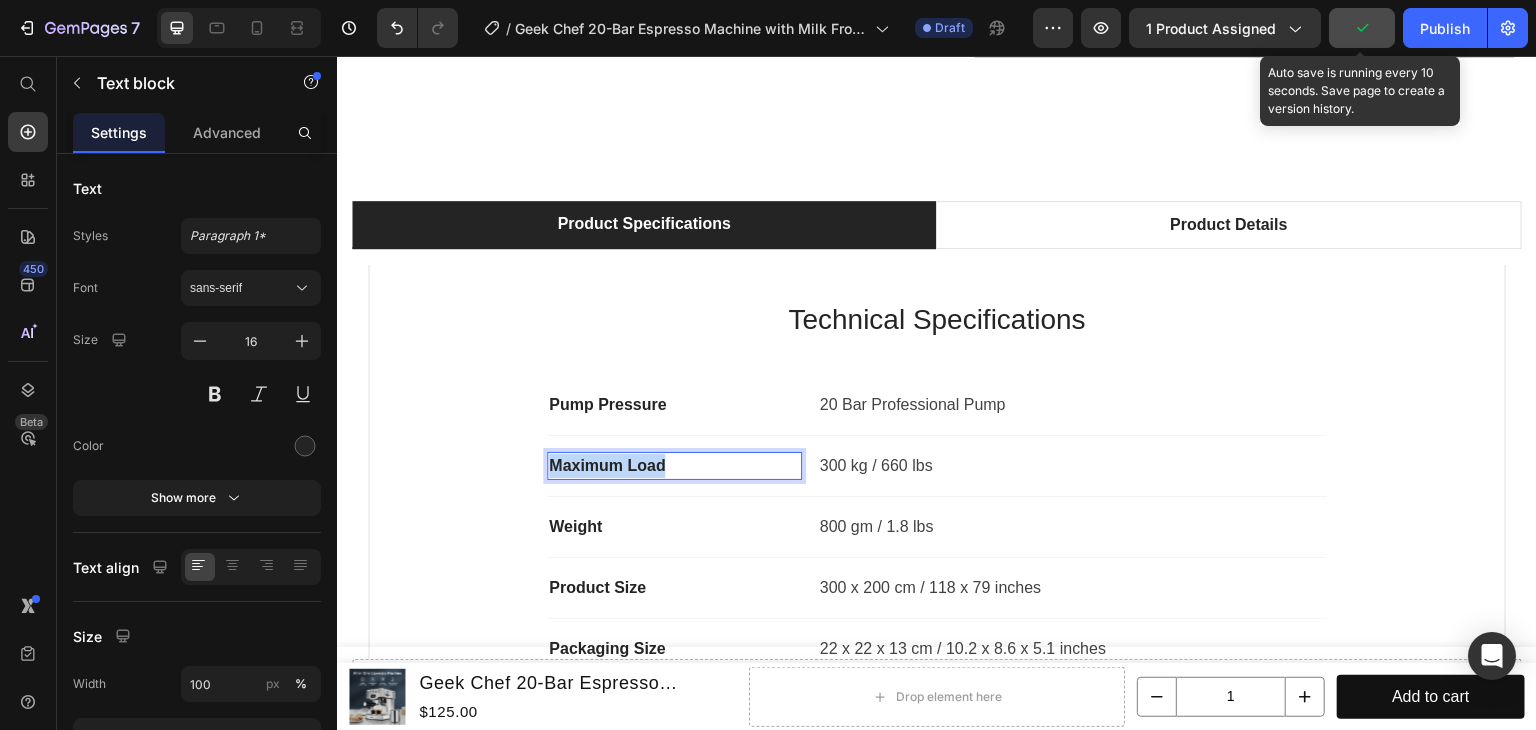 click on "Maximum Load" at bounding box center [674, 466] 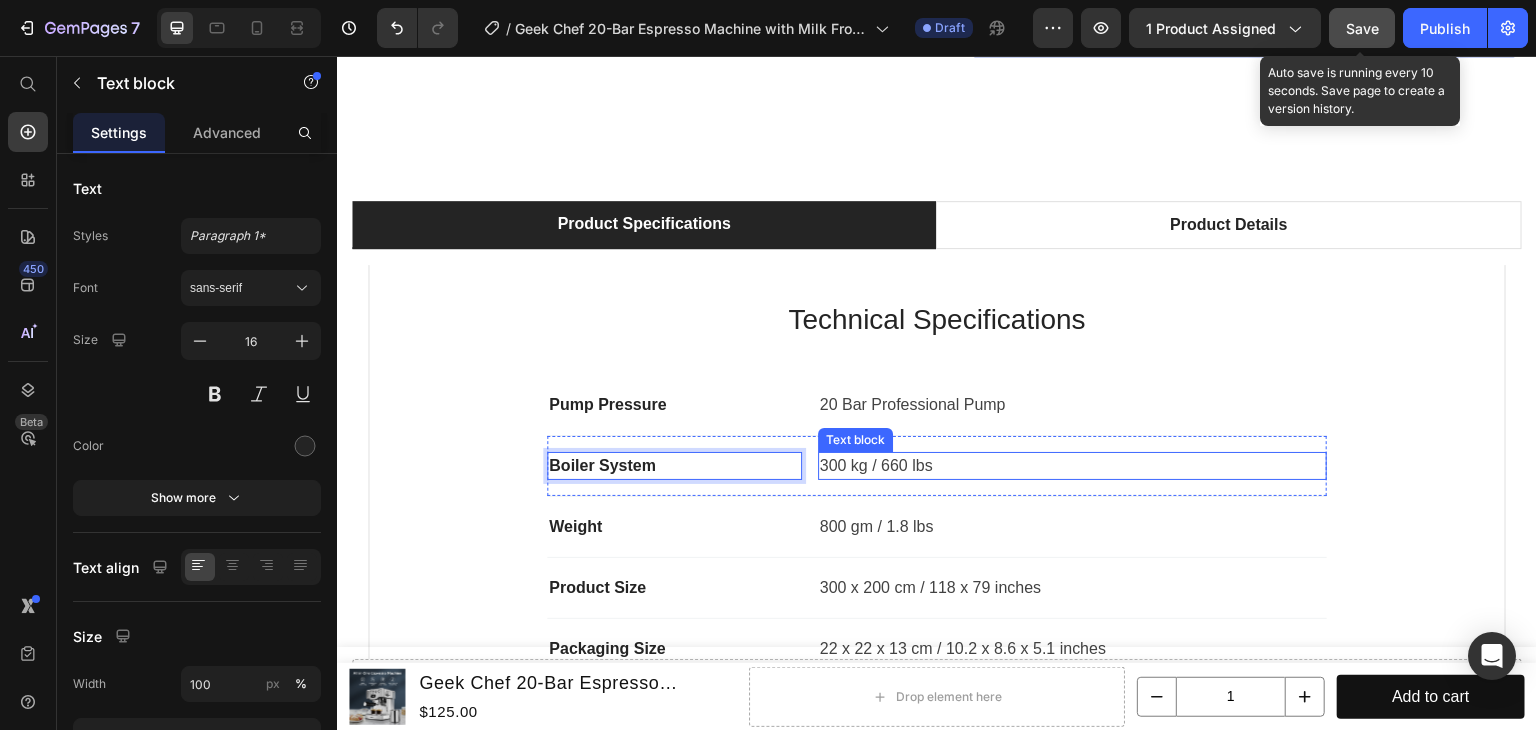 click on "300 kg / 660 lbs" at bounding box center [1072, 466] 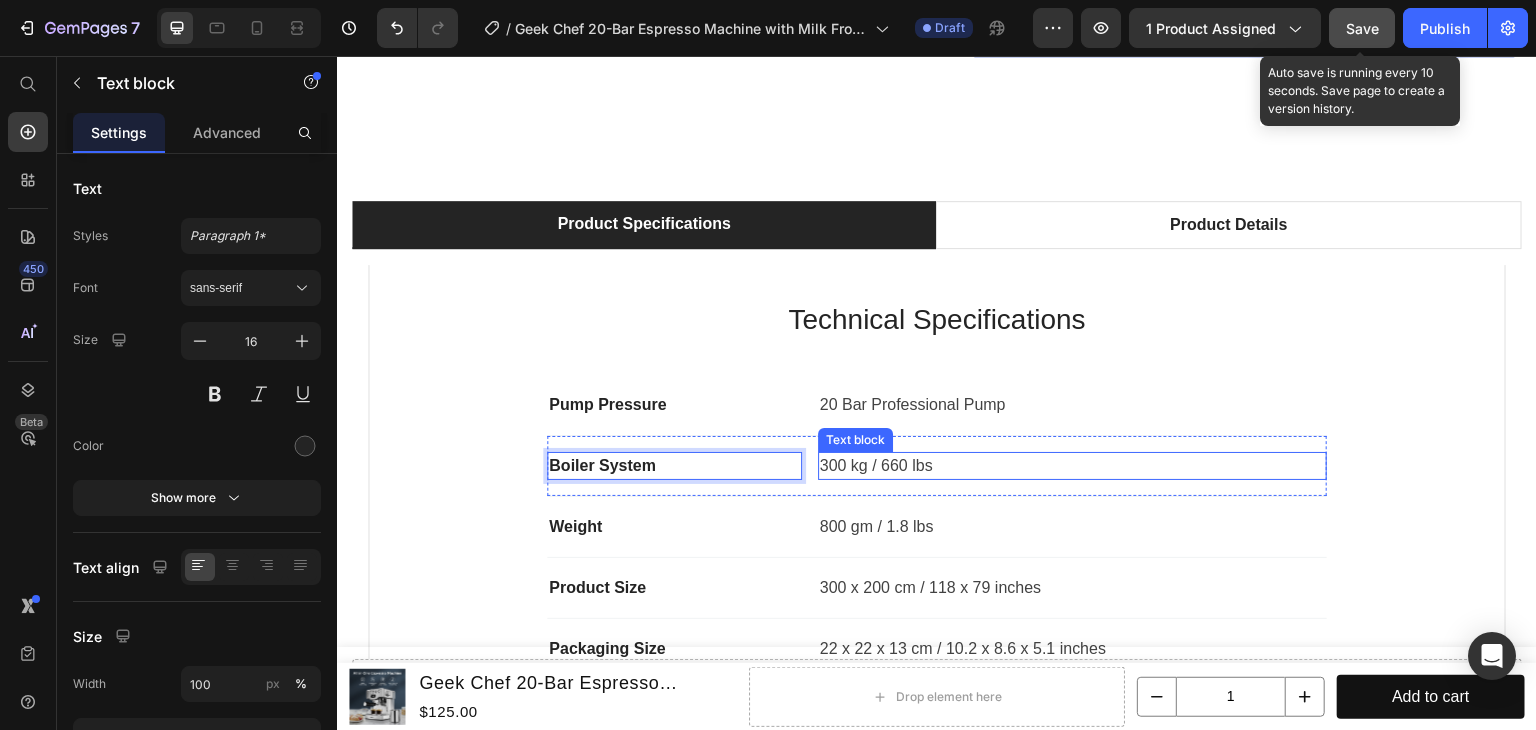 click on "300 kg / 660 lbs" at bounding box center [1072, 466] 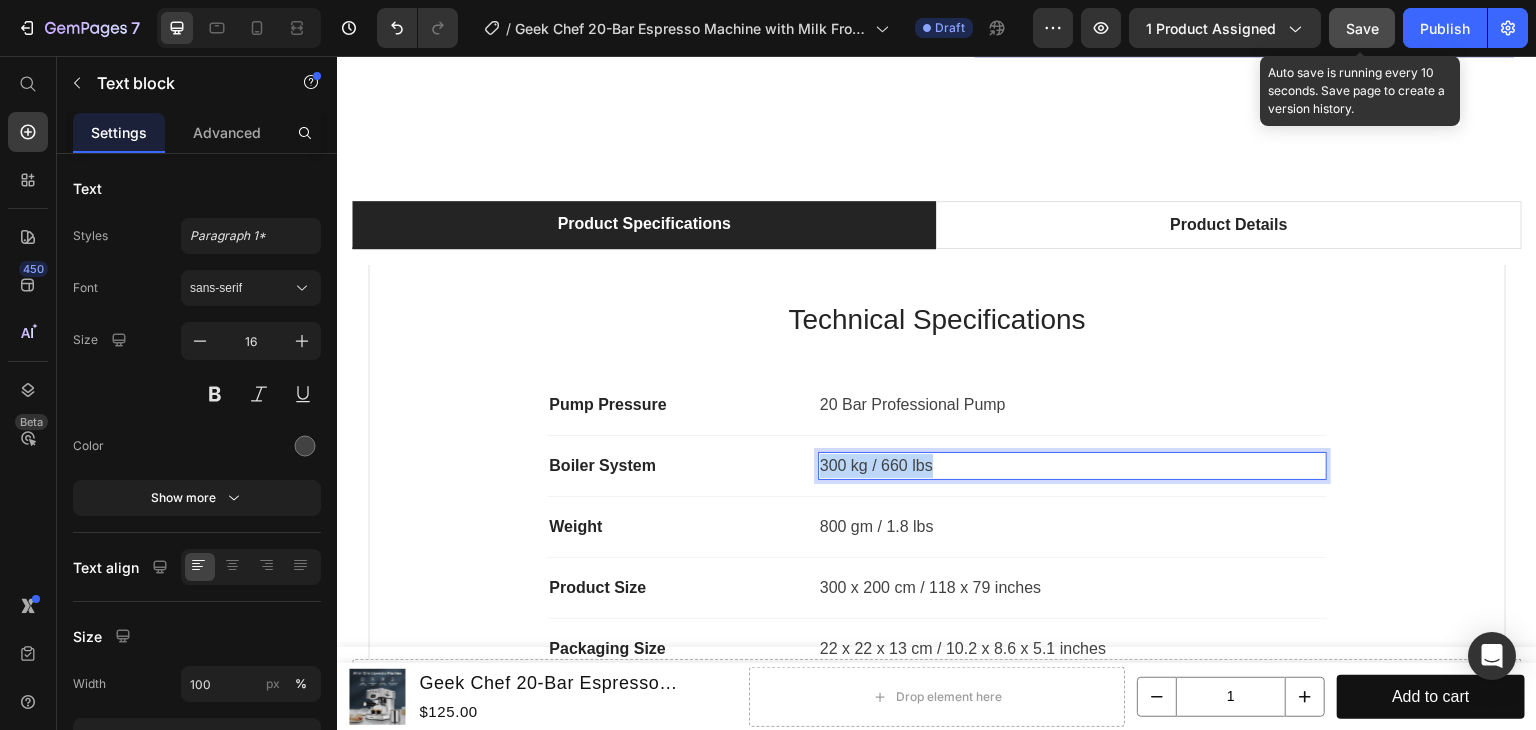 click on "300 kg / 660 lbs" at bounding box center (1072, 466) 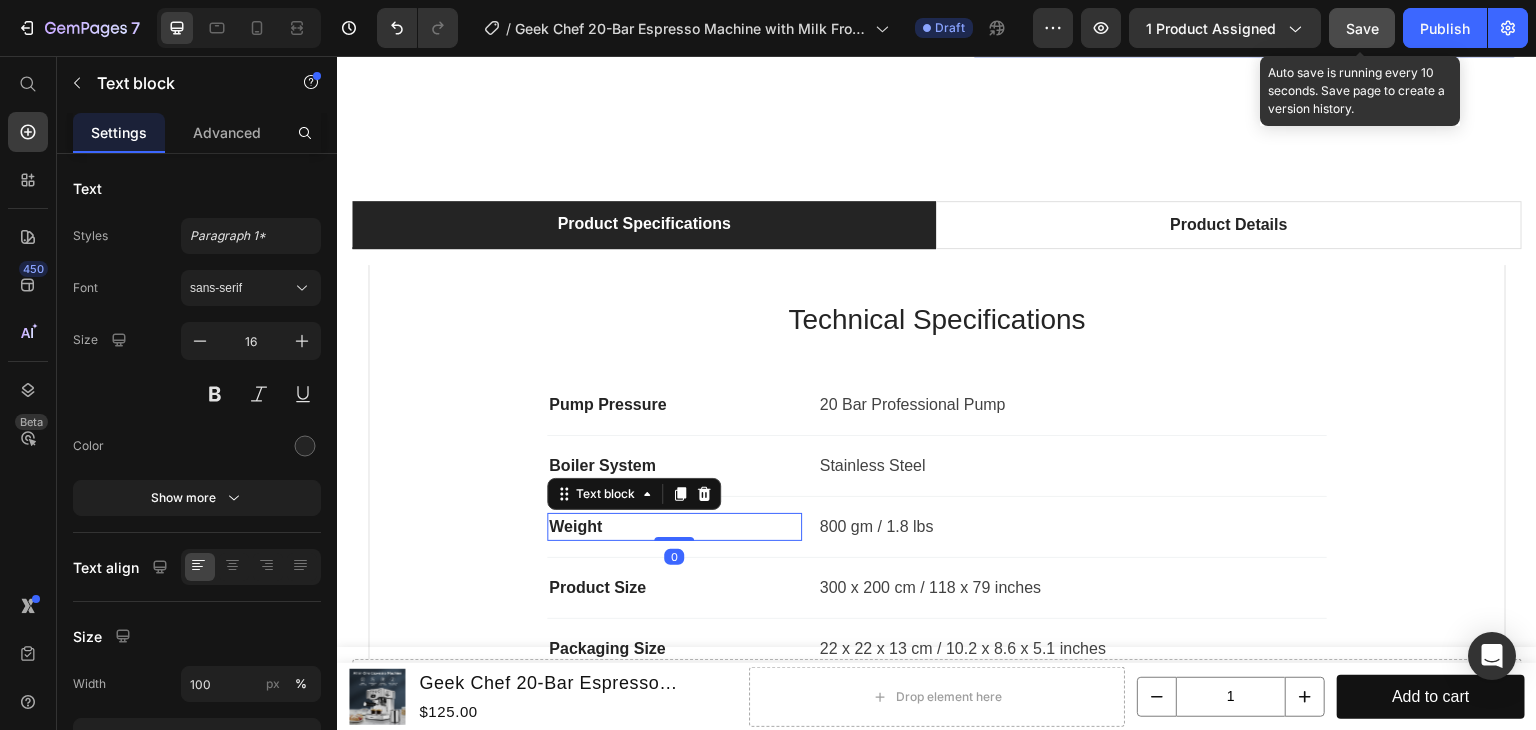 click on "Weight" at bounding box center (674, 527) 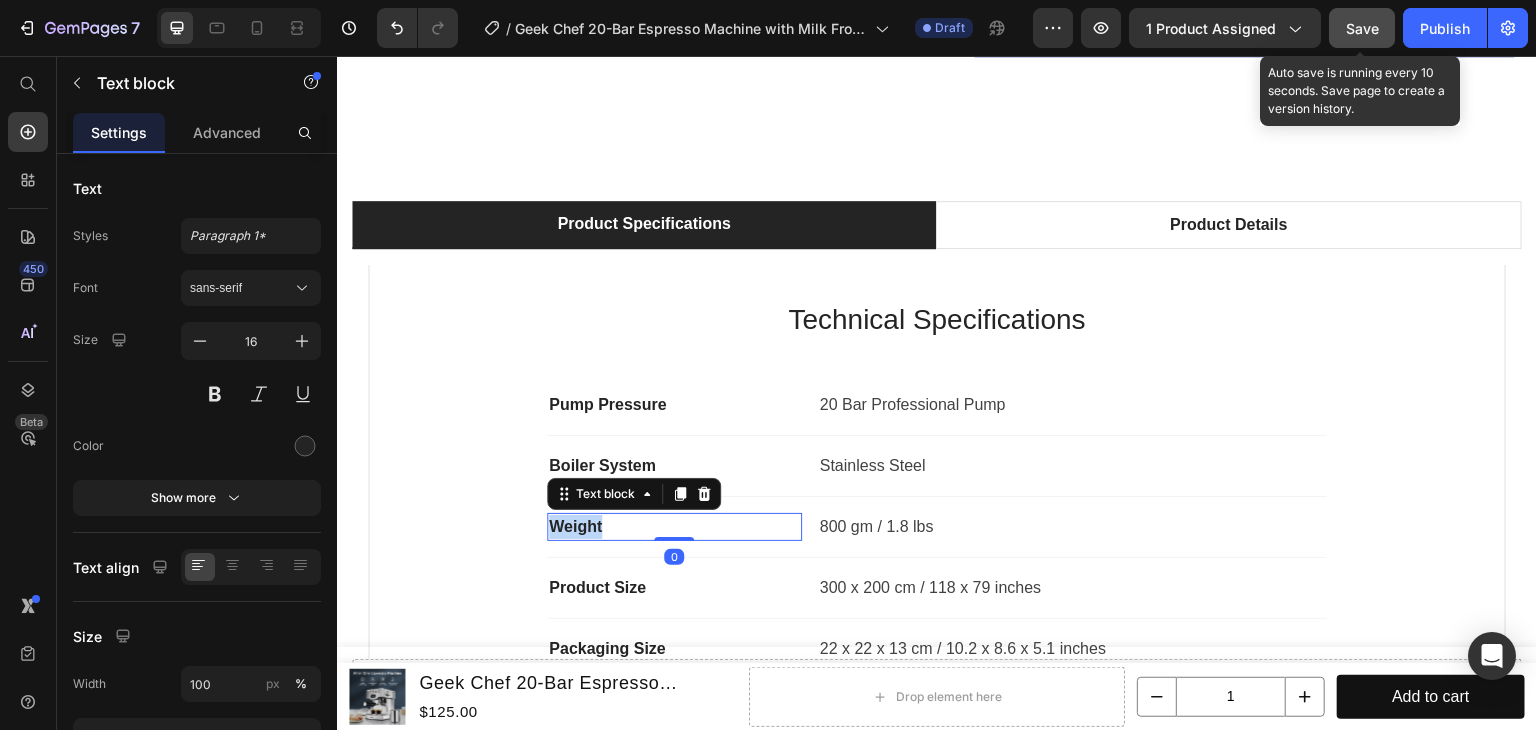 click on "Weight" at bounding box center (674, 527) 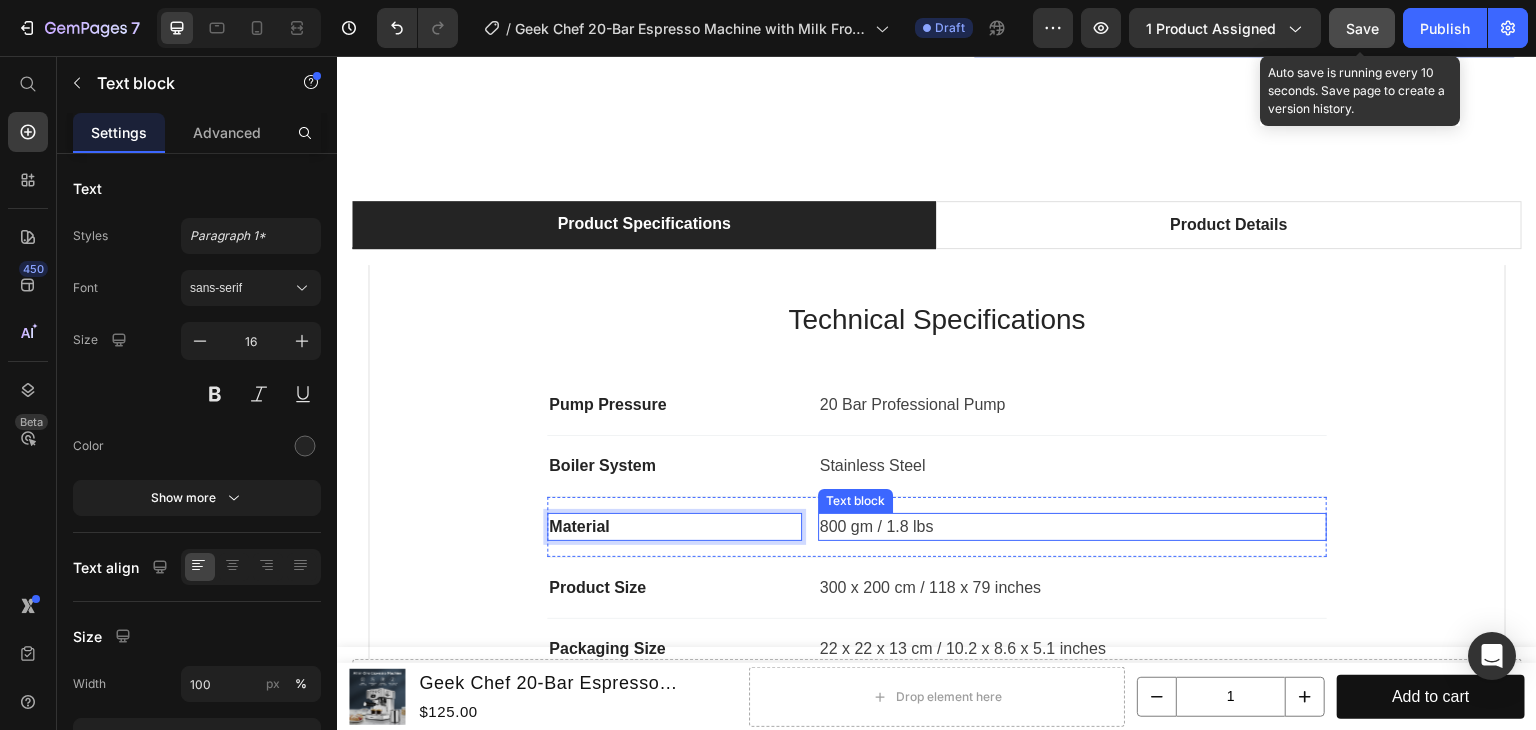 click on "800 gm / 1.8 lbs" at bounding box center (1072, 527) 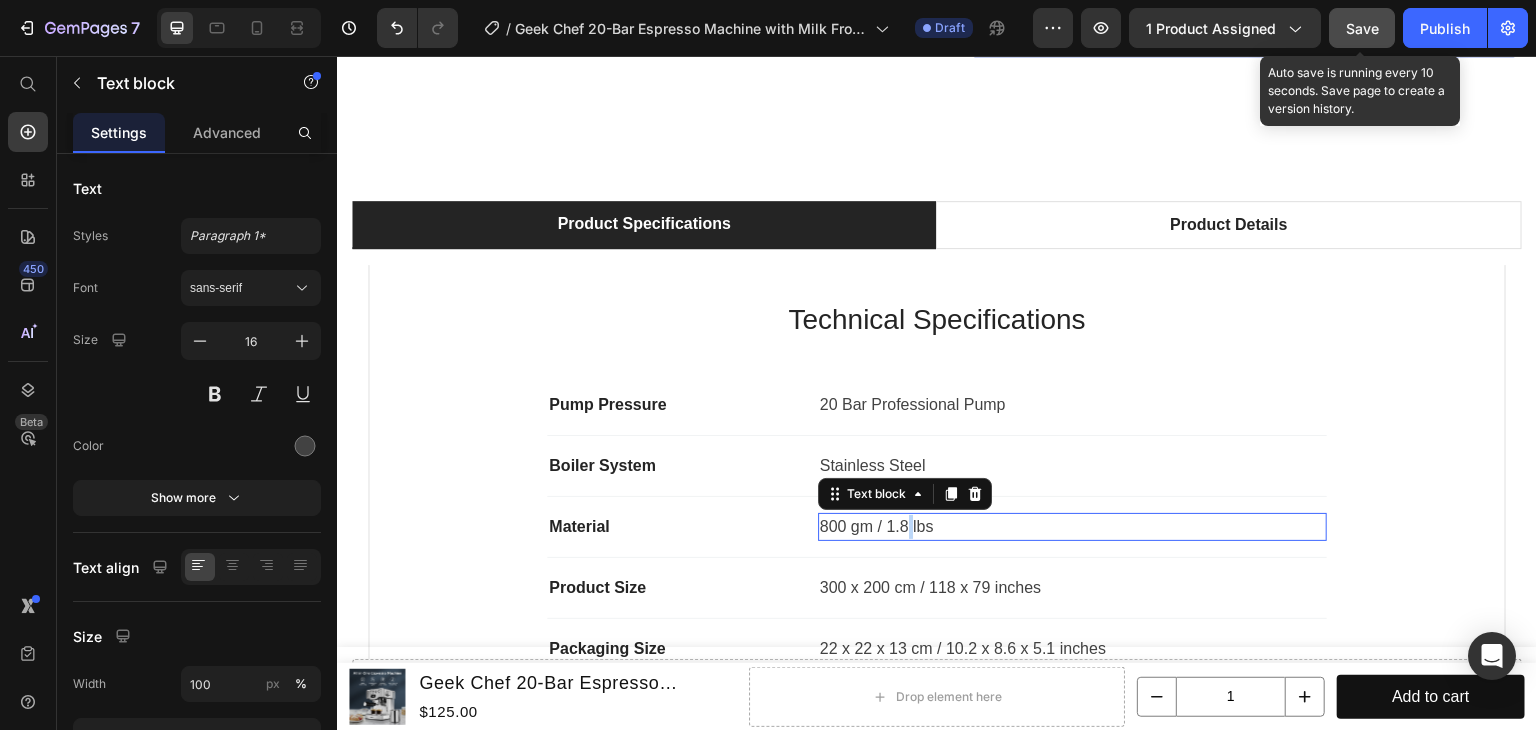 click on "800 gm / 1.8 lbs" at bounding box center (1072, 527) 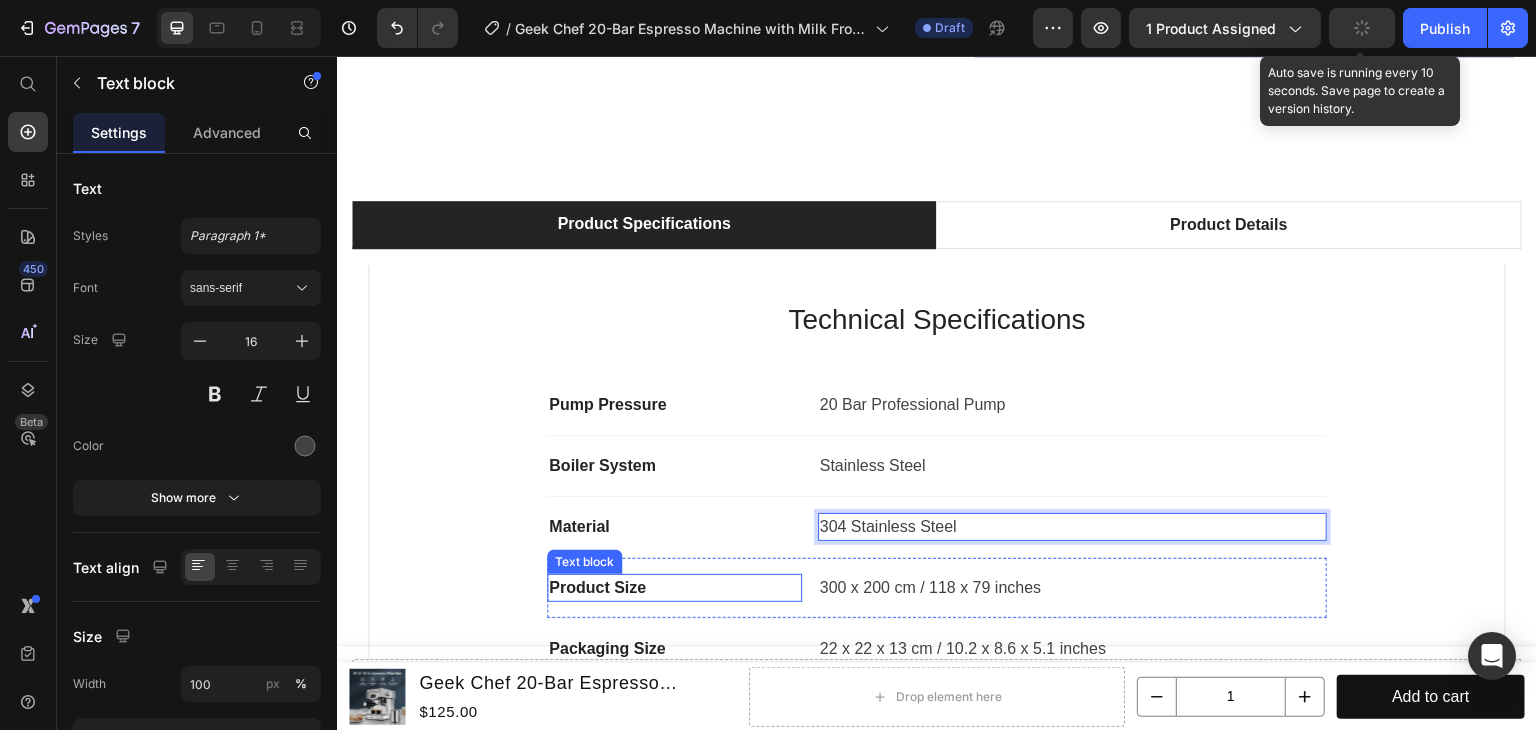 click on "Product Size" at bounding box center (674, 588) 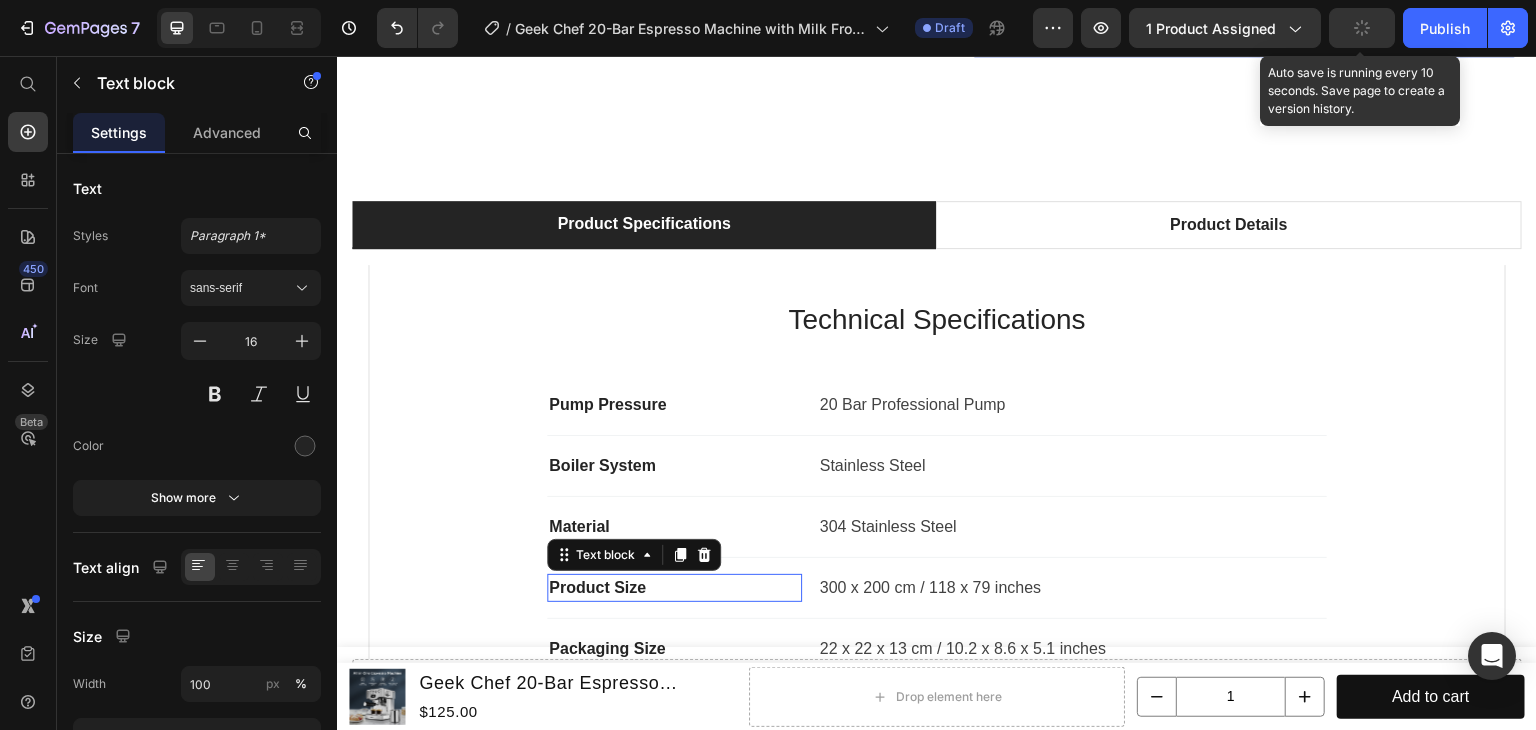 click on "Product Size" at bounding box center [674, 588] 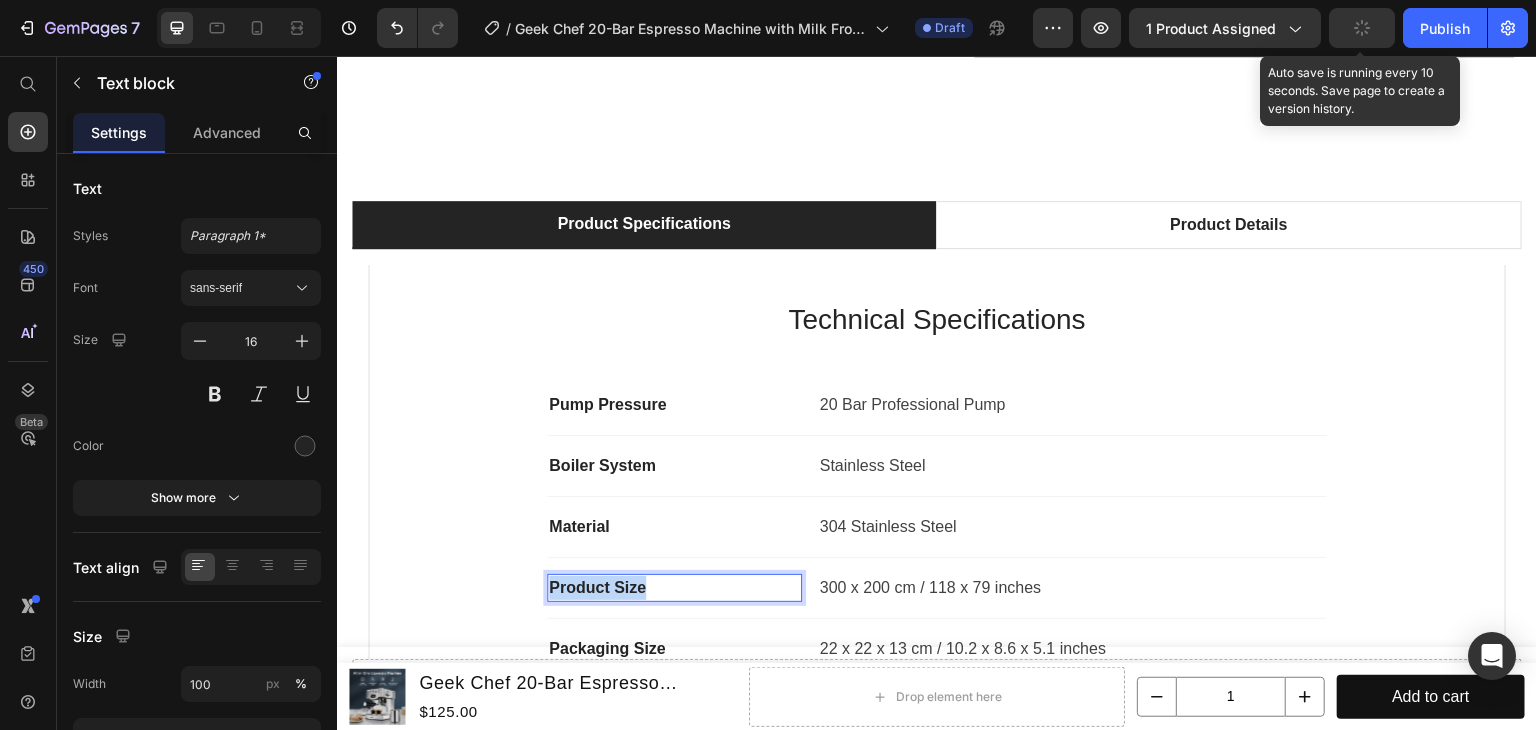 click on "Product Size" at bounding box center [674, 588] 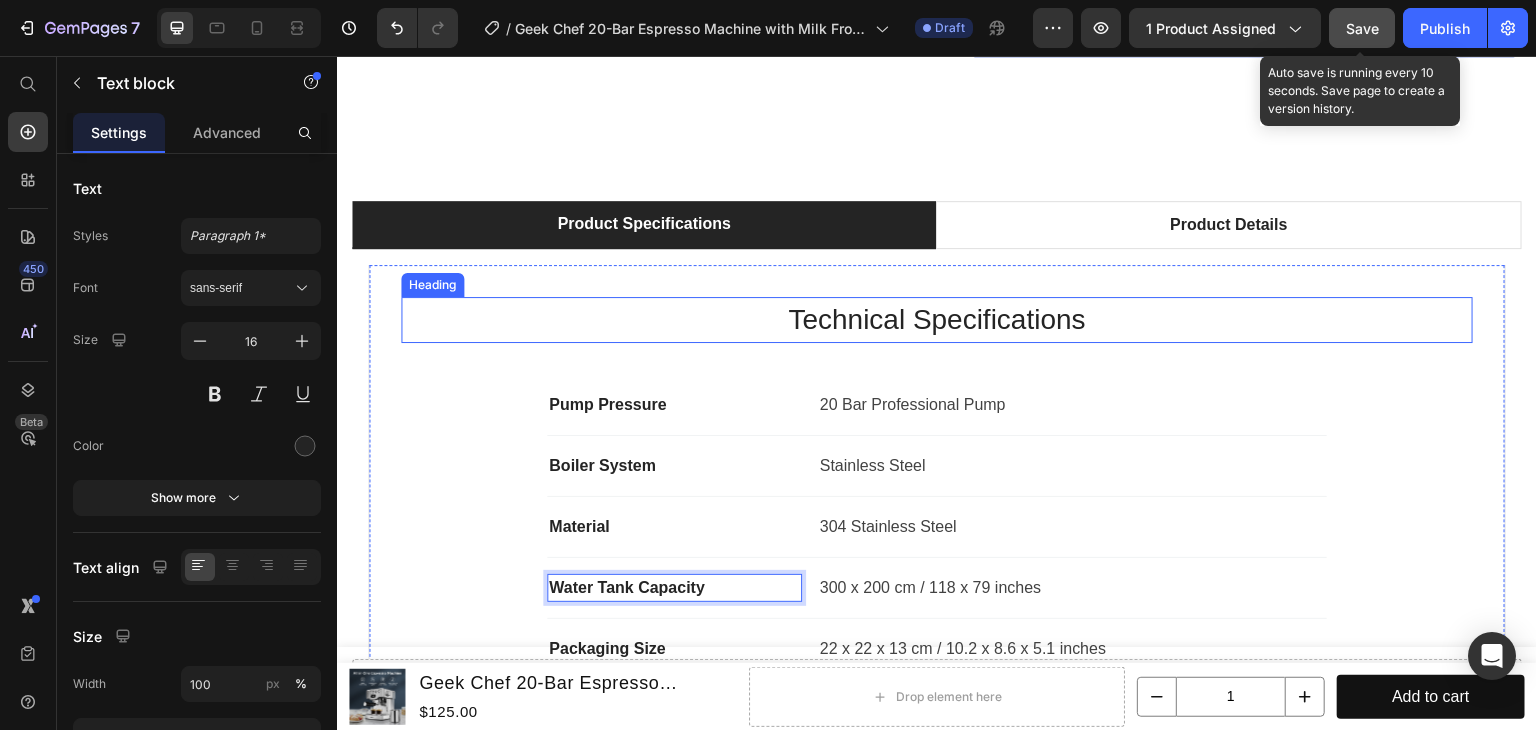 scroll, scrollTop: 3200, scrollLeft: 0, axis: vertical 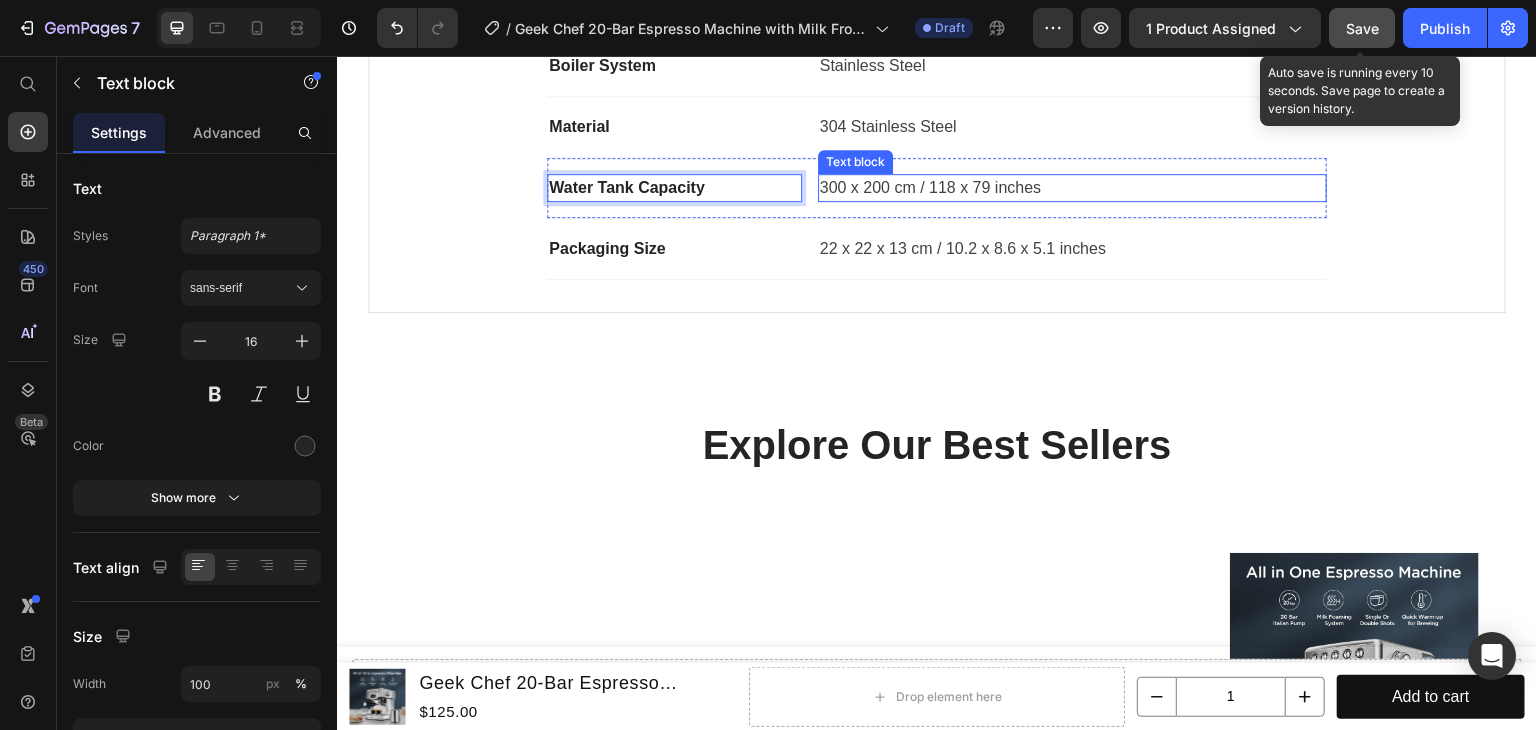click on "300 x 200 cm / 118 x 79 inches" at bounding box center [1072, 188] 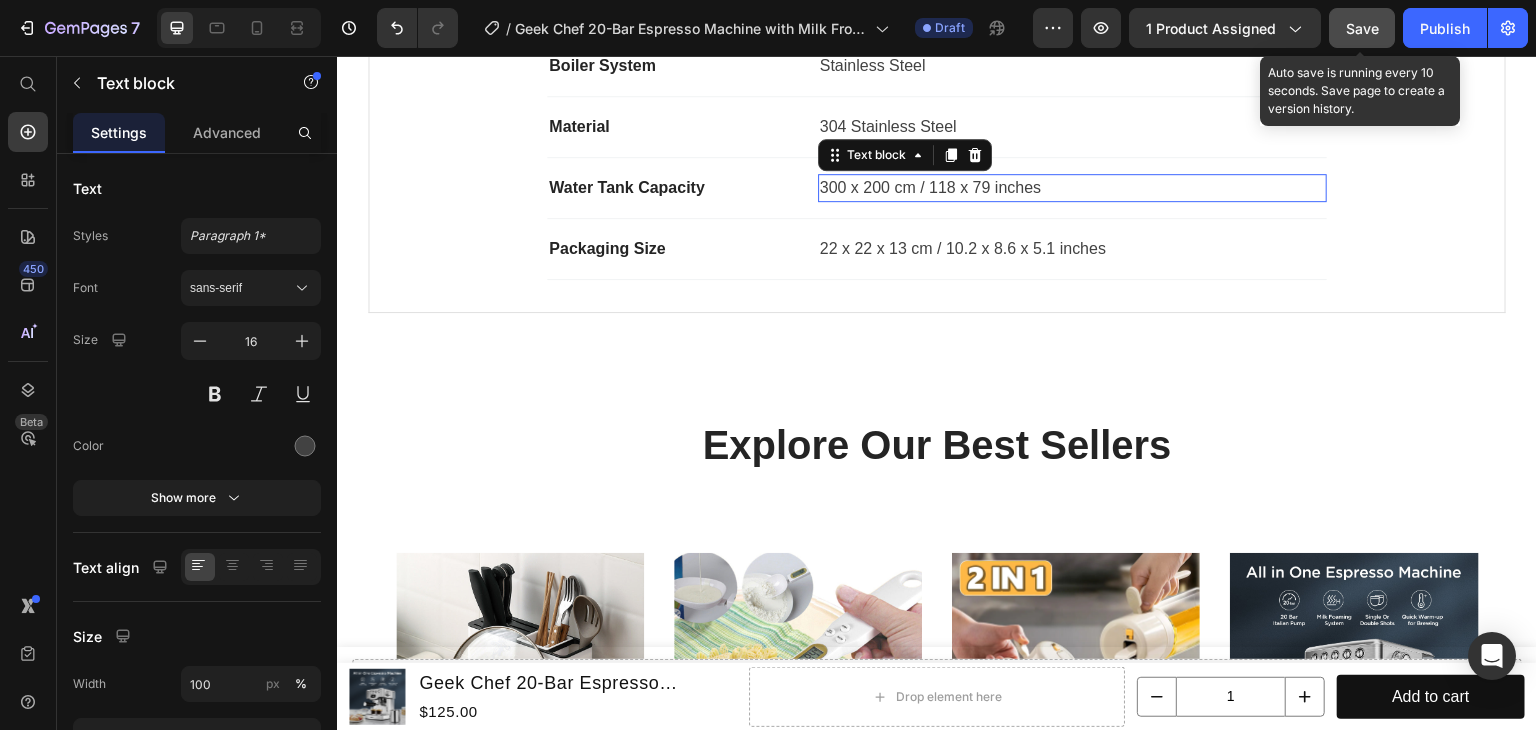 click on "300 x 200 cm / 118 x 79 inches" at bounding box center (1072, 188) 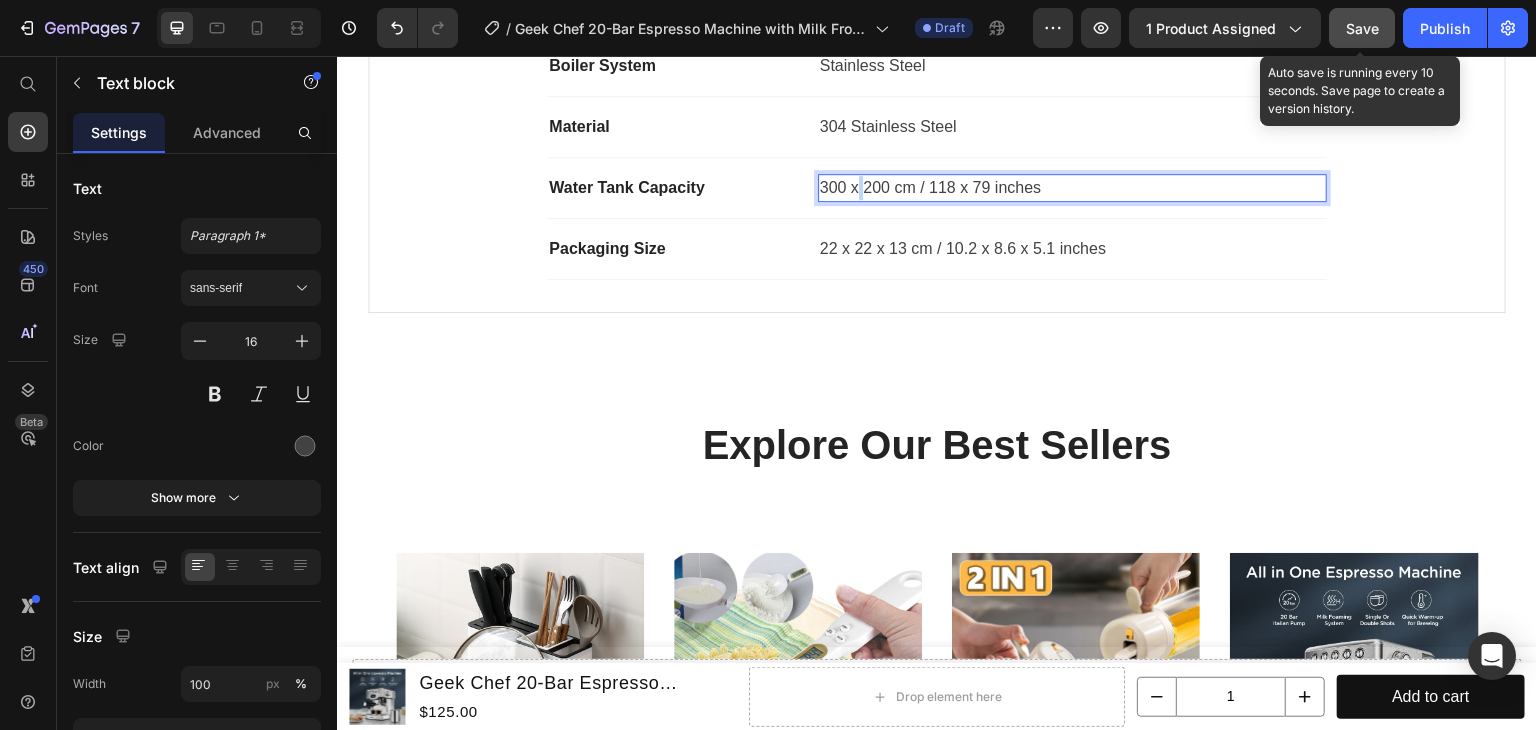 click on "300 x 200 cm / 118 x 79 inches" at bounding box center [1072, 188] 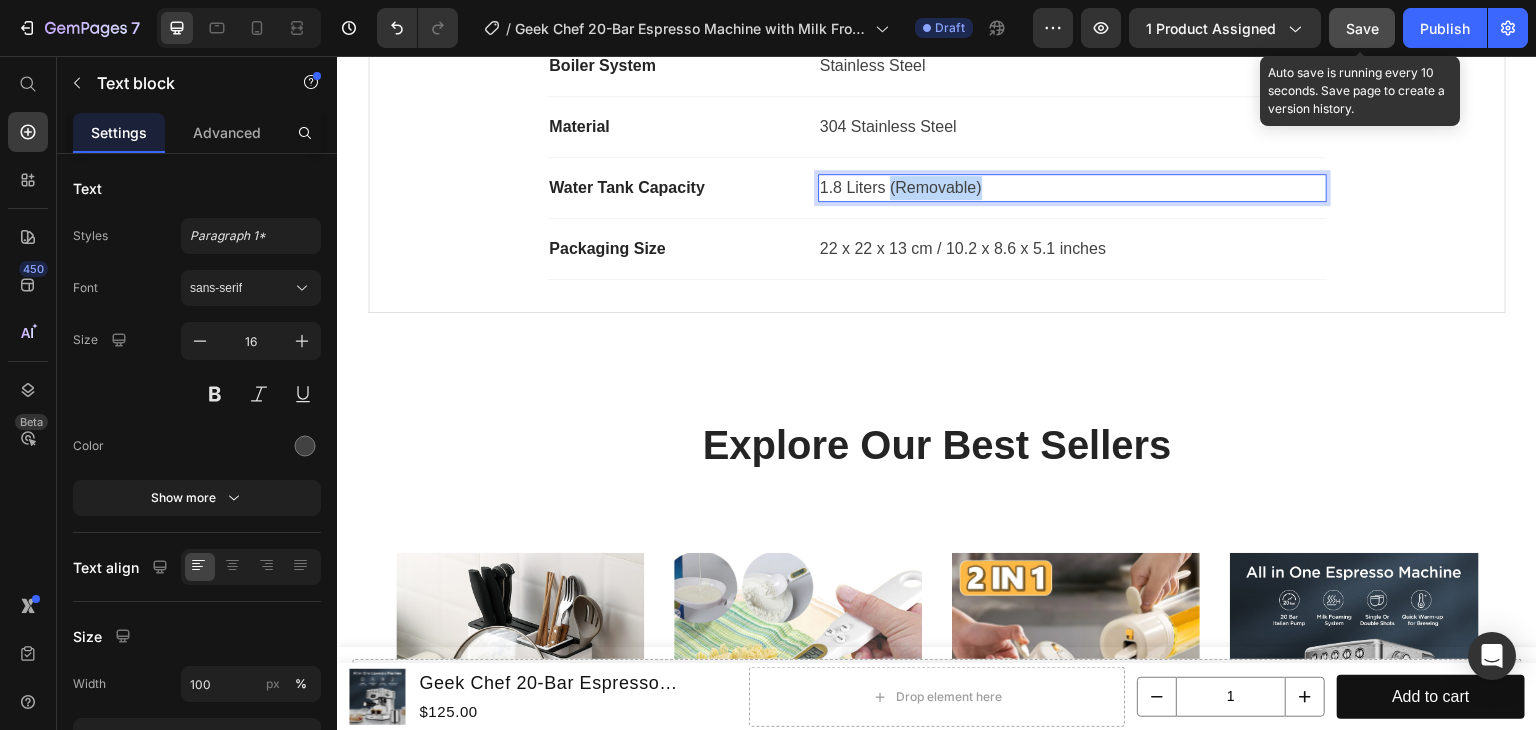 drag, startPoint x: 881, startPoint y: 169, endPoint x: 1065, endPoint y: 169, distance: 184 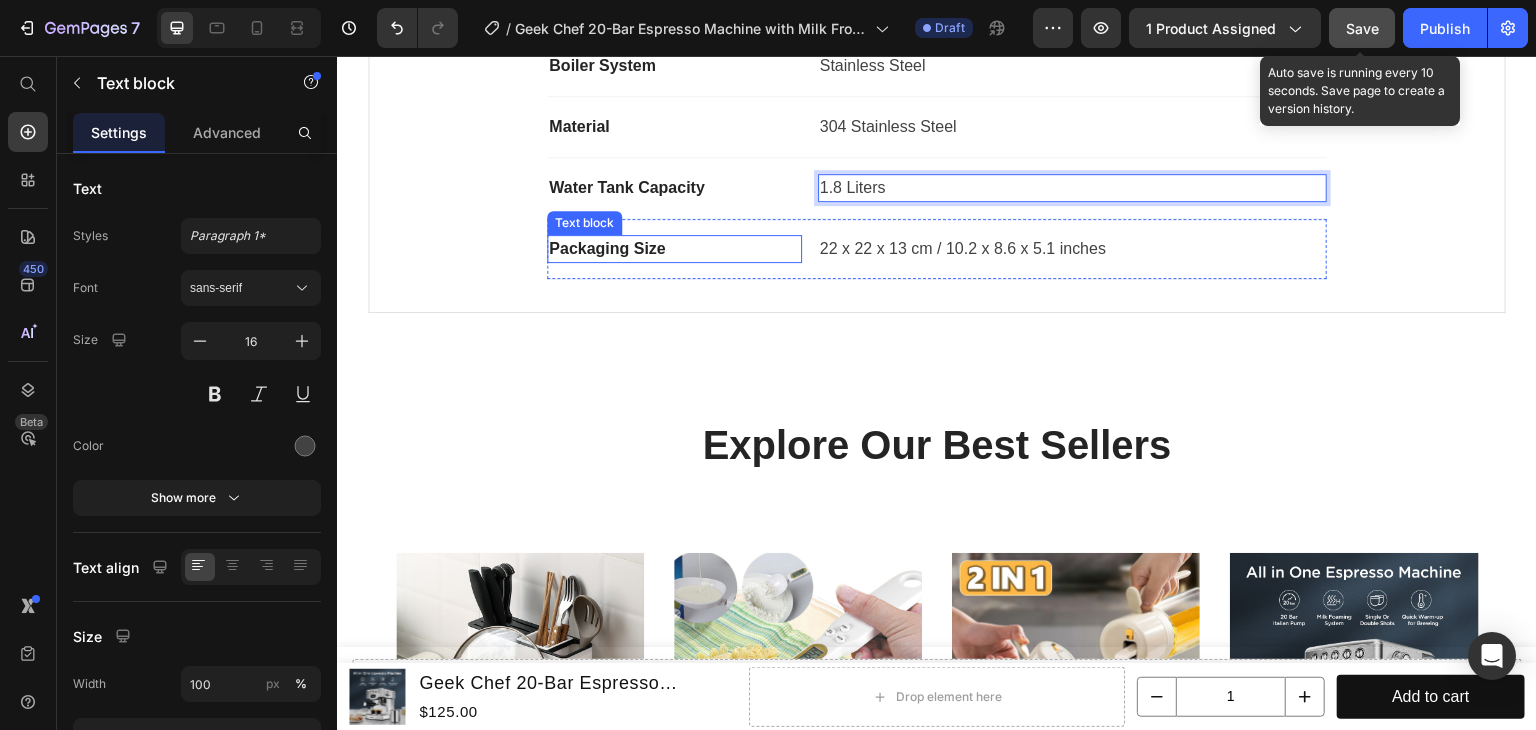 click on "Packaging Size" at bounding box center [674, 249] 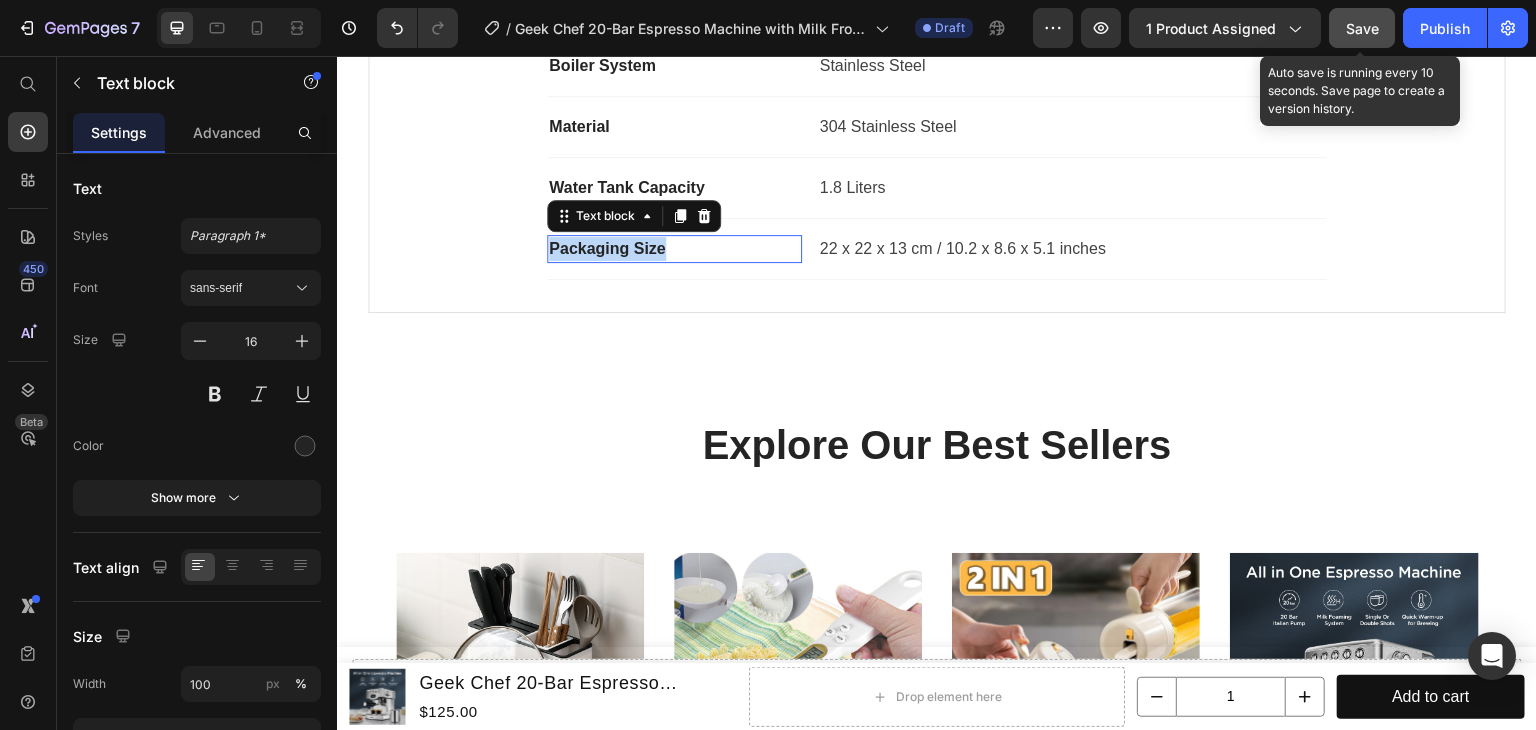 click on "Packaging Size" at bounding box center (674, 249) 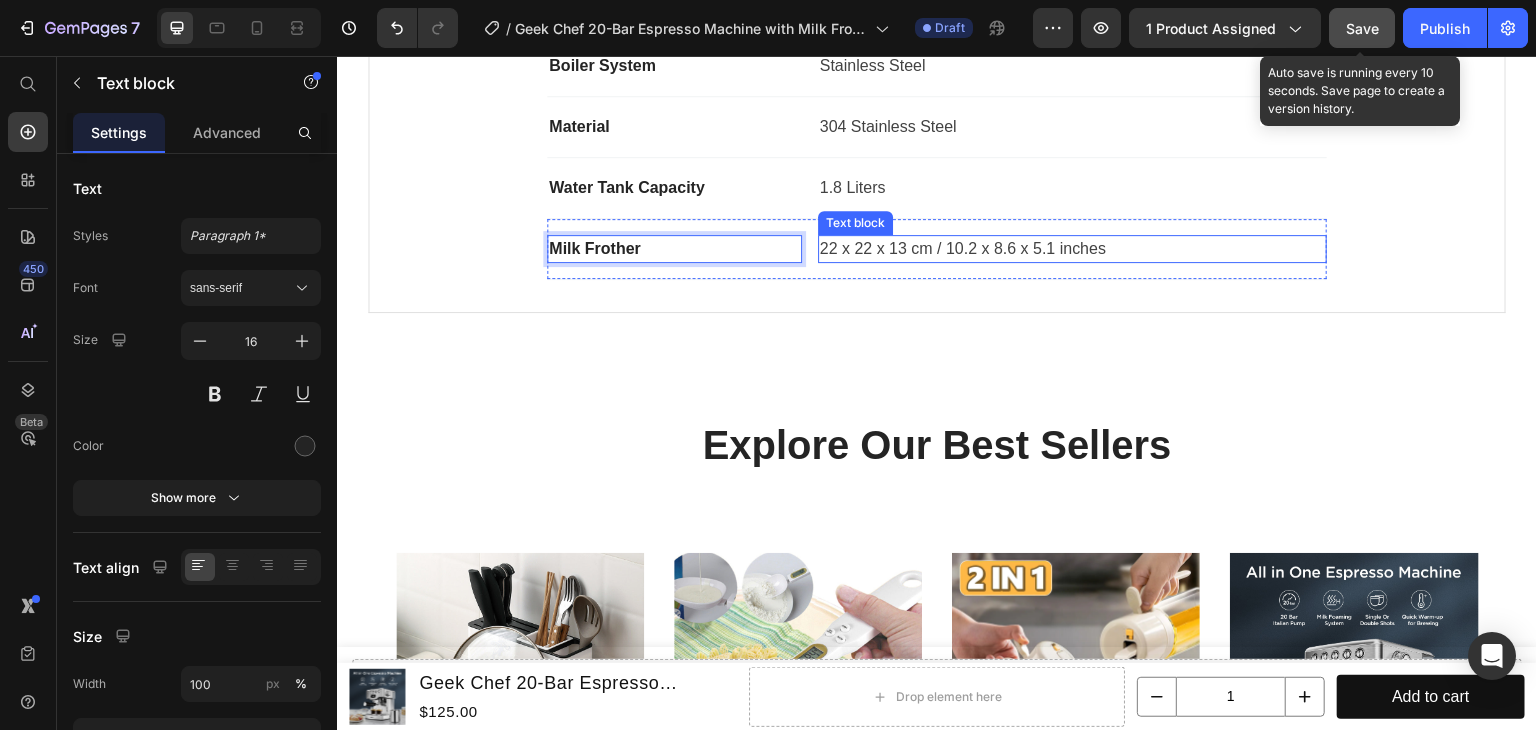 click on "22 x 22 x 13 cm / 10.2 x 8.6 x 5.1 inches" at bounding box center (1072, 249) 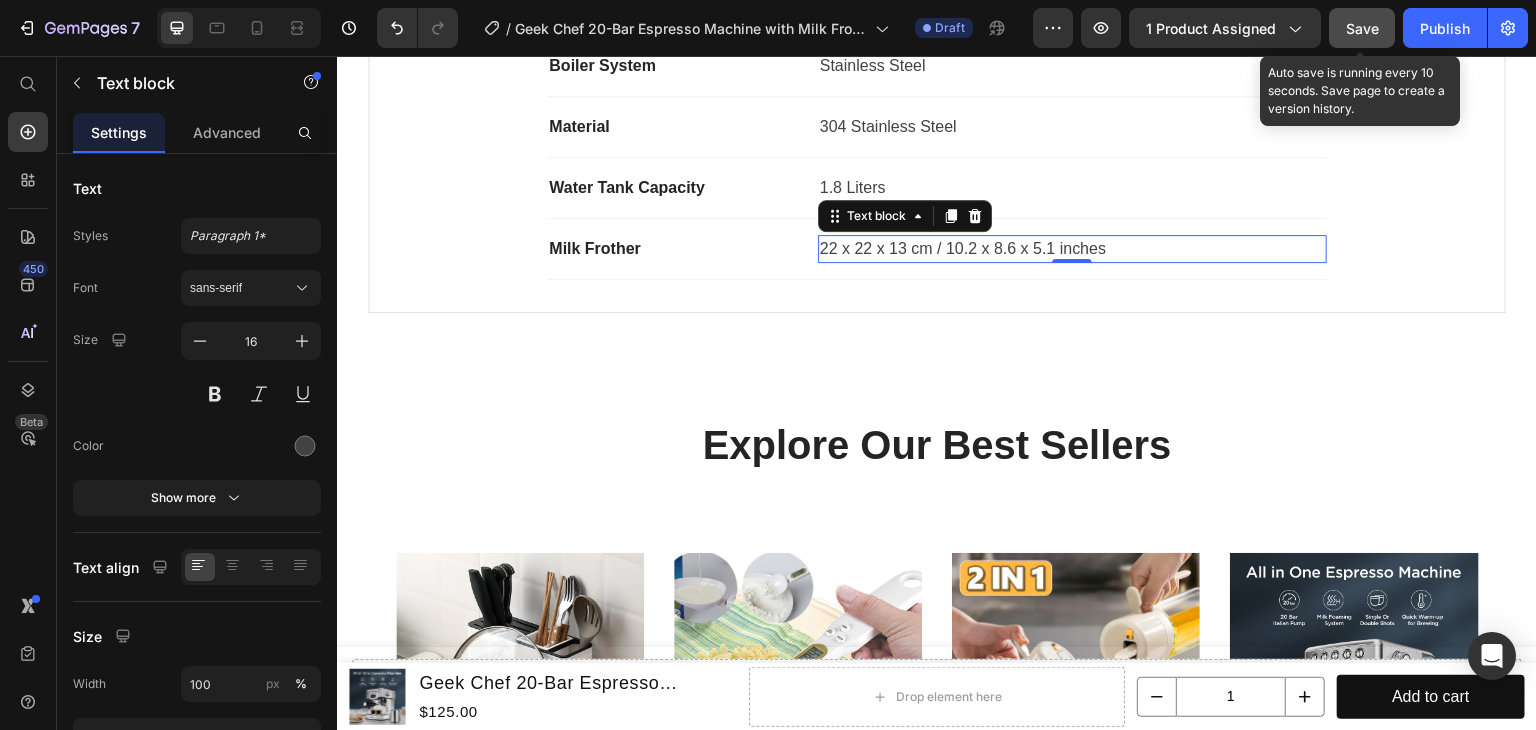 click on "22 x 22 x 13 cm / 10.2 x 8.6 x 5.1 inches" at bounding box center [1072, 249] 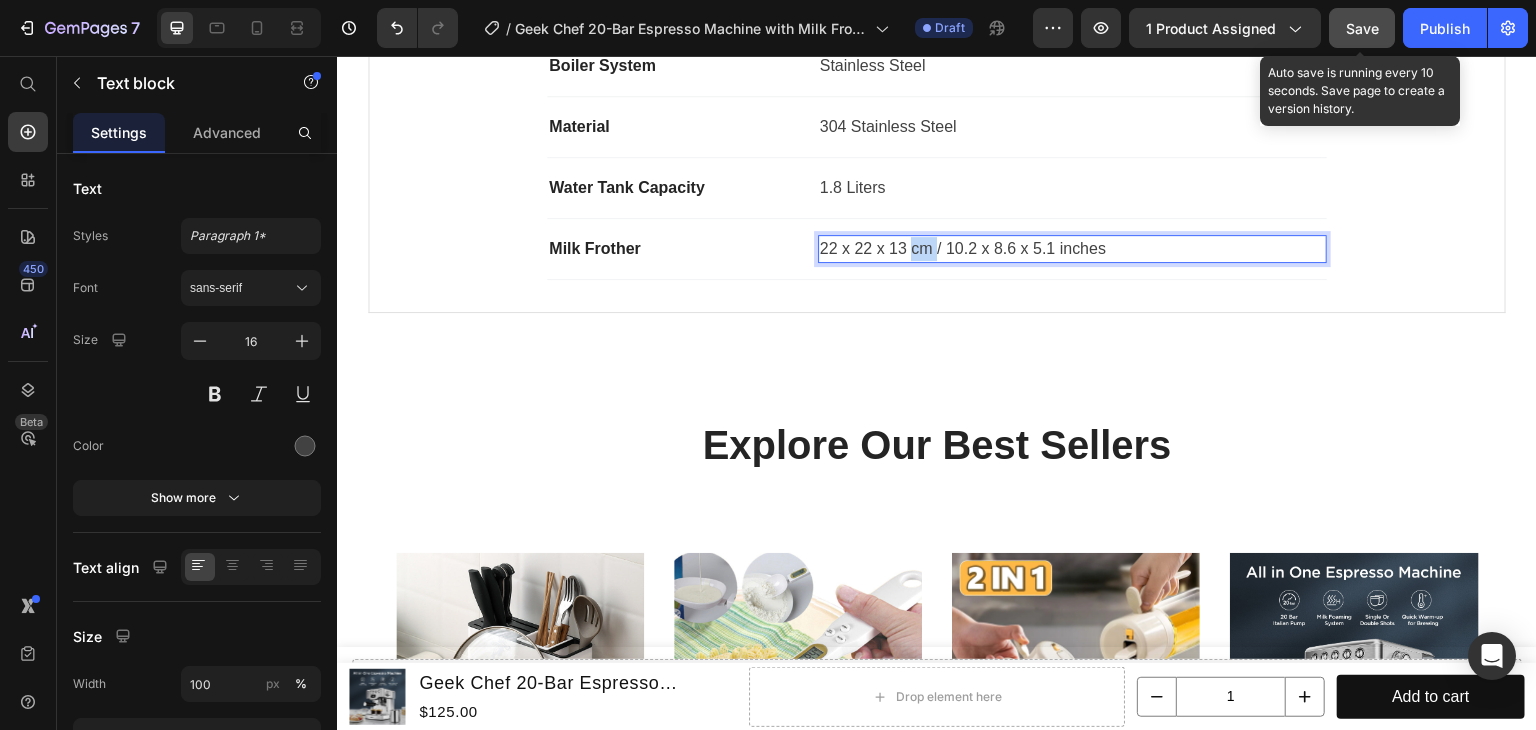 click on "22 x 22 x 13 cm / 10.2 x 8.6 x 5.1 inches" at bounding box center [1072, 249] 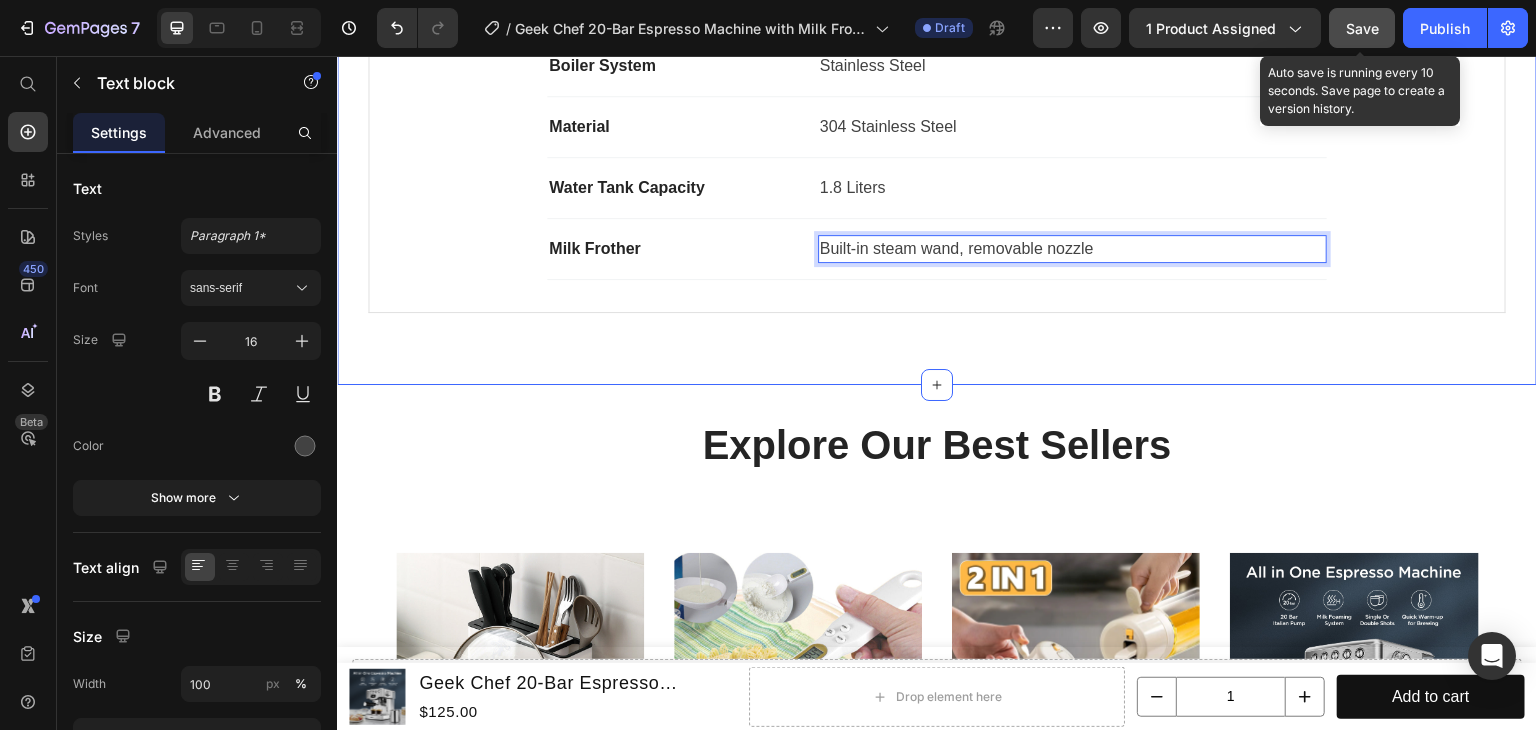 click on "Product Specifications Product Details Technical Specifications Heading Pump Pressure Text block 20 Bar Professional Pump Text block Row Boiler System Text block Stainless Steel Text block Row Material Text block 304 Stainless Steel Text block Row Water Tank Capacity Text block 1.8 Liters  Text block Row Milk Frother Text block Built-in steam wand, removable nozzle Text block   0 Row Row What's Included Heading Image Hammock Text block Image 2 Straps Text block Image 2 Carabiners Text block Icon List Image Row Row Tab Row Section 2" at bounding box center (937, 57) 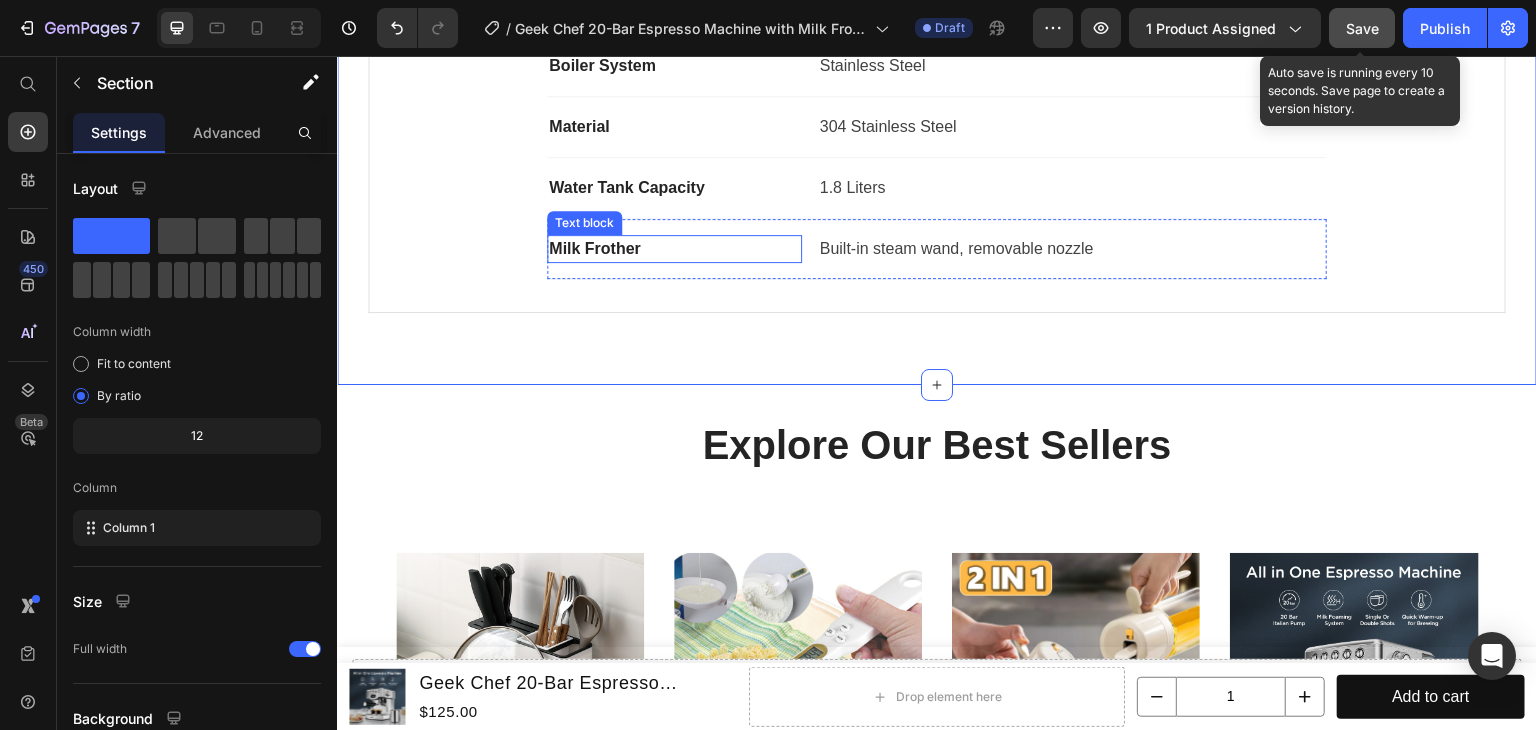 click on "Milk Frother Text block" at bounding box center (674, 249) 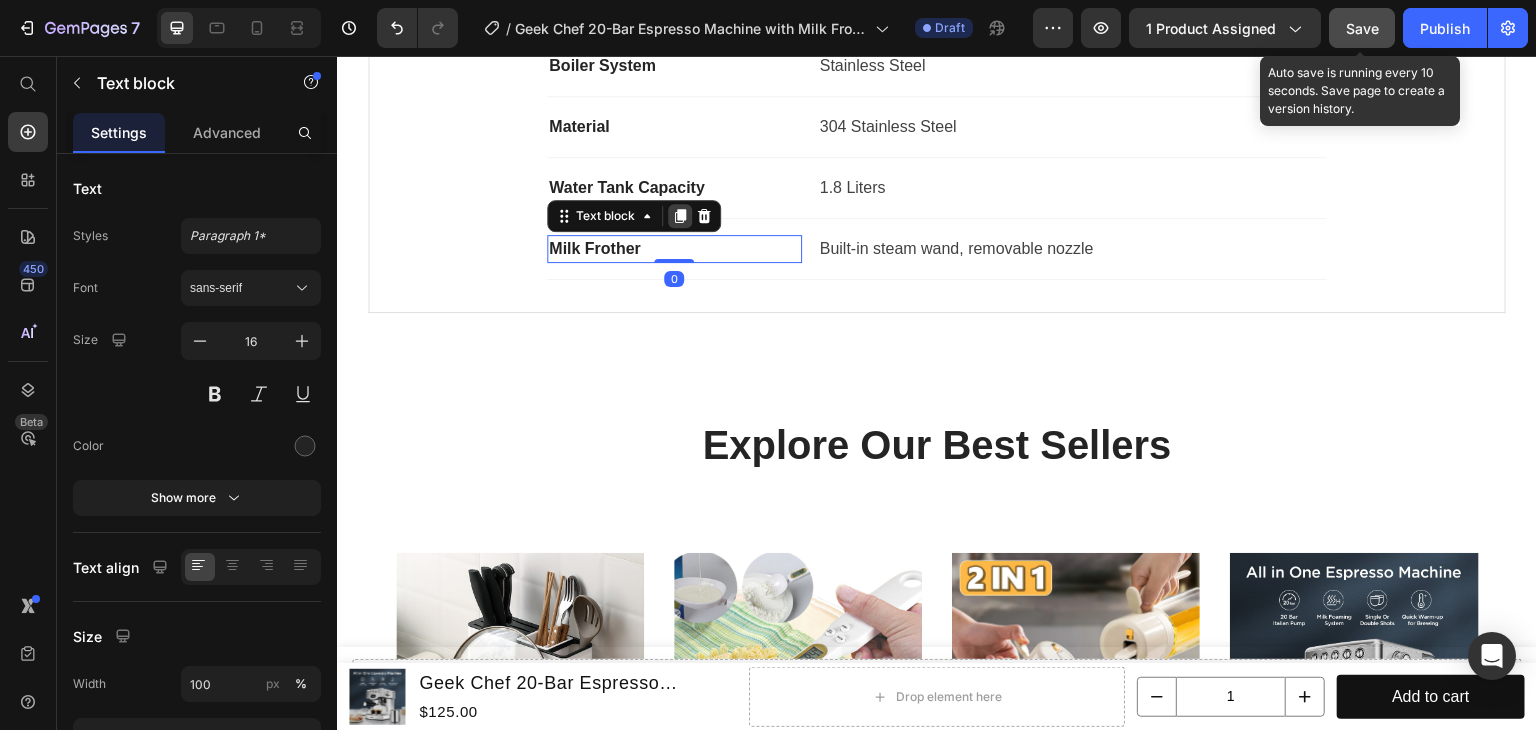 click at bounding box center (680, 216) 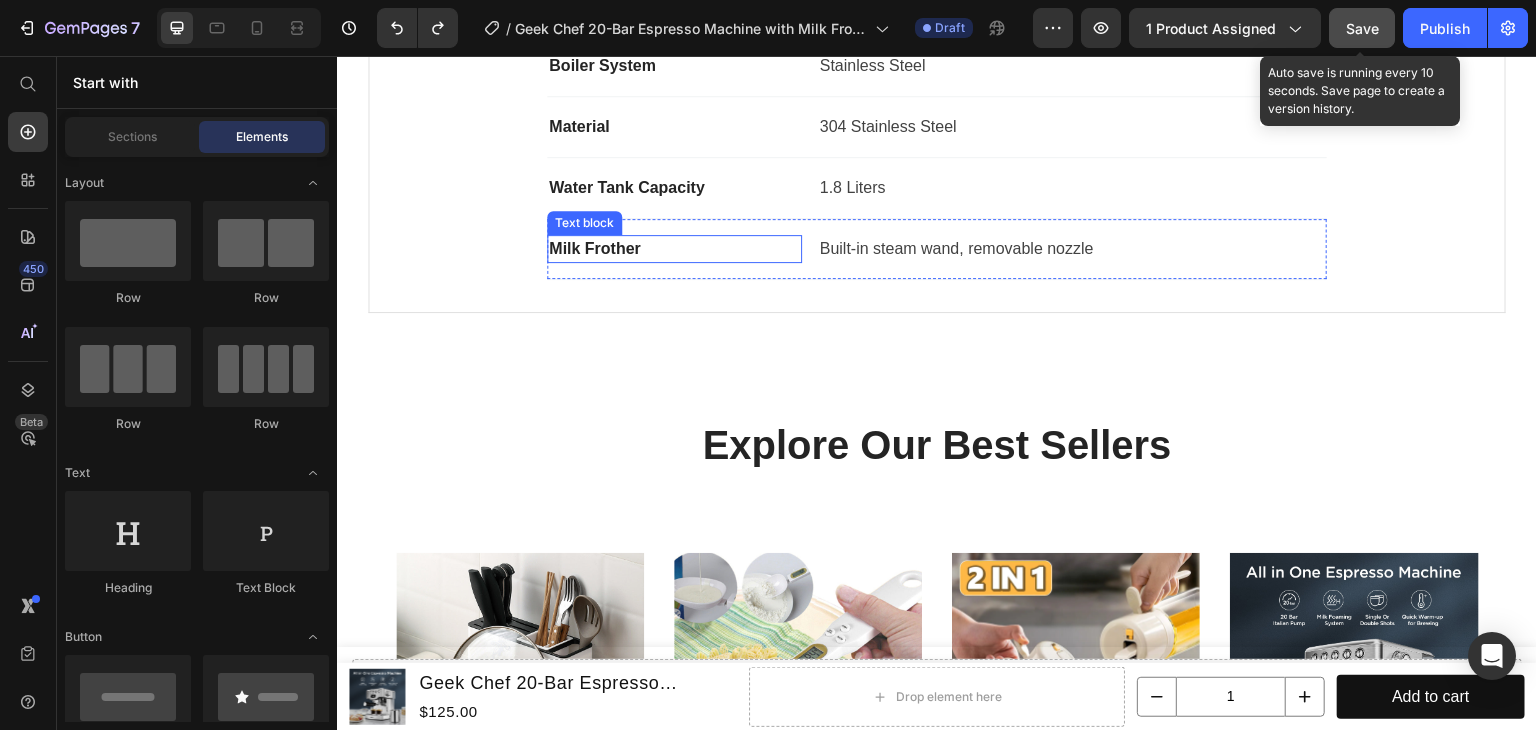 click on "Milk Frother Text block Built-in steam wand, removable nozzle Text block Row" at bounding box center [937, 249] 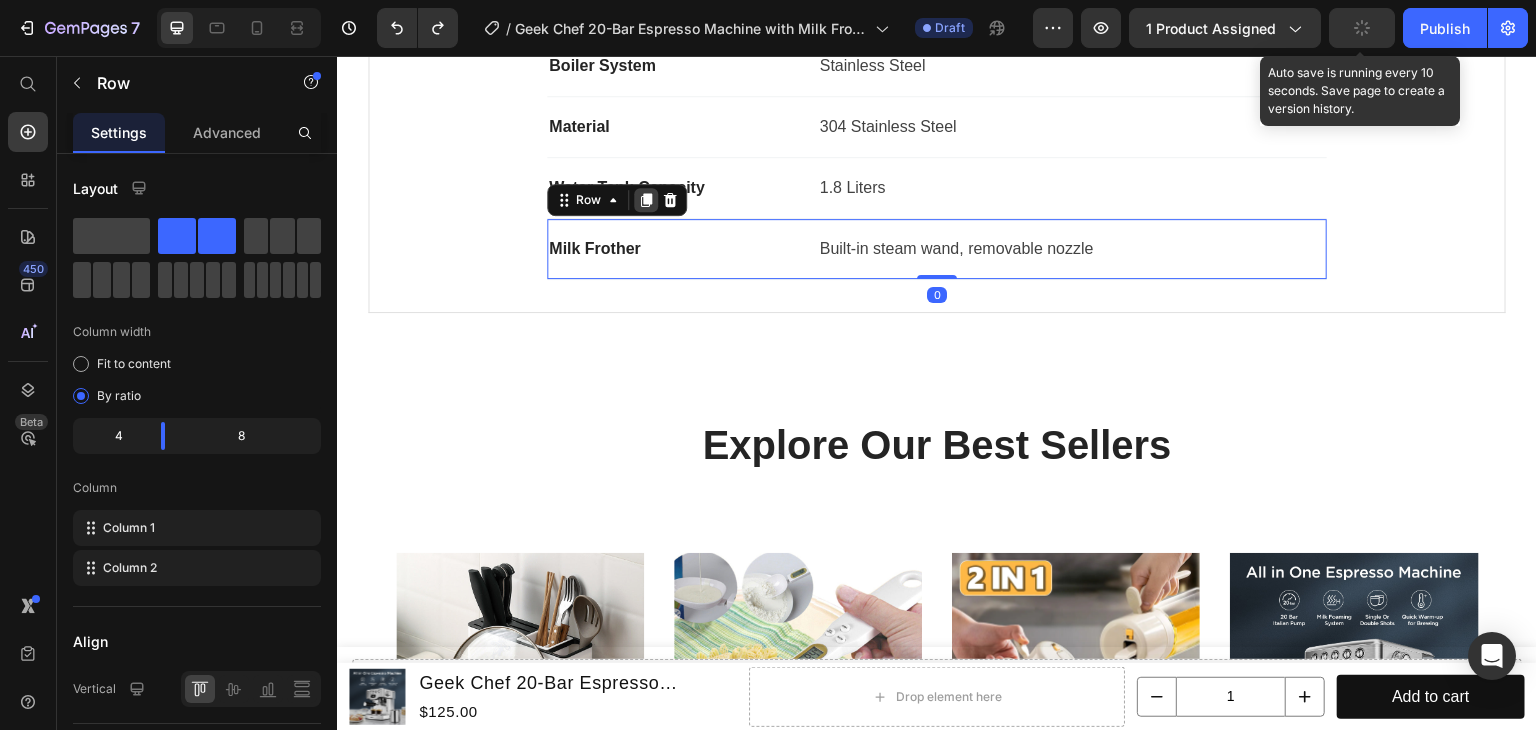 click 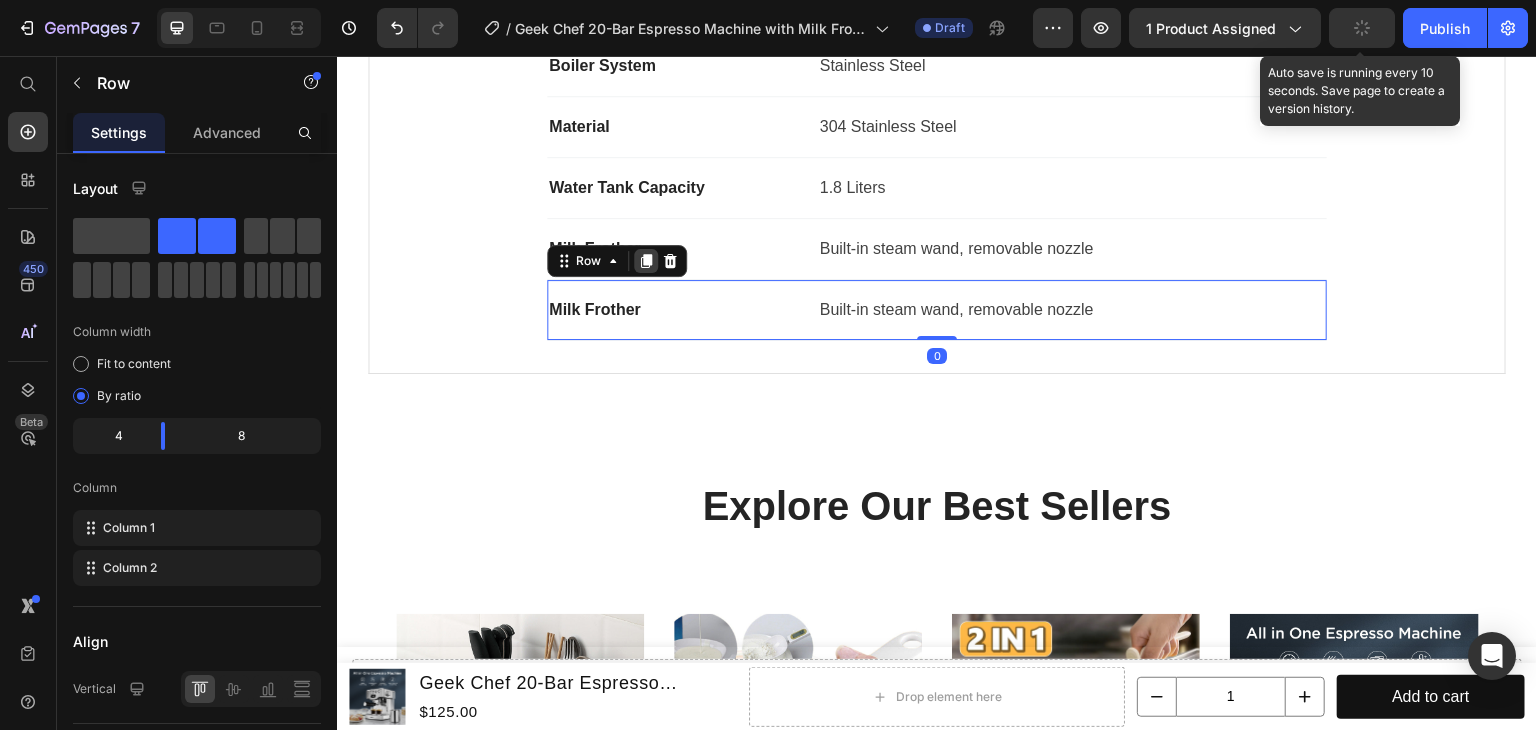 click 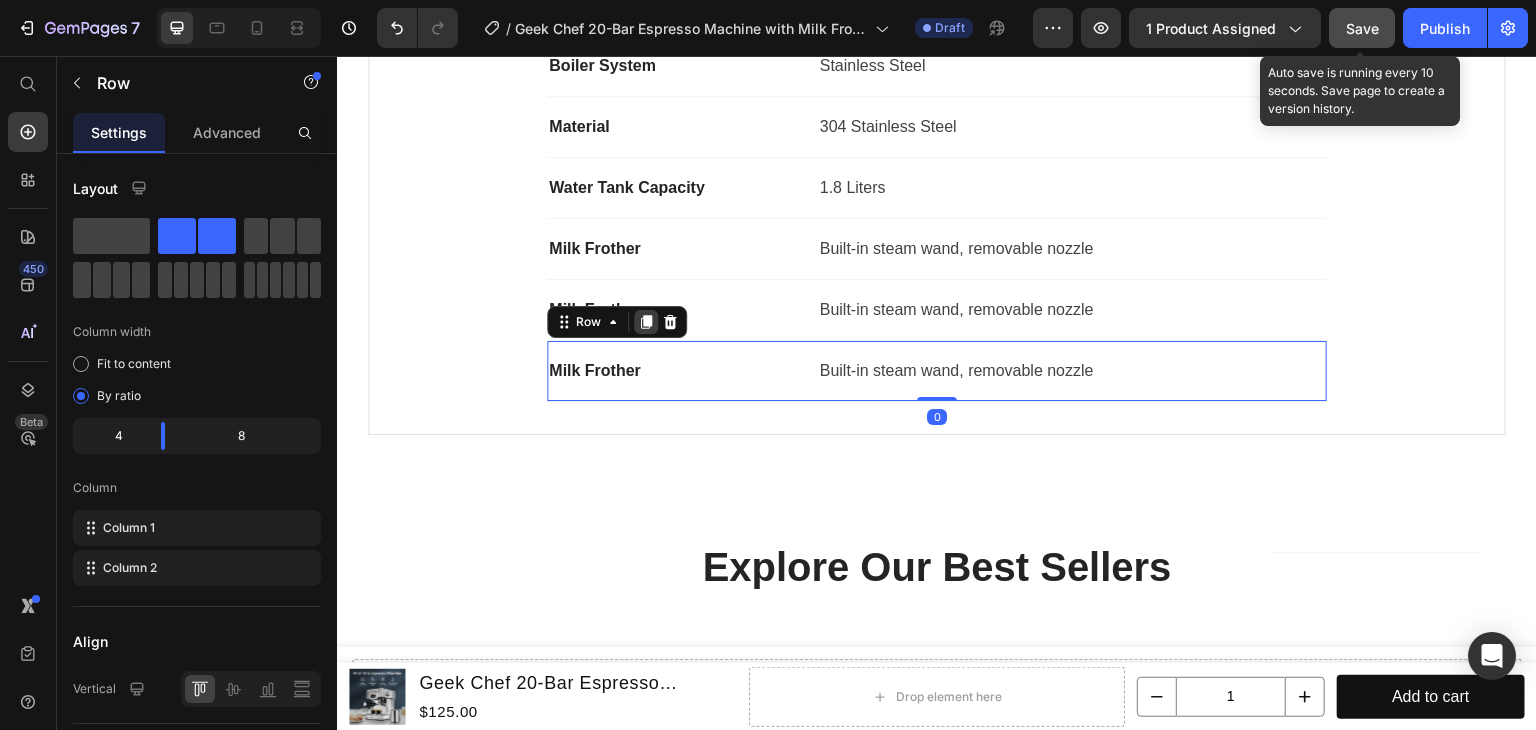click 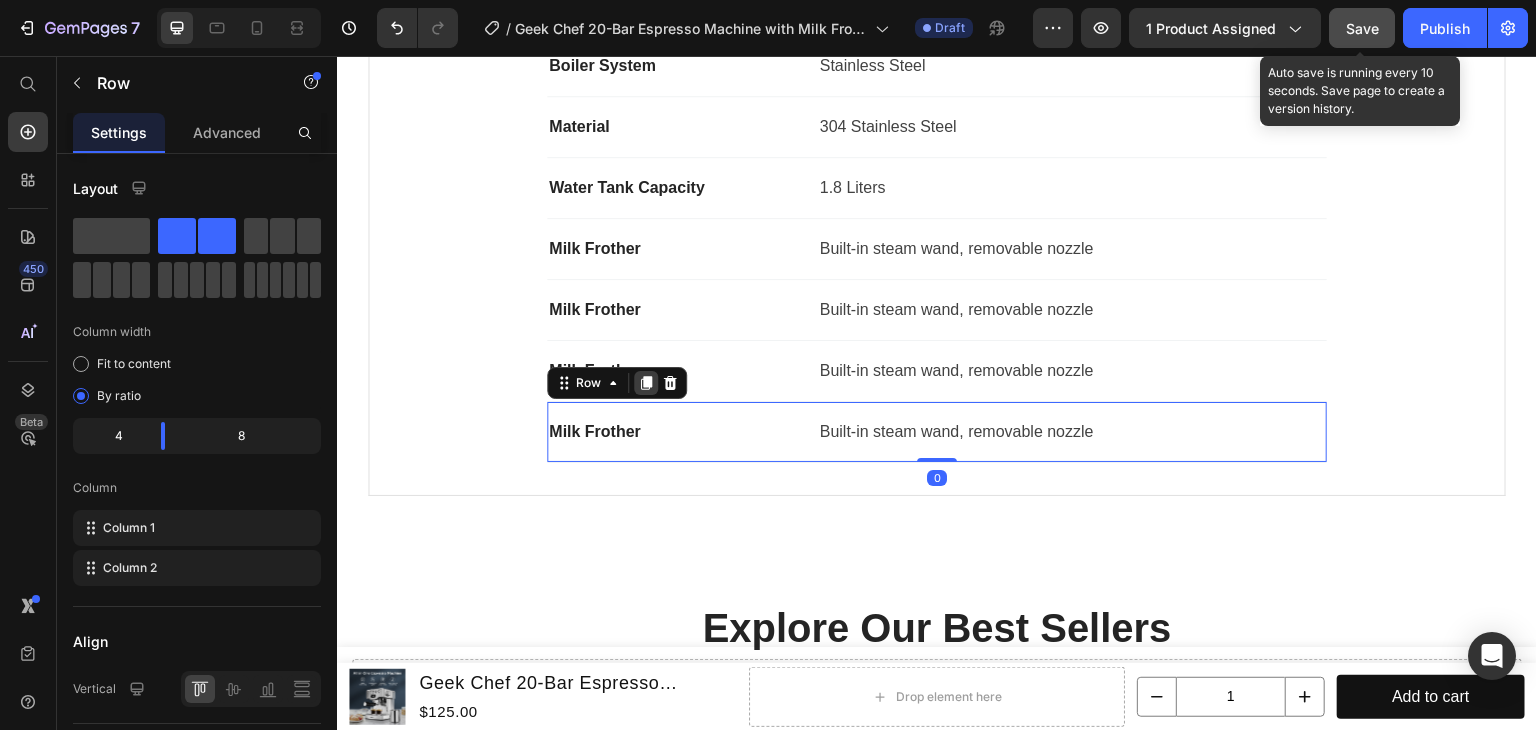 click 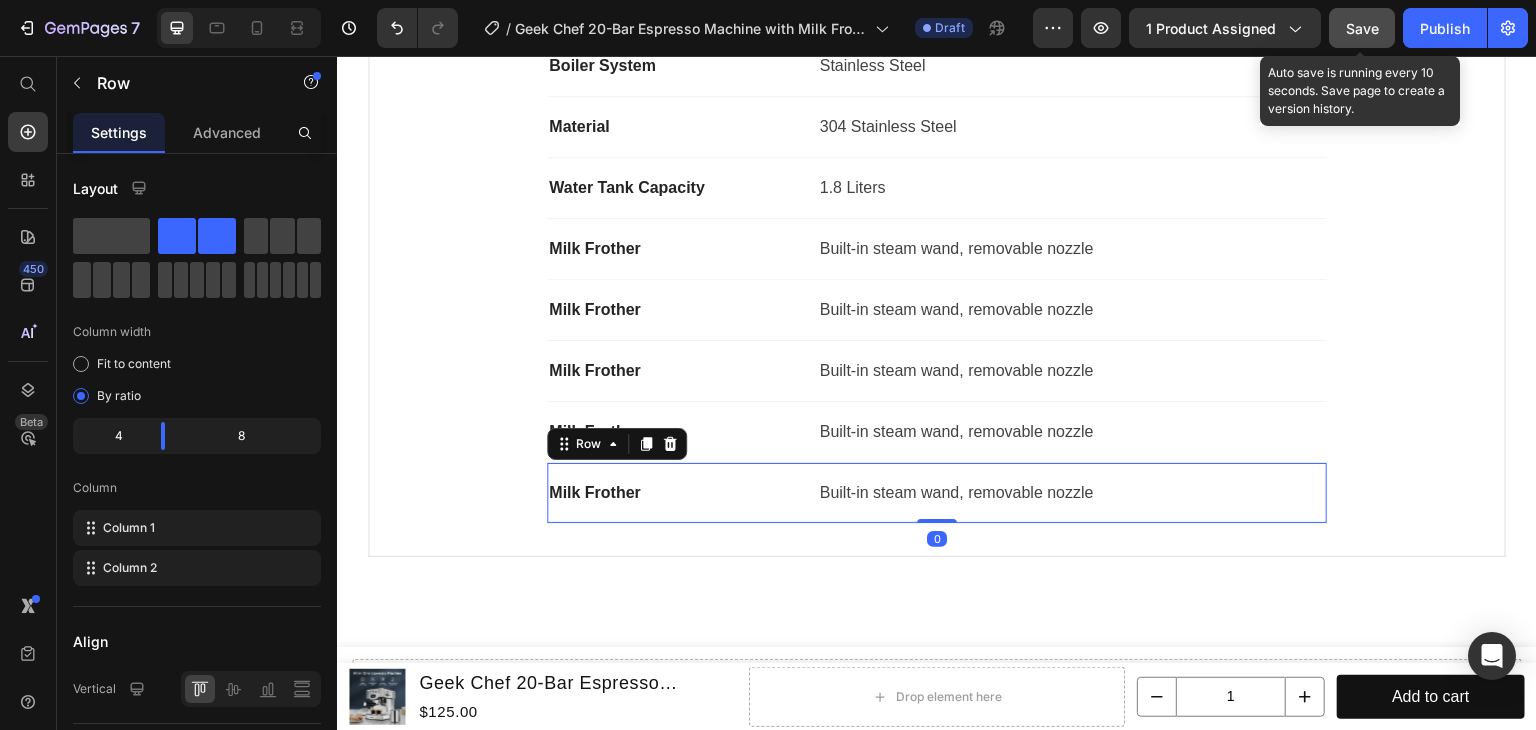 click on "Row" at bounding box center [617, 444] 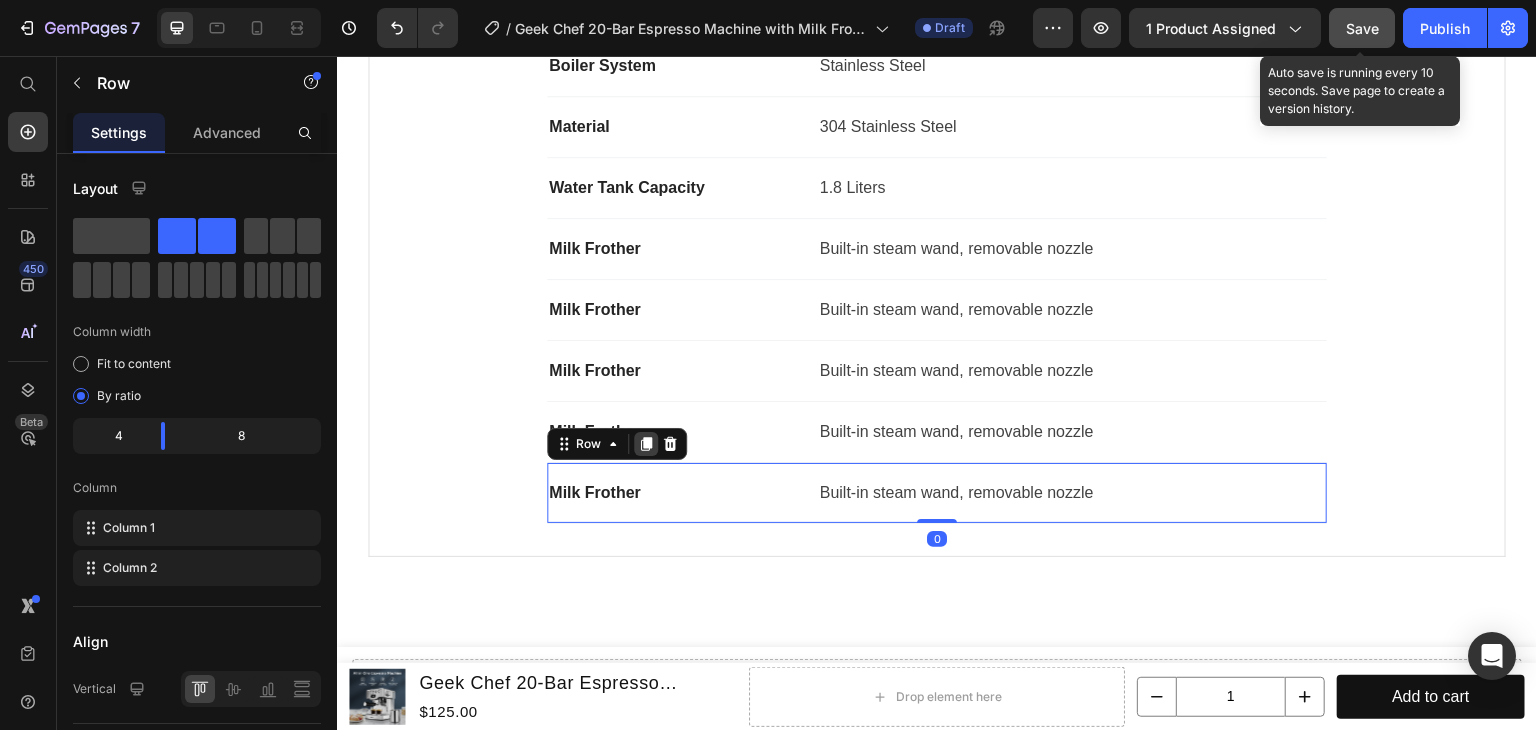 click 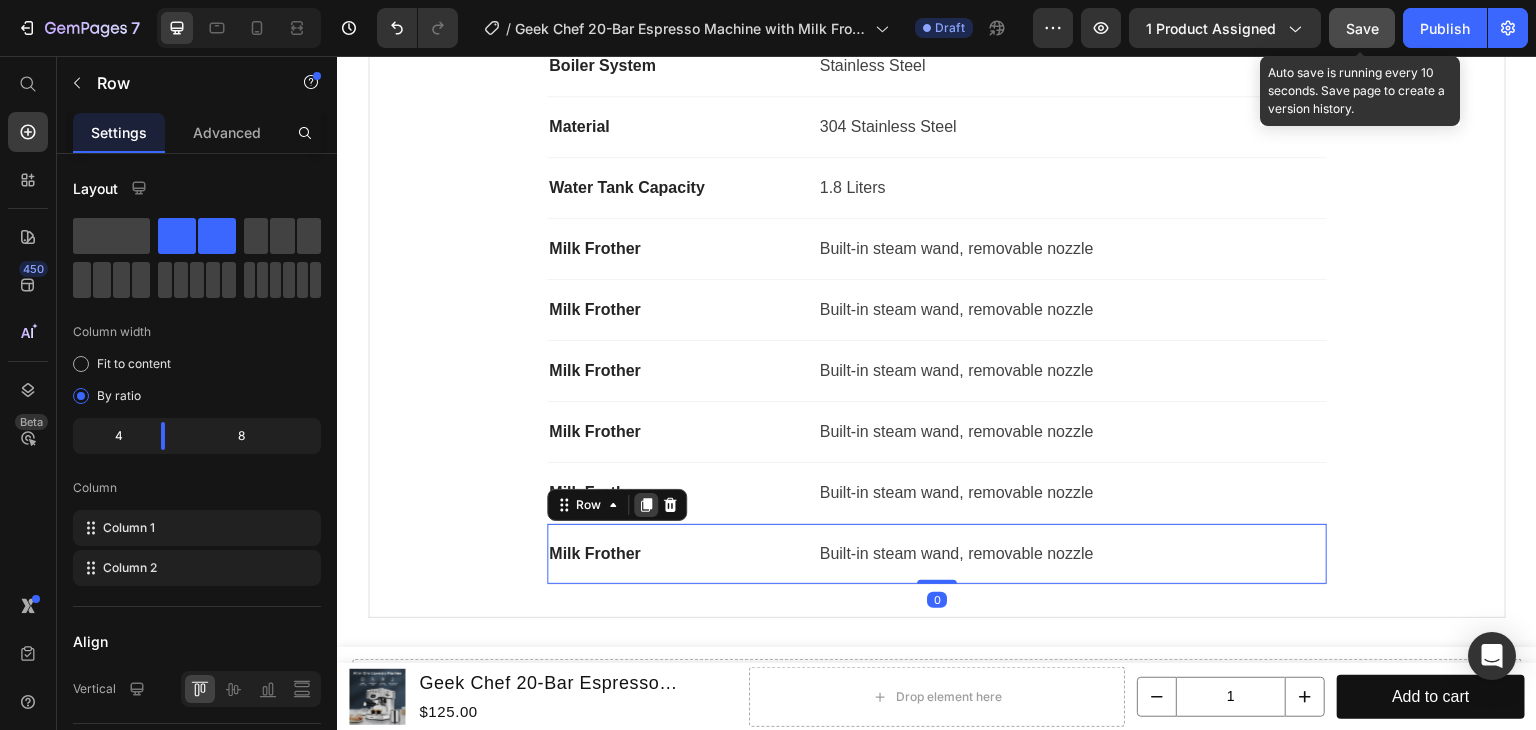 click 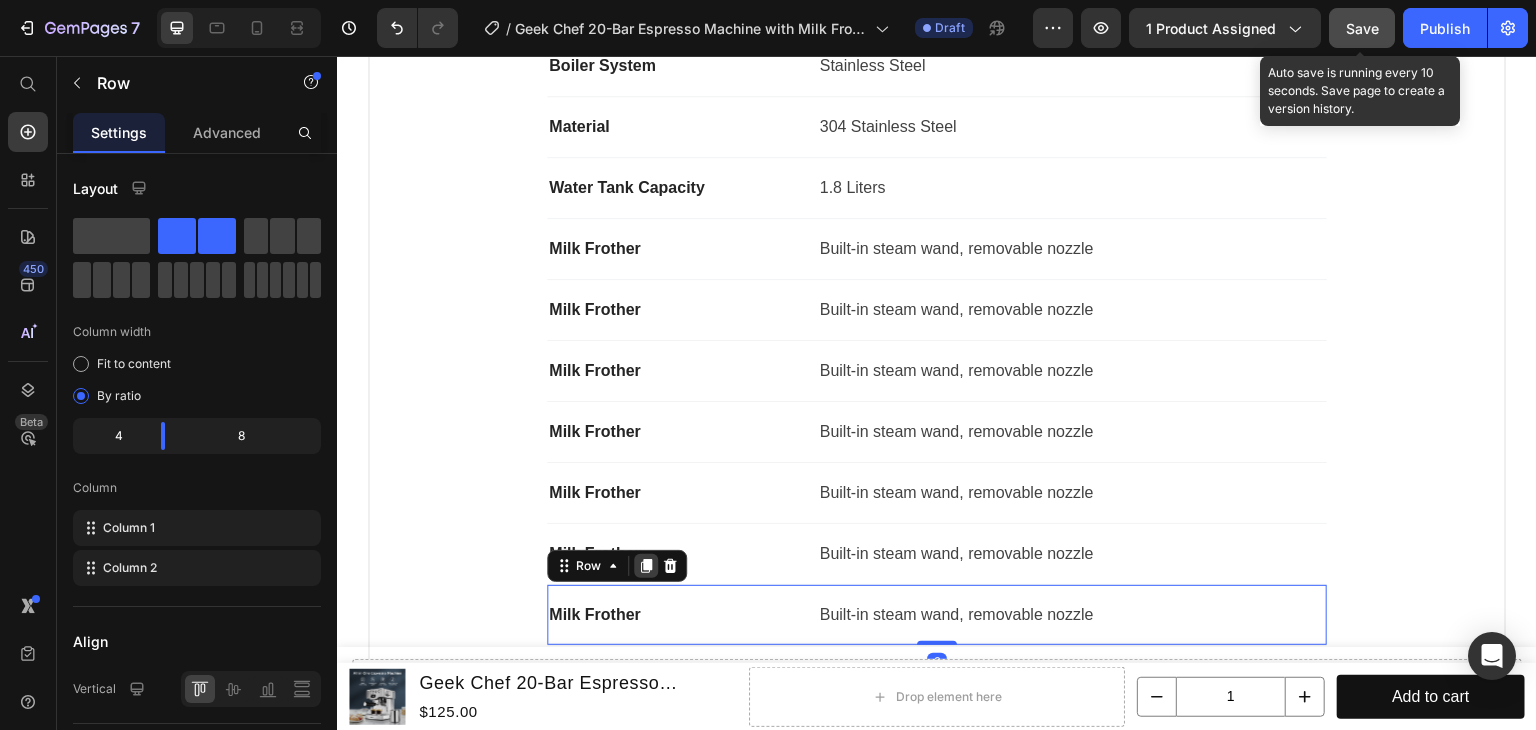 click 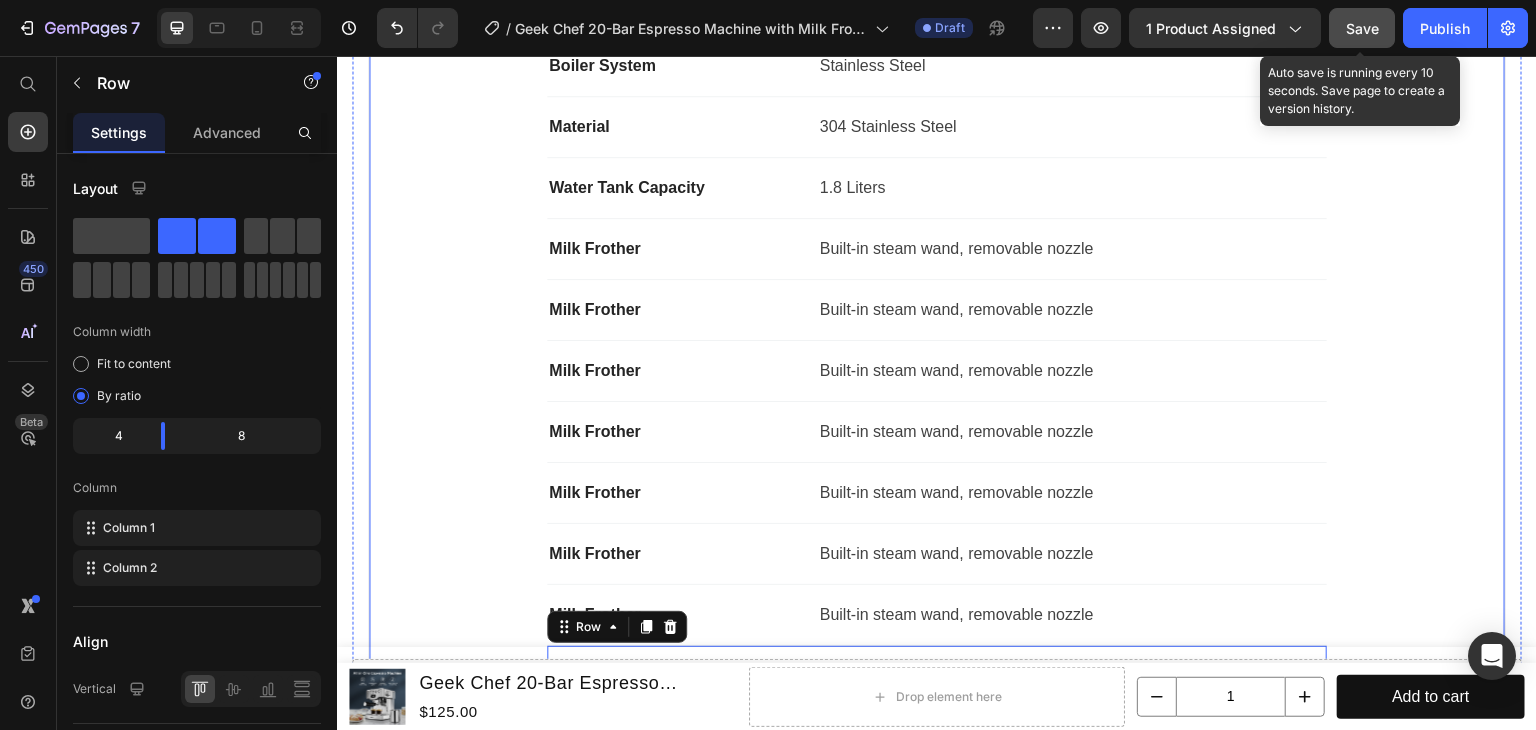 click on "Technical Specifications Heading Pump Pressure Text block 20 Bar Professional Pump Text block Row Boiler System Text block Stainless Steel Text block Row Material Text block 304 Stainless Steel Text block Row Water Tank Capacity Text block 1.8 Liters  Text block Row Milk Frother Text block Built-in steam wand, removable nozzle Text block Row Milk Frother Text block Built-in steam wand, removable nozzle Text block Row Milk Frother Text block Built-in steam wand, removable nozzle Text block Row Milk Frother Text block Built-in steam wand, removable nozzle Text block Row Milk Frother Text block Built-in steam wand, removable nozzle Text block Row Milk Frother Text block Built-in steam wand, removable nozzle Text block Row Milk Frother Text block Built-in steam wand, removable nozzle Text block Row Milk Frother Text block Built-in steam wand, removable nozzle Text block Row   0" at bounding box center (937, 302) 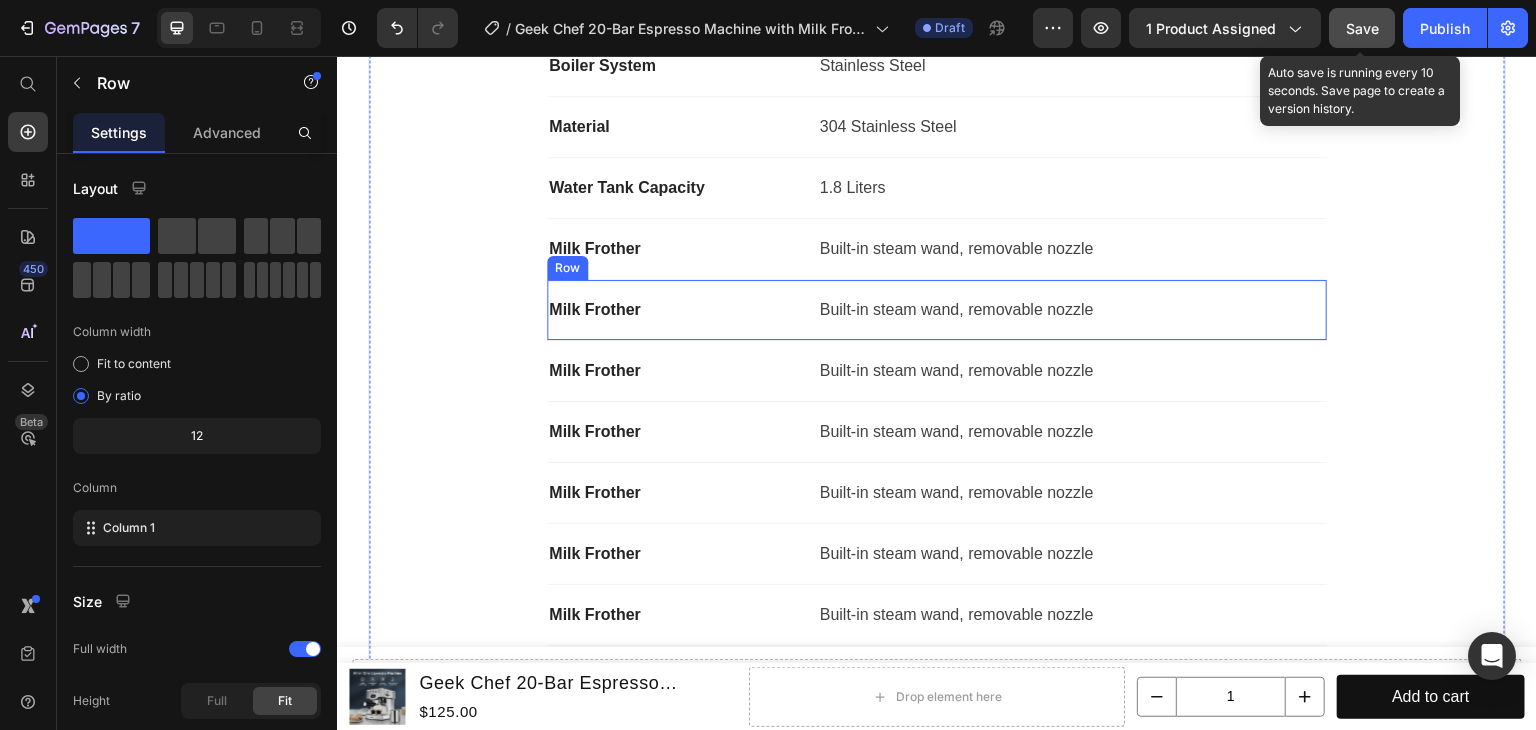 click on "Milk Frother" at bounding box center [674, 310] 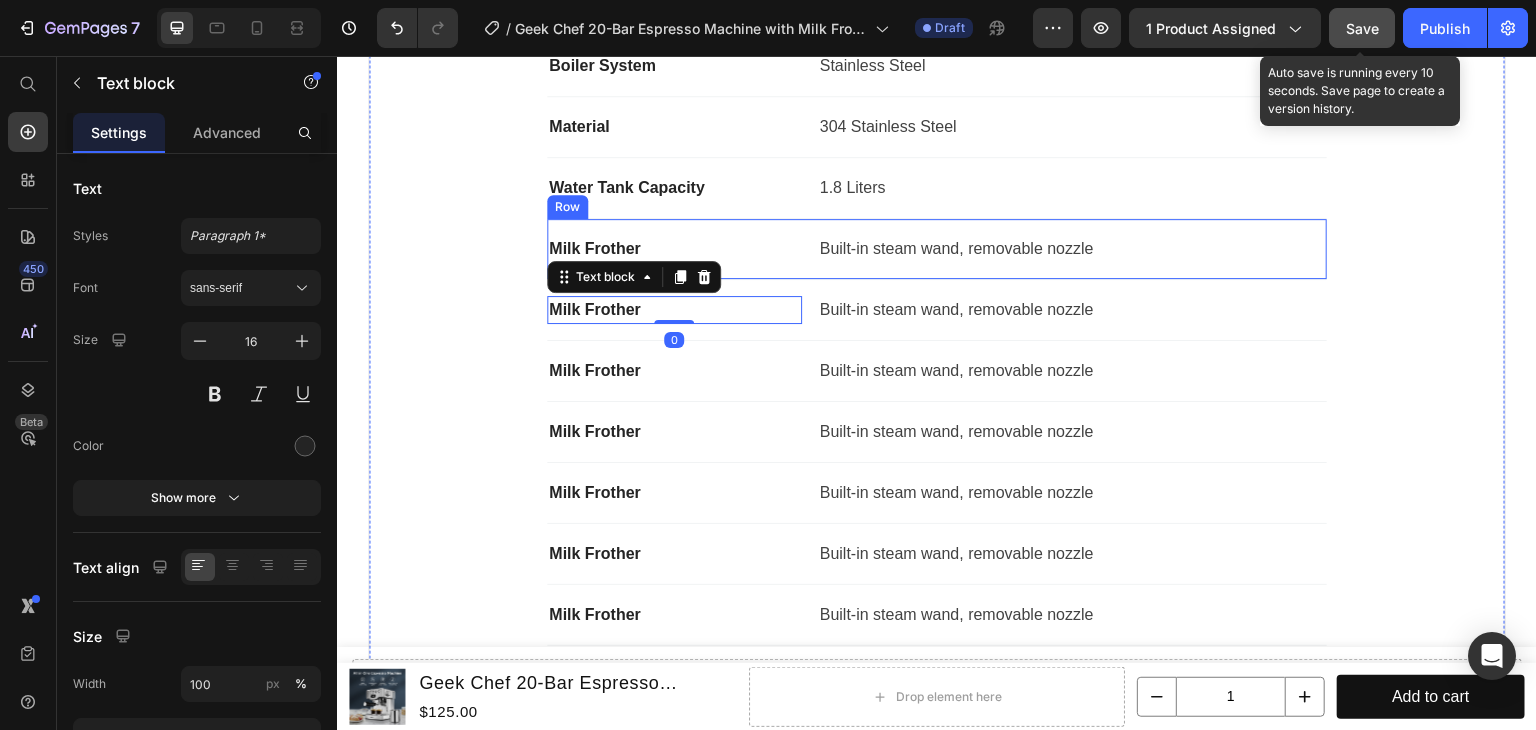 click on "Milk Frother Text block Built-in steam wand, removable nozzle Text block Row" at bounding box center (937, 249) 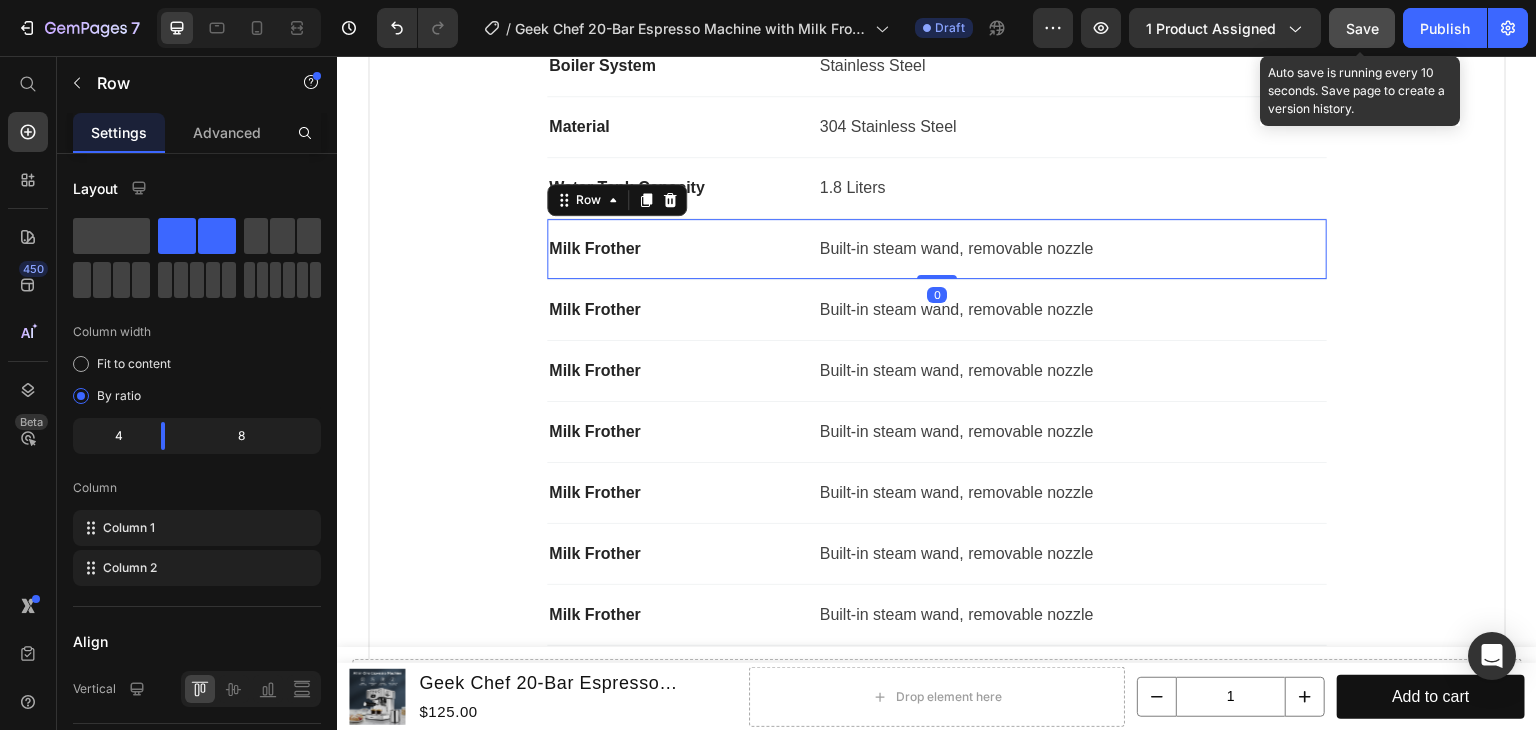 click on "Milk Frother" at bounding box center (674, 310) 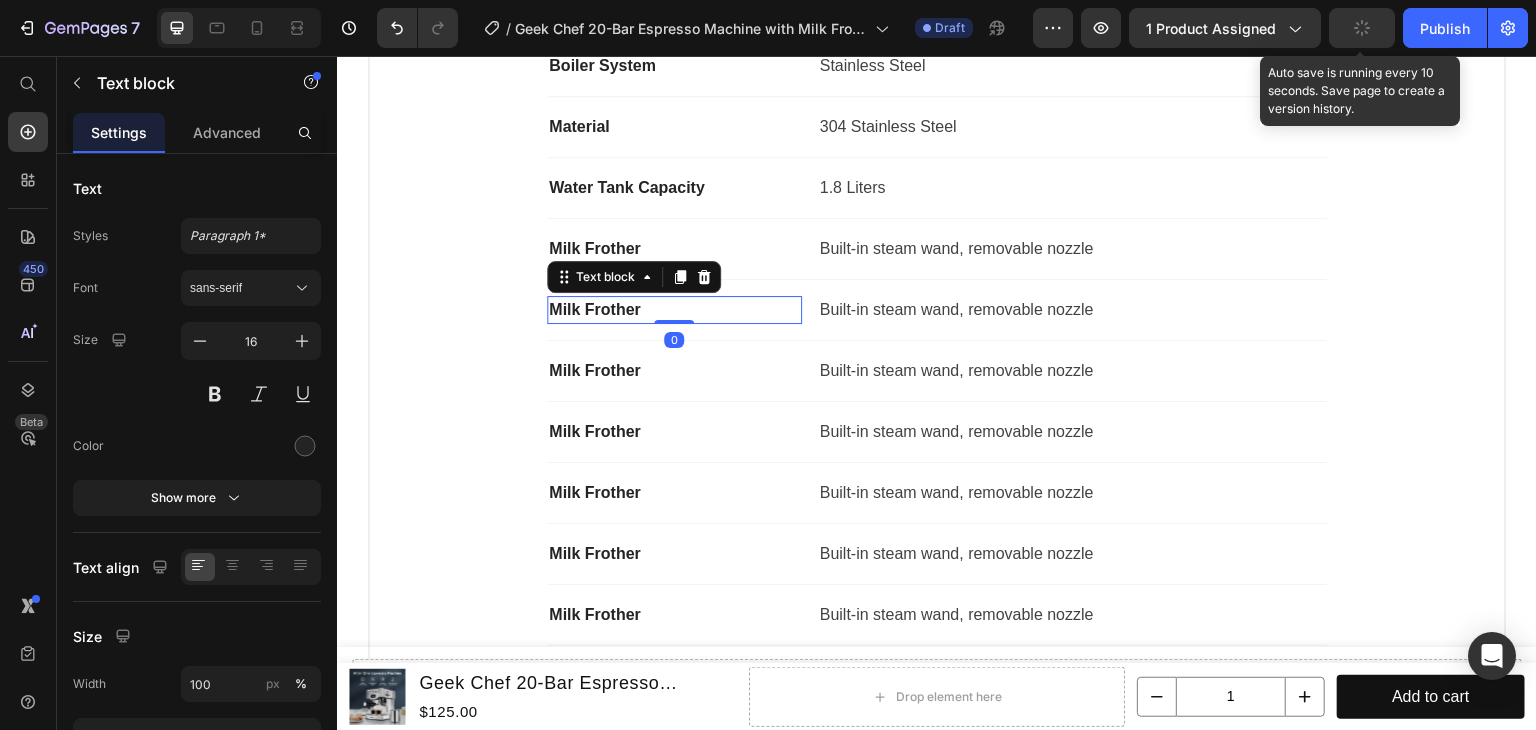 click on "Milk Frother" at bounding box center (674, 310) 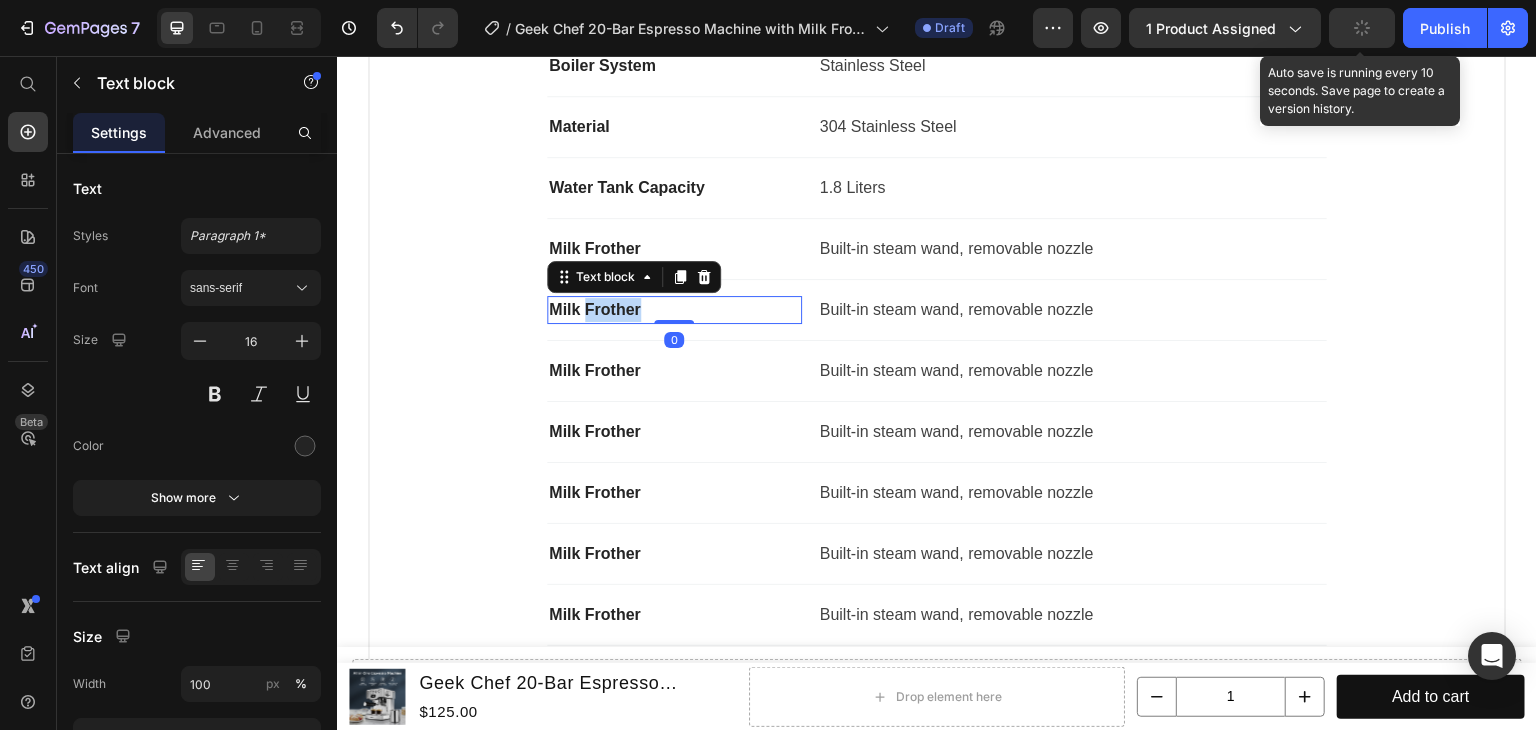 click on "Milk Frother" at bounding box center (674, 310) 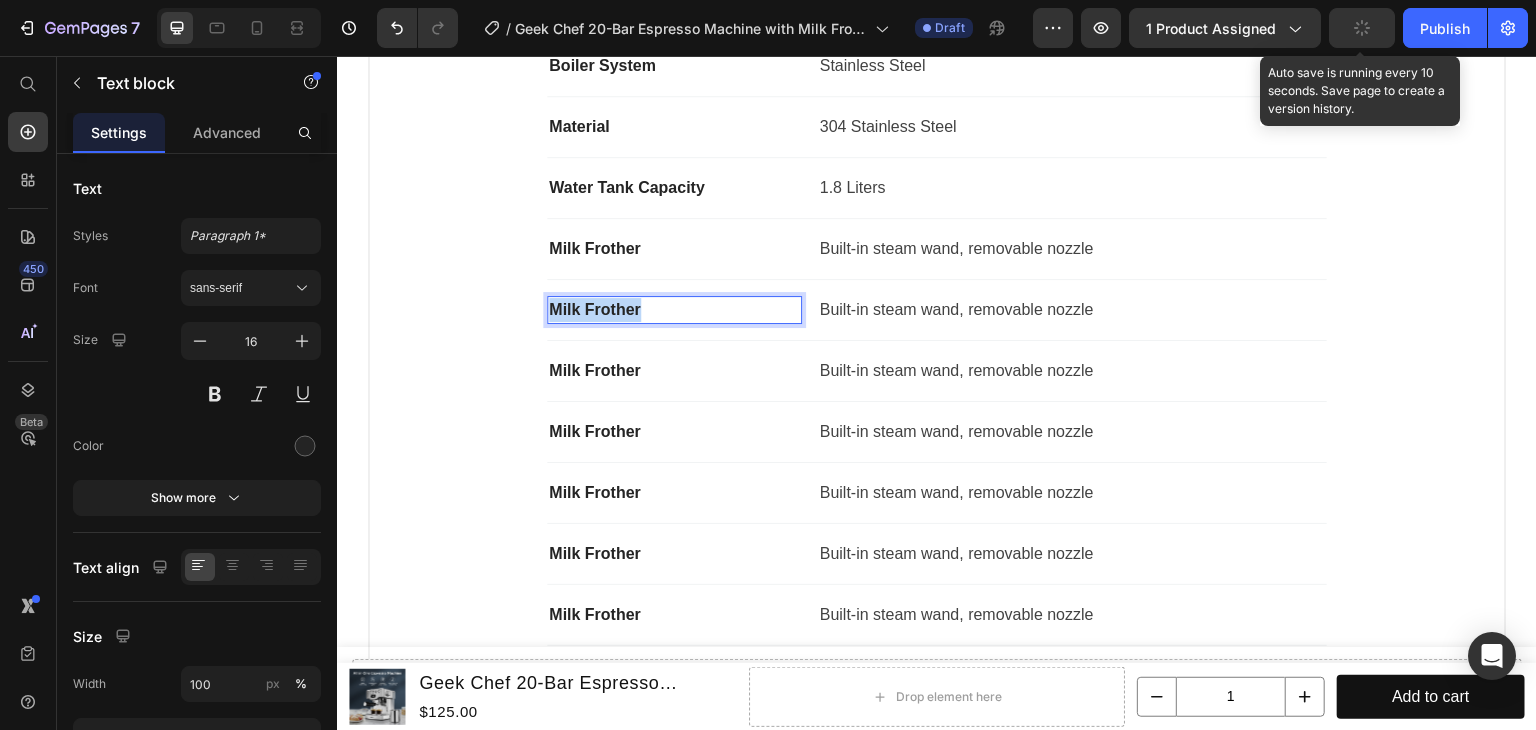 click on "Milk Frother" at bounding box center (674, 310) 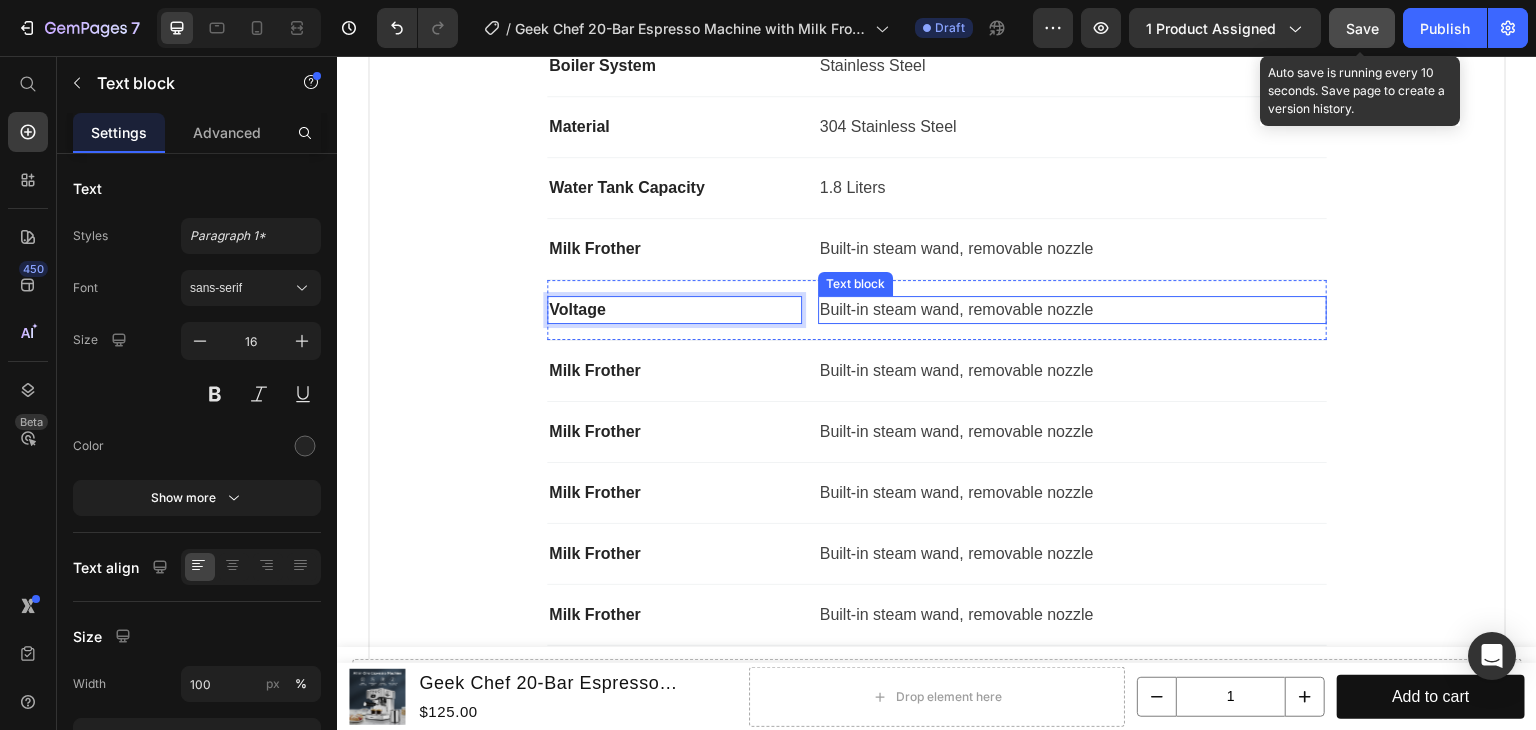 click on "Built-in steam wand, removable nozzle" at bounding box center (1072, 310) 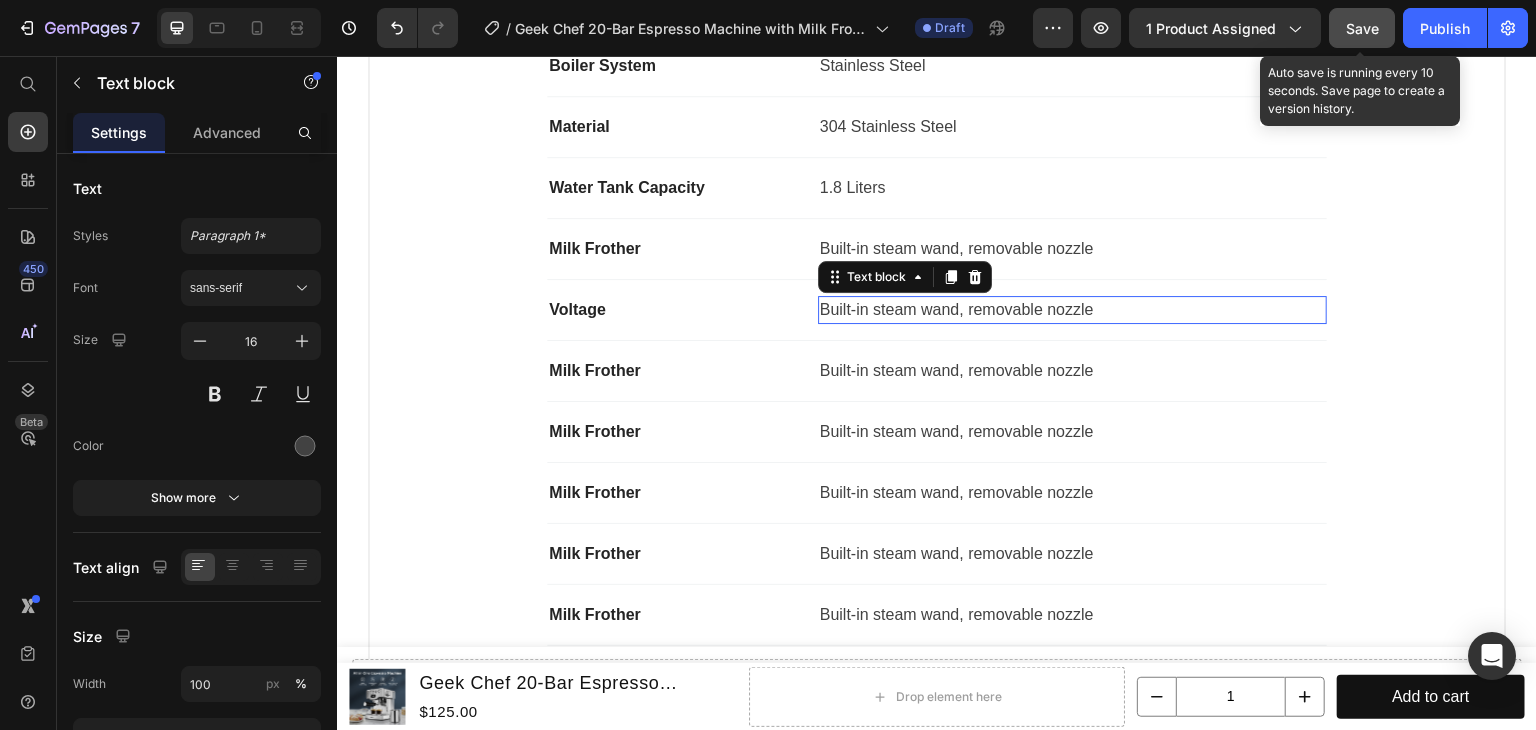 click on "Built-in steam wand, removable nozzle" at bounding box center (1072, 310) 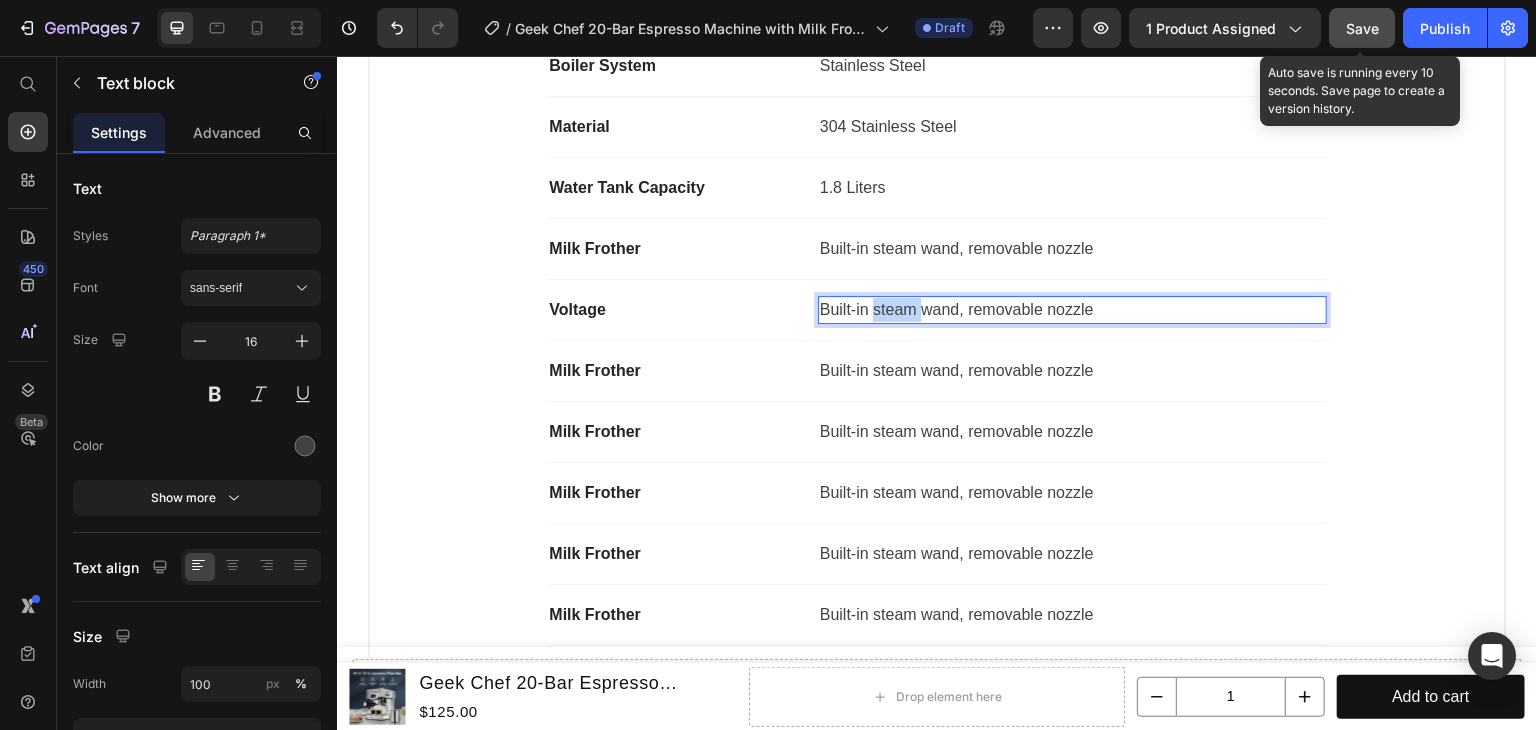 click on "Built-in steam wand, removable nozzle" at bounding box center (1072, 310) 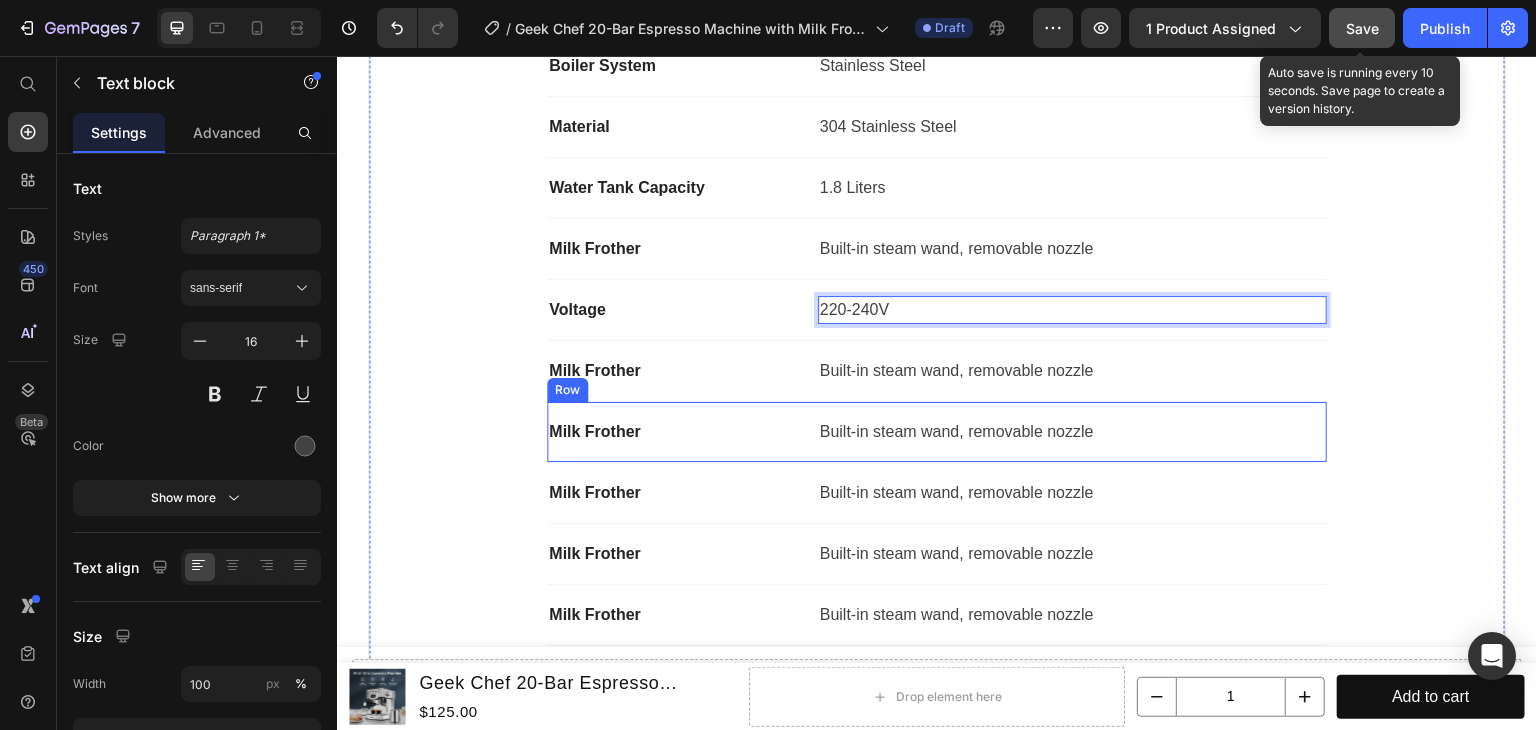 click on "Milk Frother" at bounding box center (674, 371) 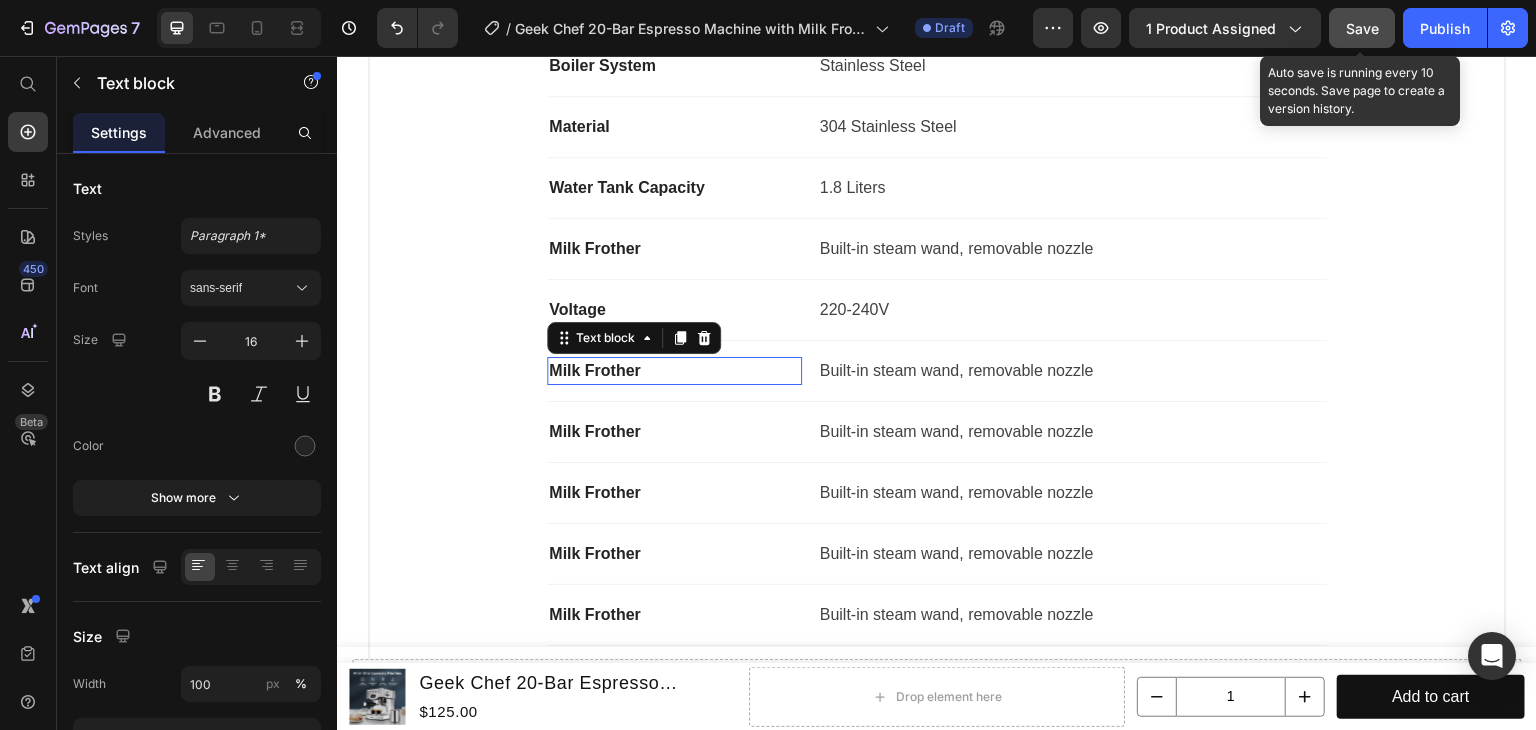 click on "Milk Frother" at bounding box center (674, 371) 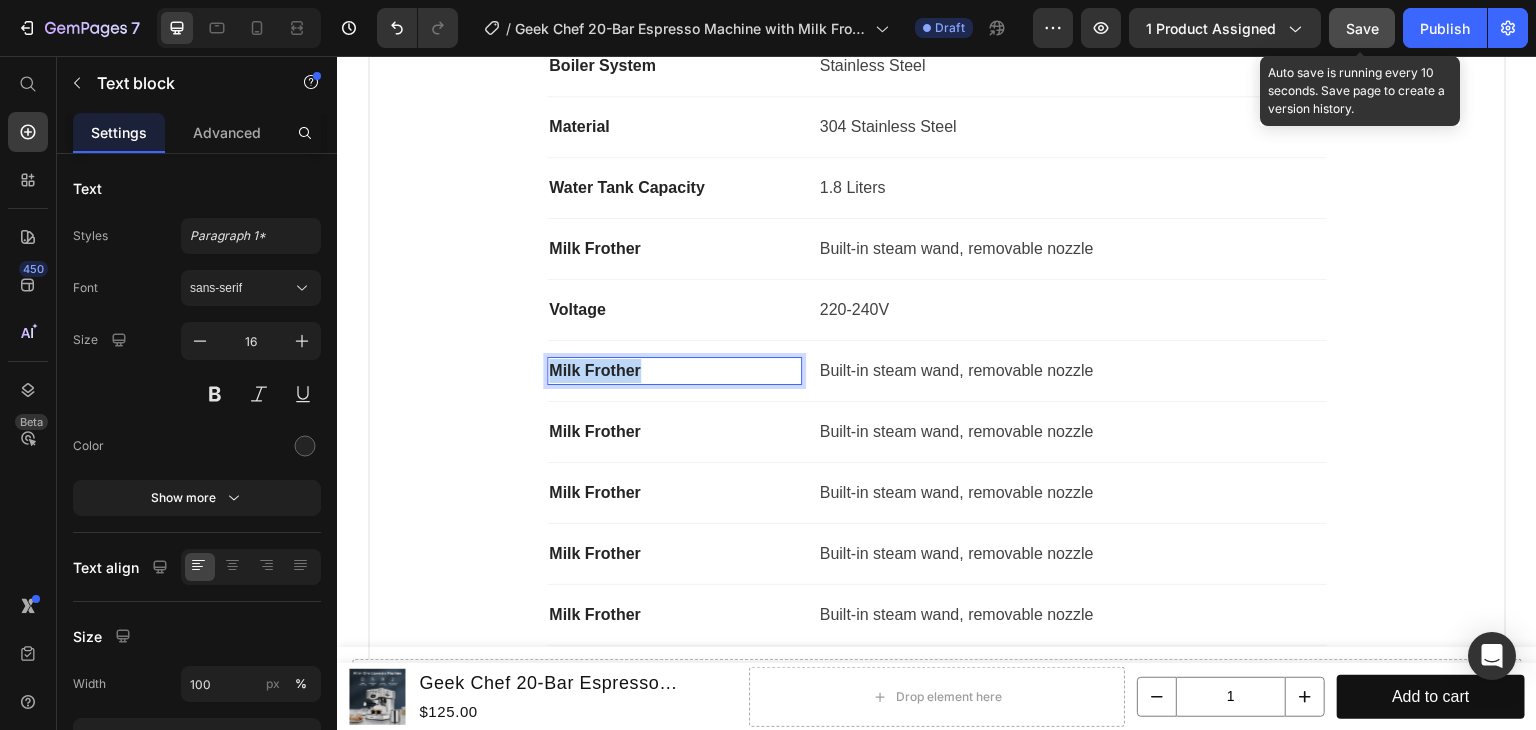 click on "Milk Frother" at bounding box center [674, 371] 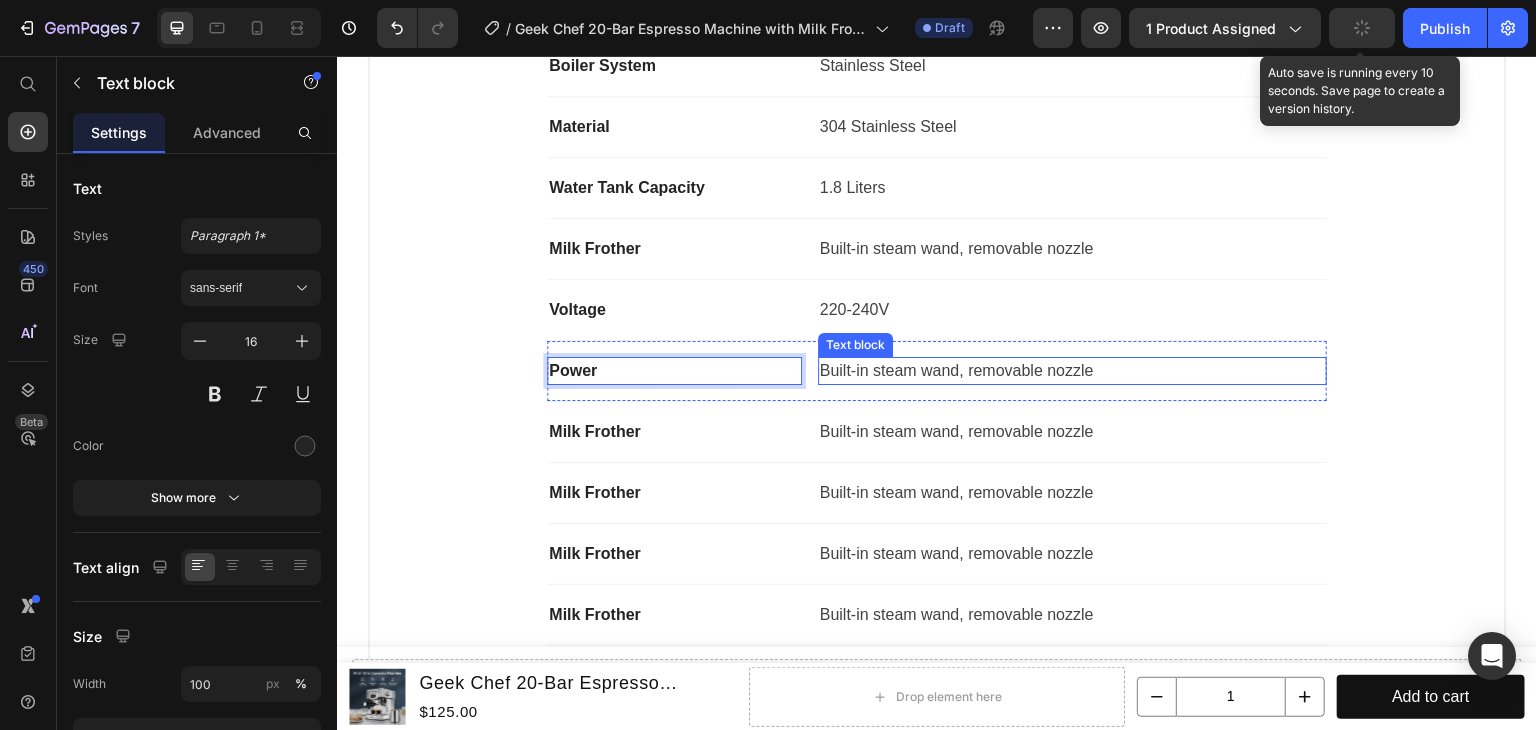 click on "Built-in steam wand, removable nozzle" at bounding box center [1072, 371] 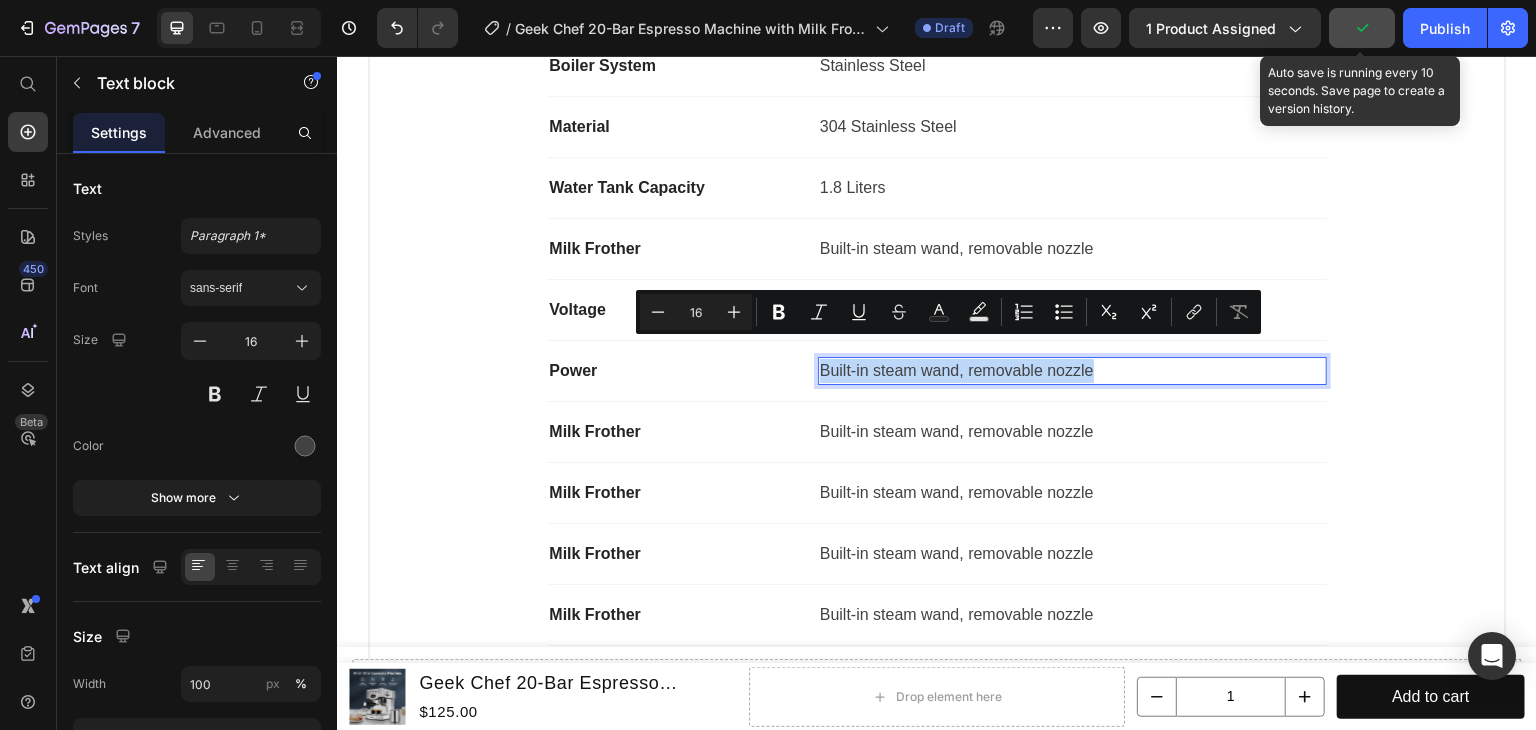 click on "Built-in steam wand, removable nozzle" at bounding box center [1072, 371] 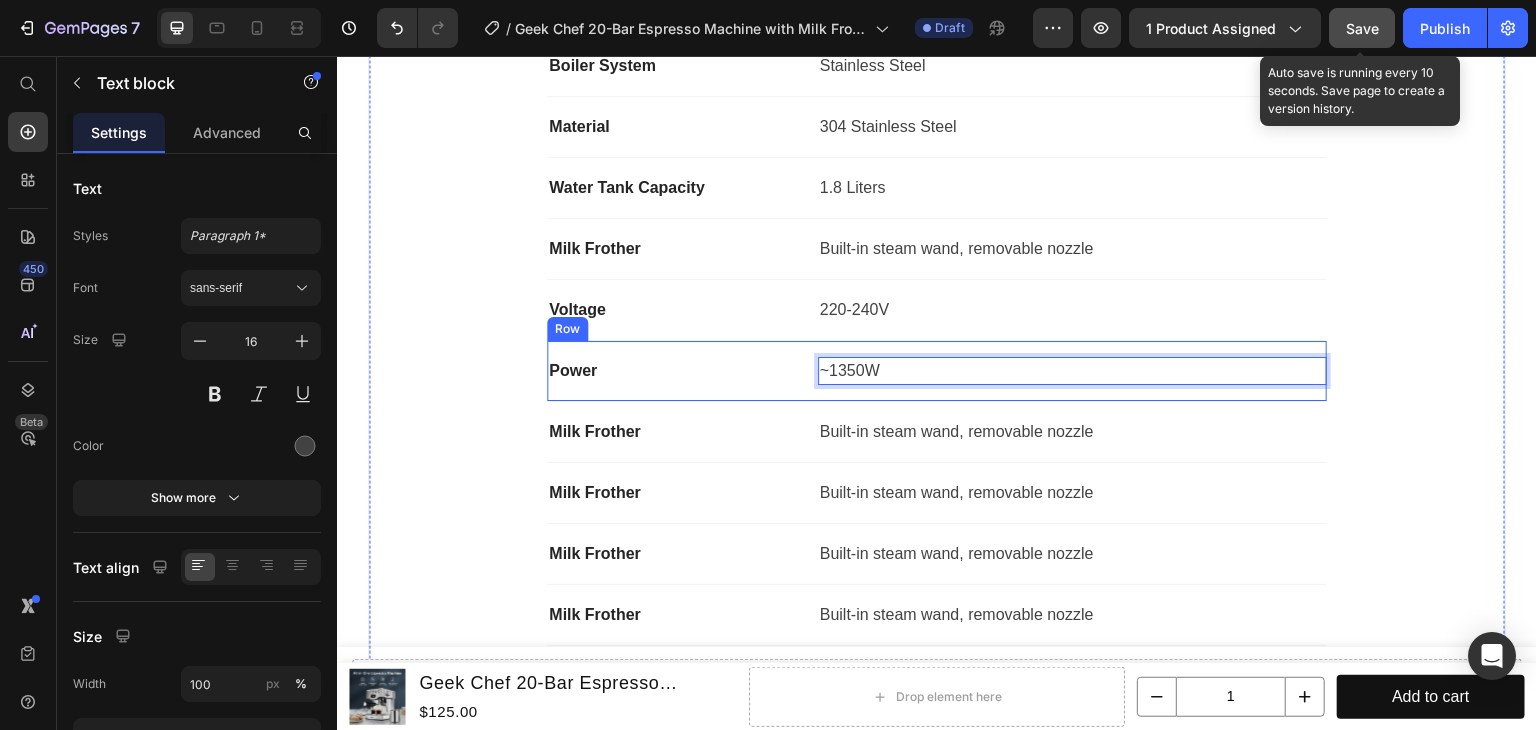 click on "Milk Frother" at bounding box center [674, 432] 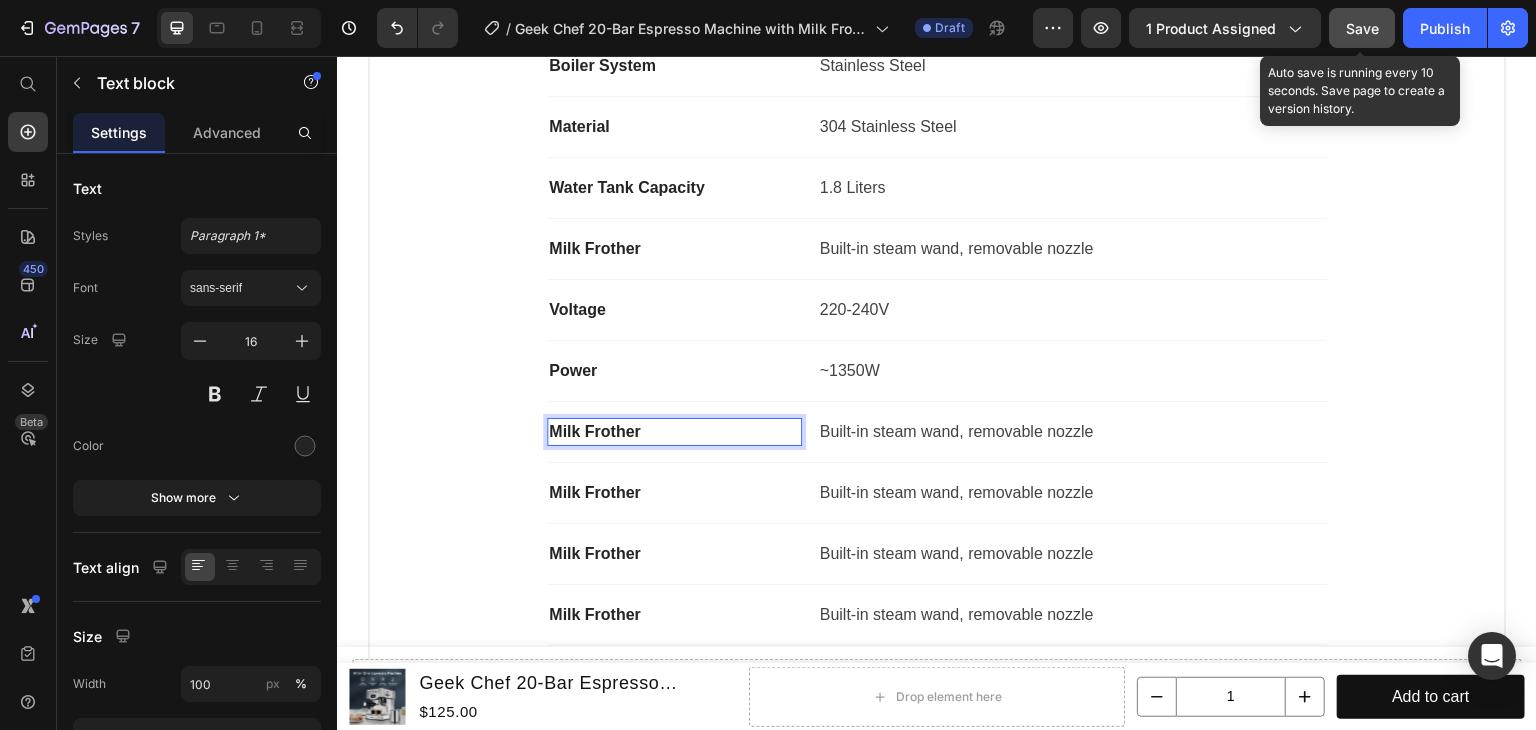 click on "Milk Frother" at bounding box center [674, 432] 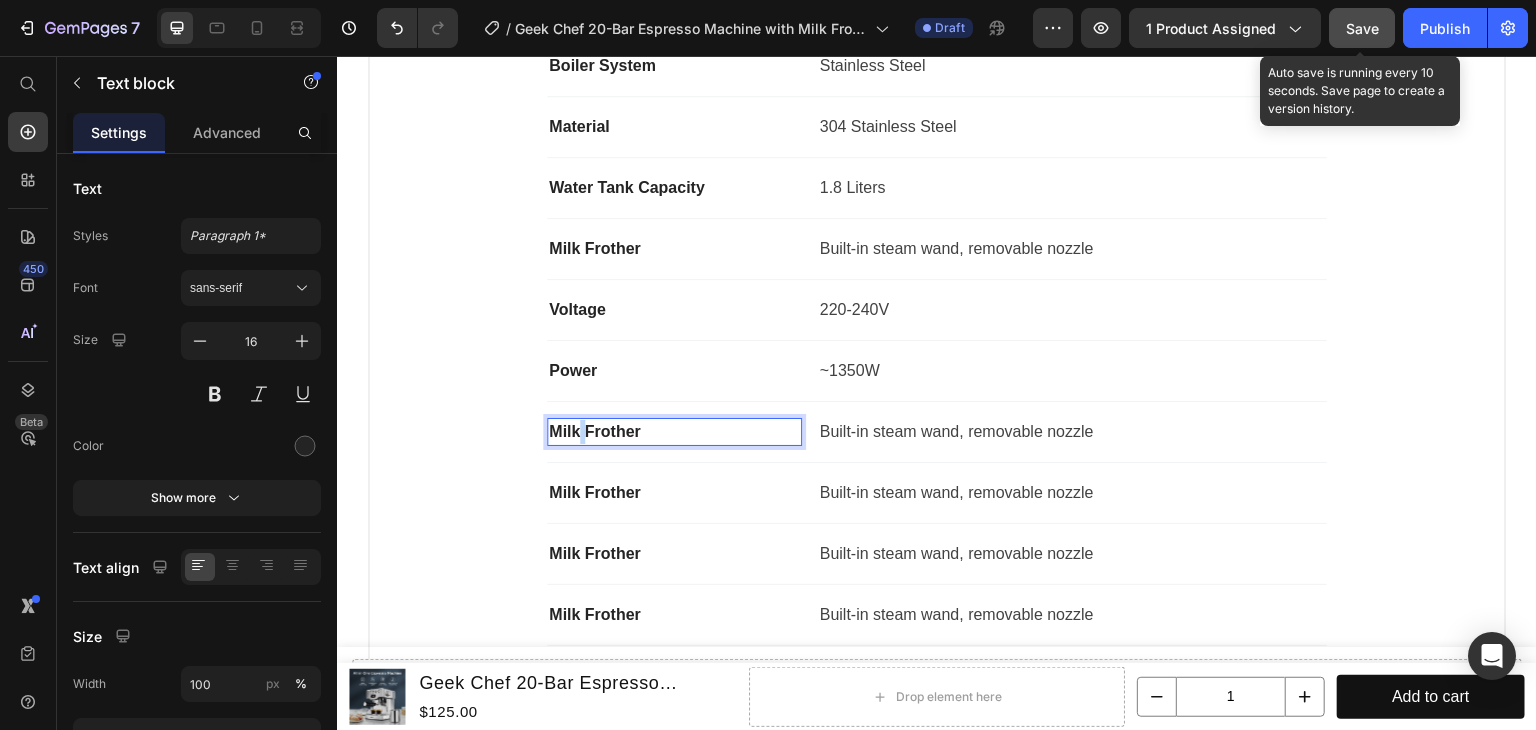 click on "Milk Frother" at bounding box center (674, 432) 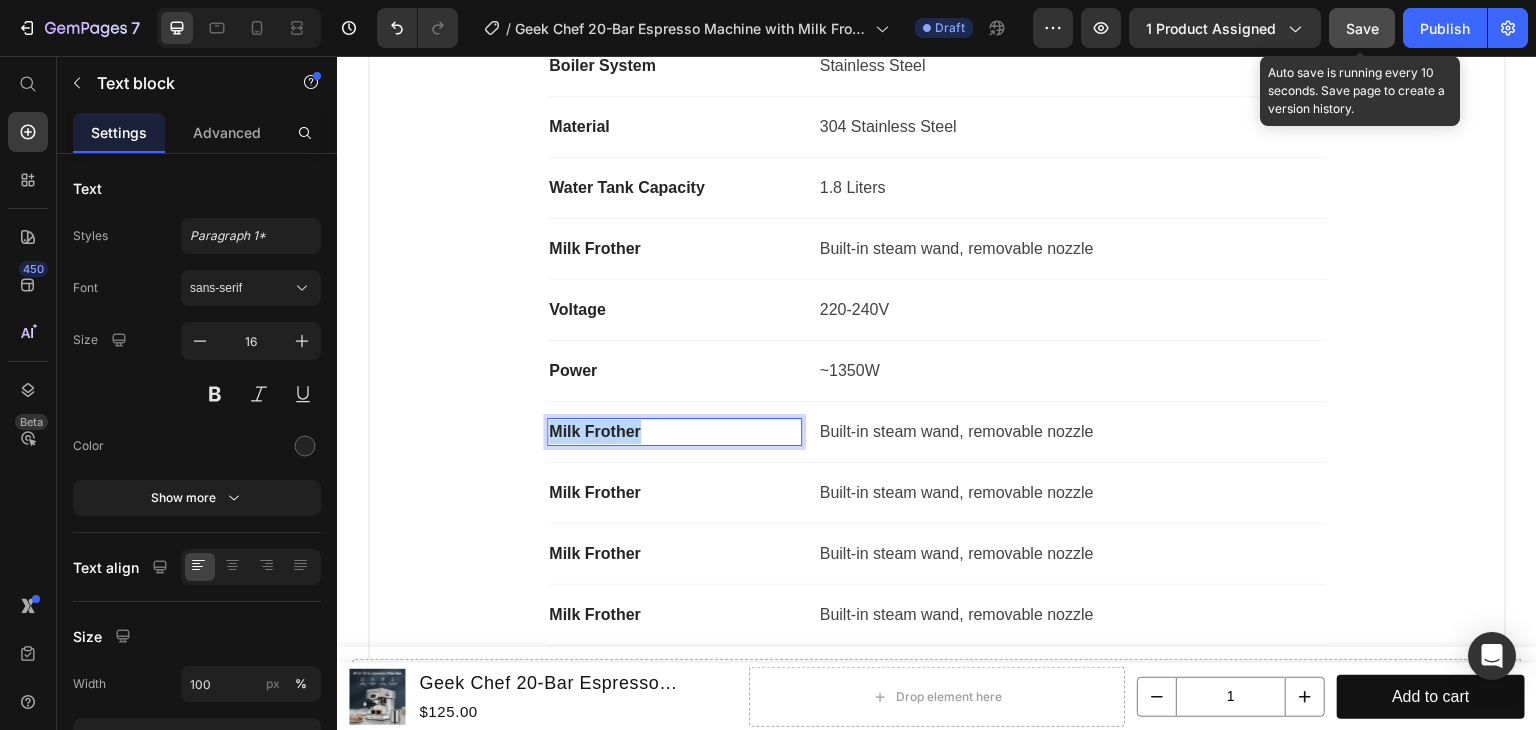 click on "Milk Frother" at bounding box center (674, 432) 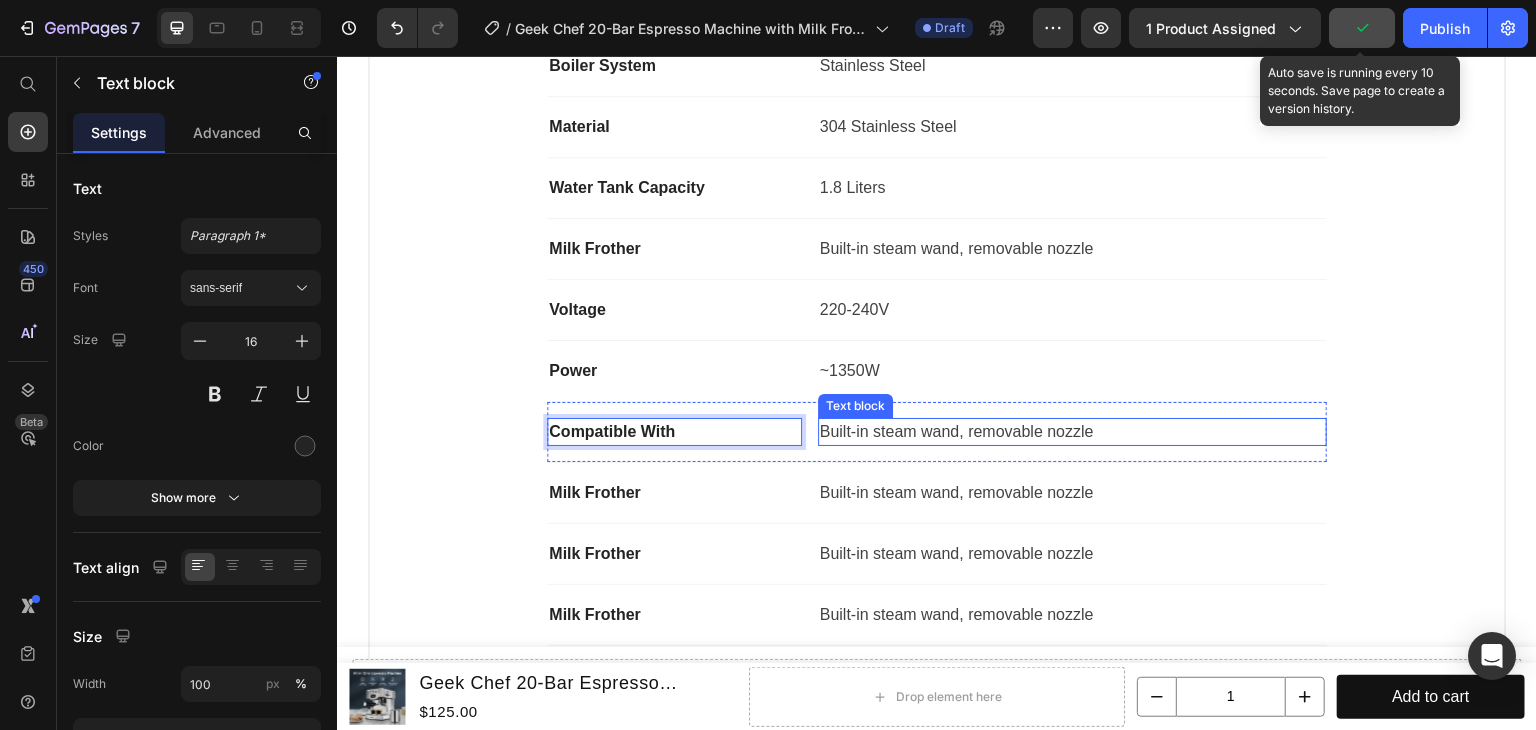 click on "Built-in steam wand, removable nozzle" at bounding box center [1072, 432] 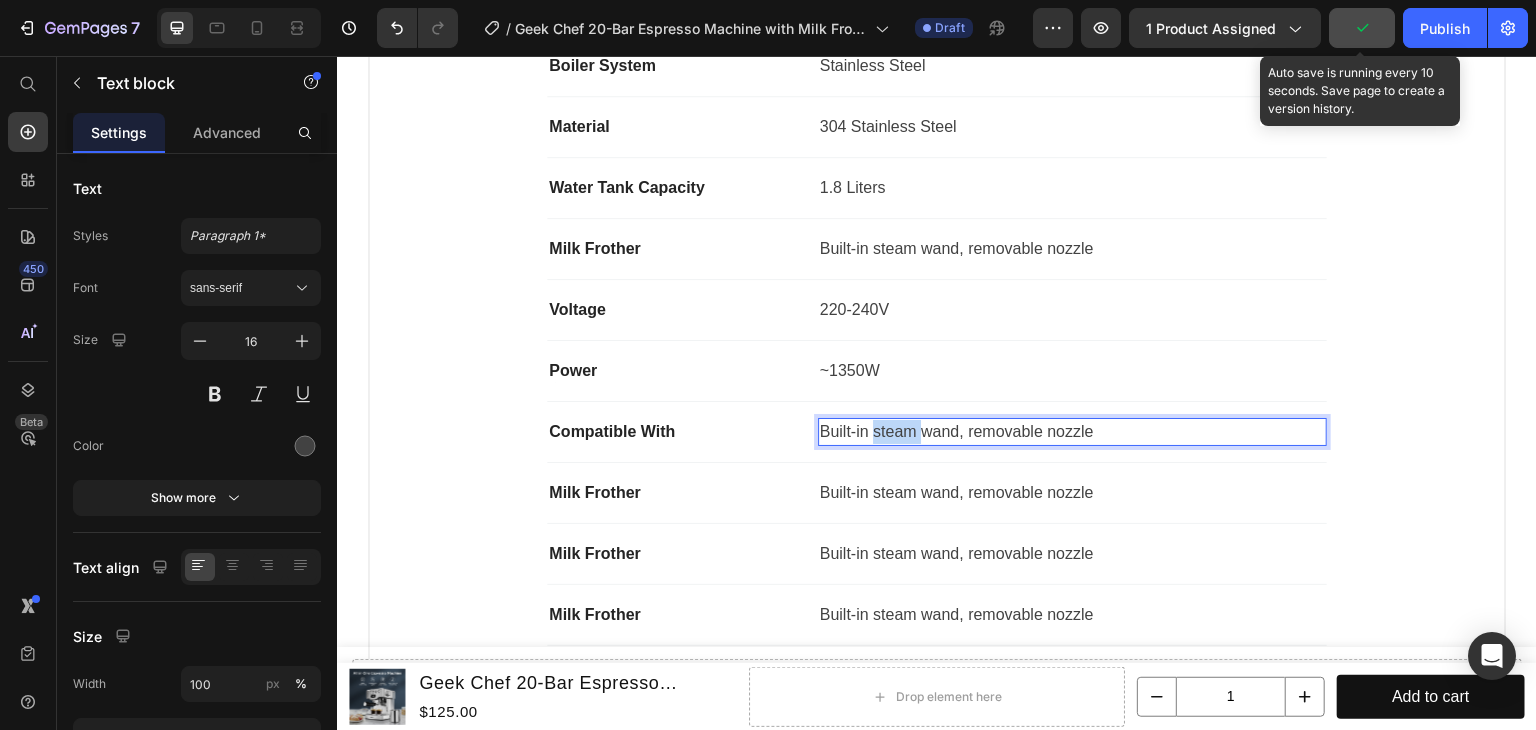 click on "Built-in steam wand, removable nozzle" at bounding box center [1072, 432] 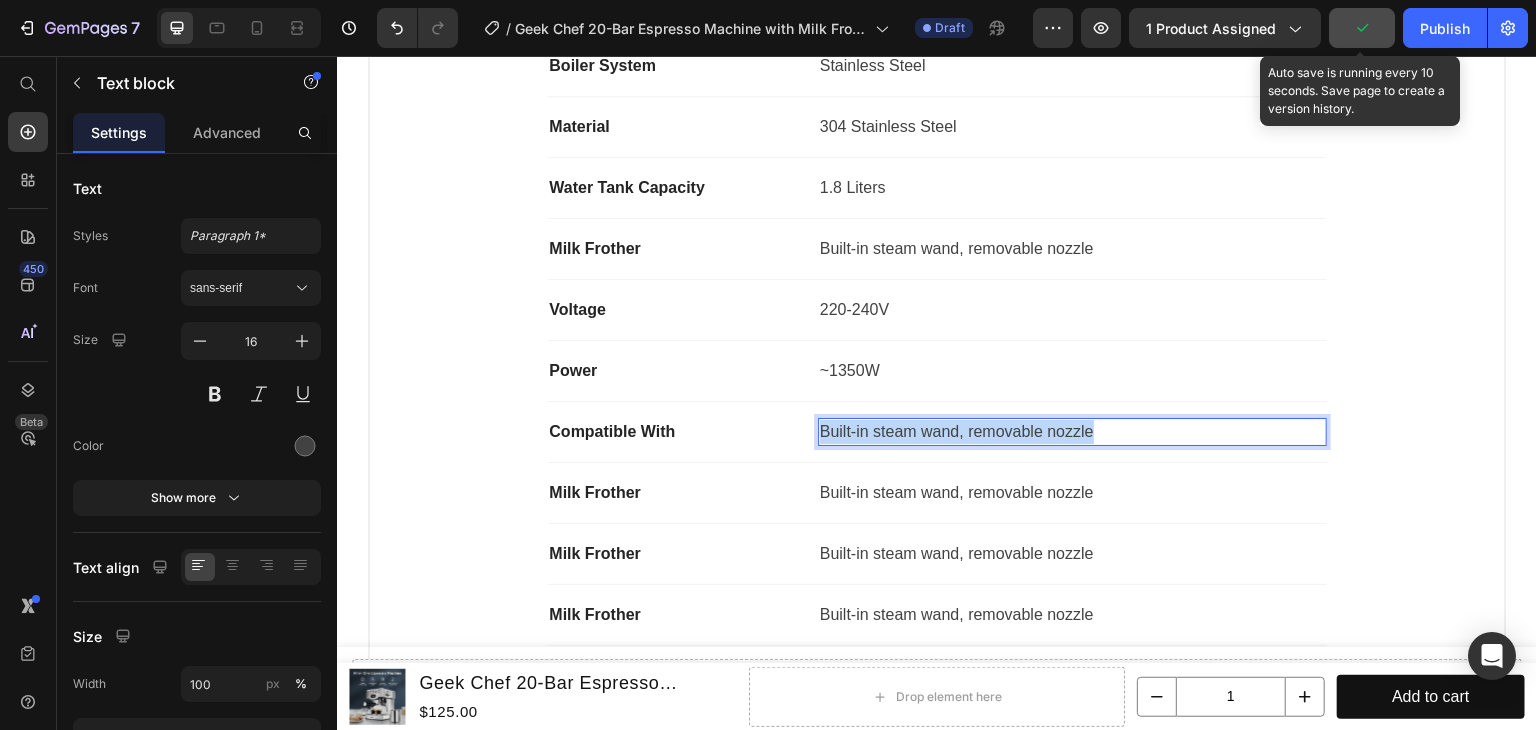 click on "Built-in steam wand, removable nozzle" at bounding box center [1072, 432] 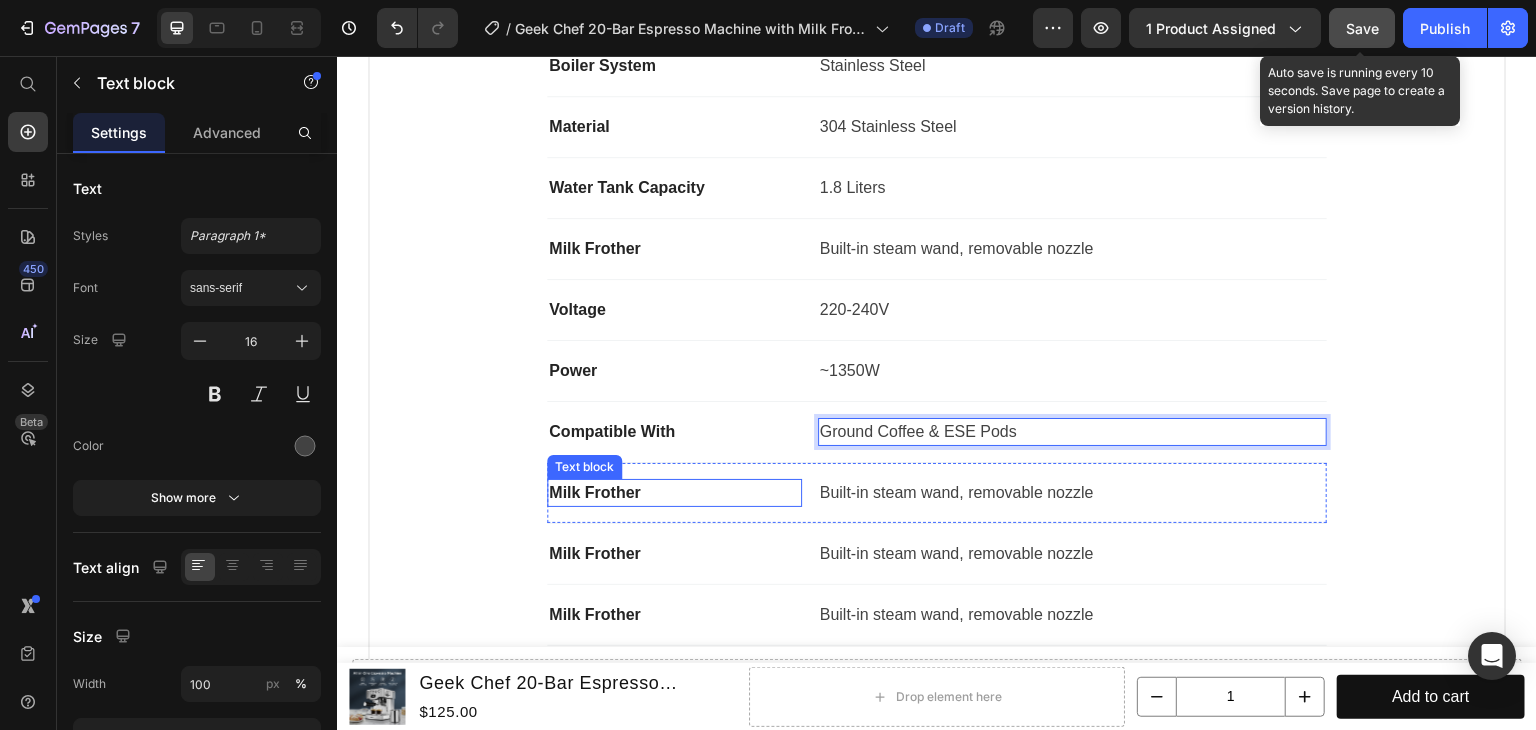 click on "Milk Frother" at bounding box center [674, 493] 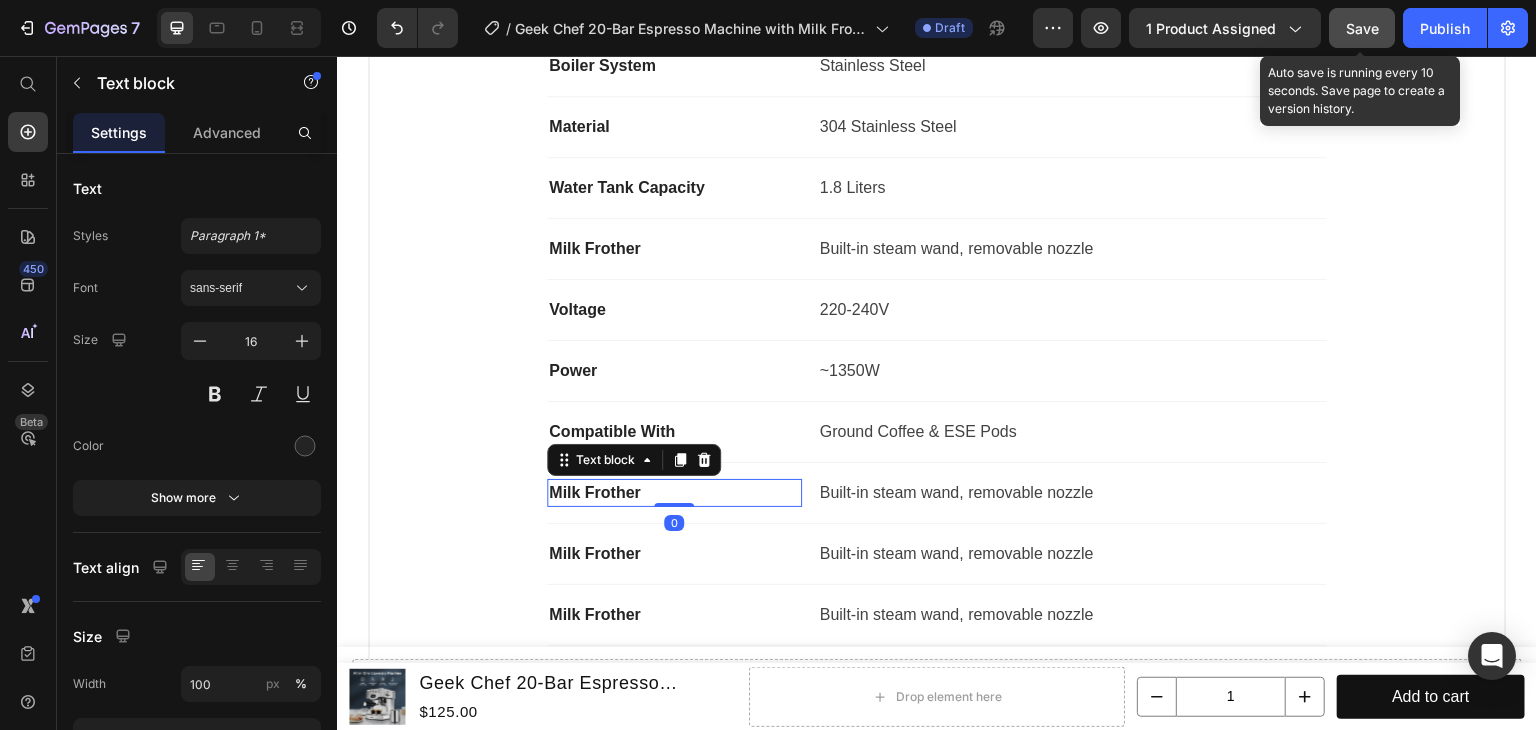 click on "Milk Frother" at bounding box center [674, 493] 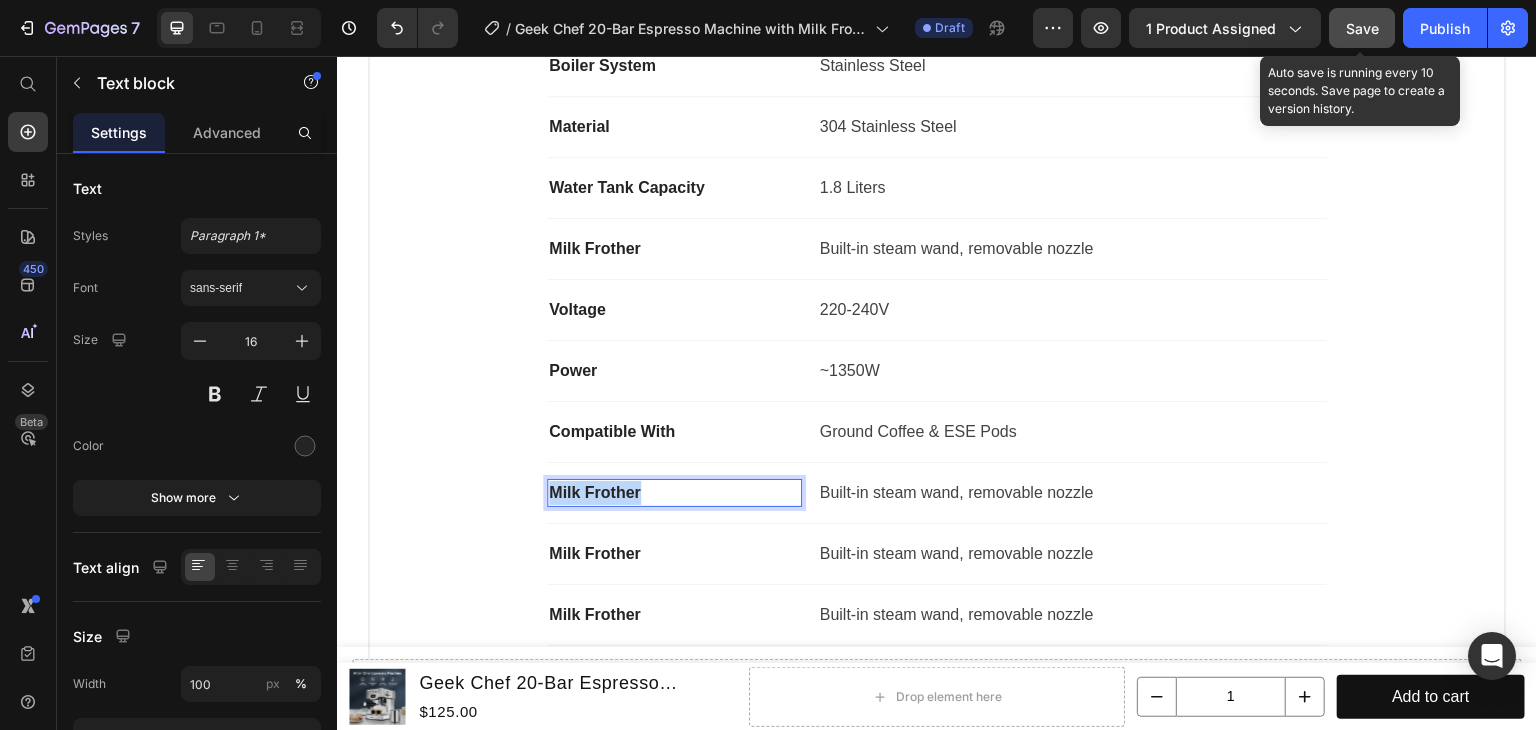click on "Milk Frother" at bounding box center (674, 493) 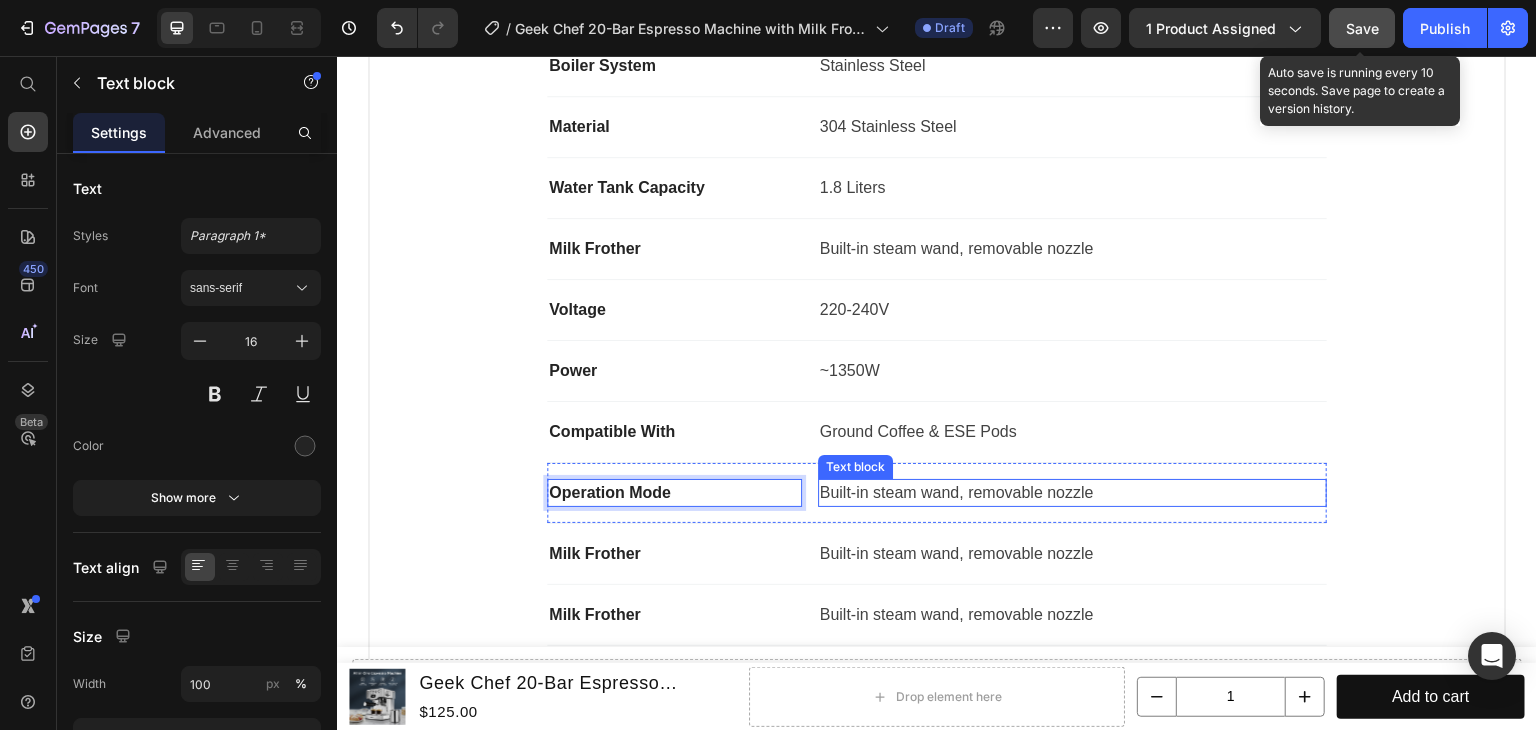 click on "Built-in steam wand, removable nozzle" at bounding box center [1072, 493] 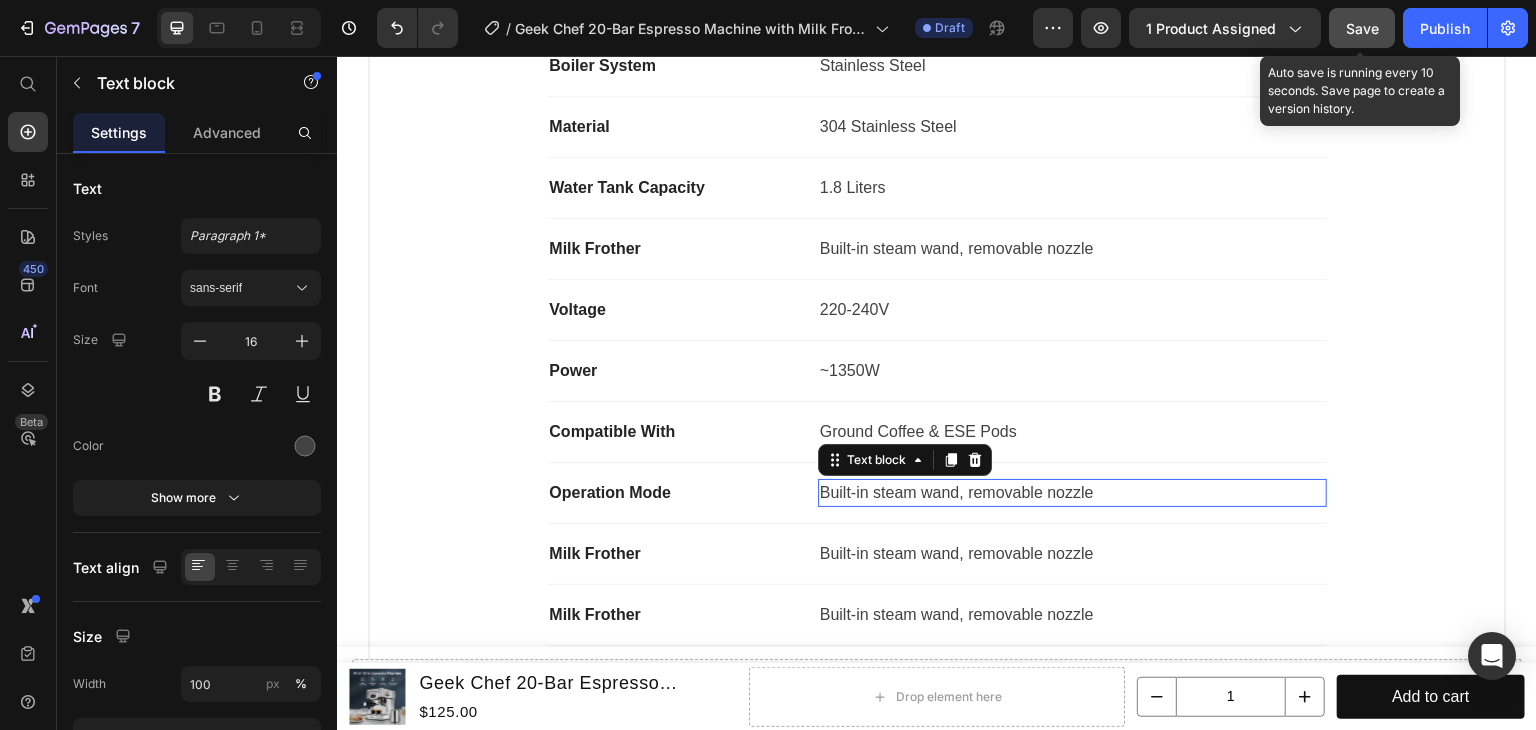 click on "Built-in steam wand, removable nozzle" at bounding box center [1072, 493] 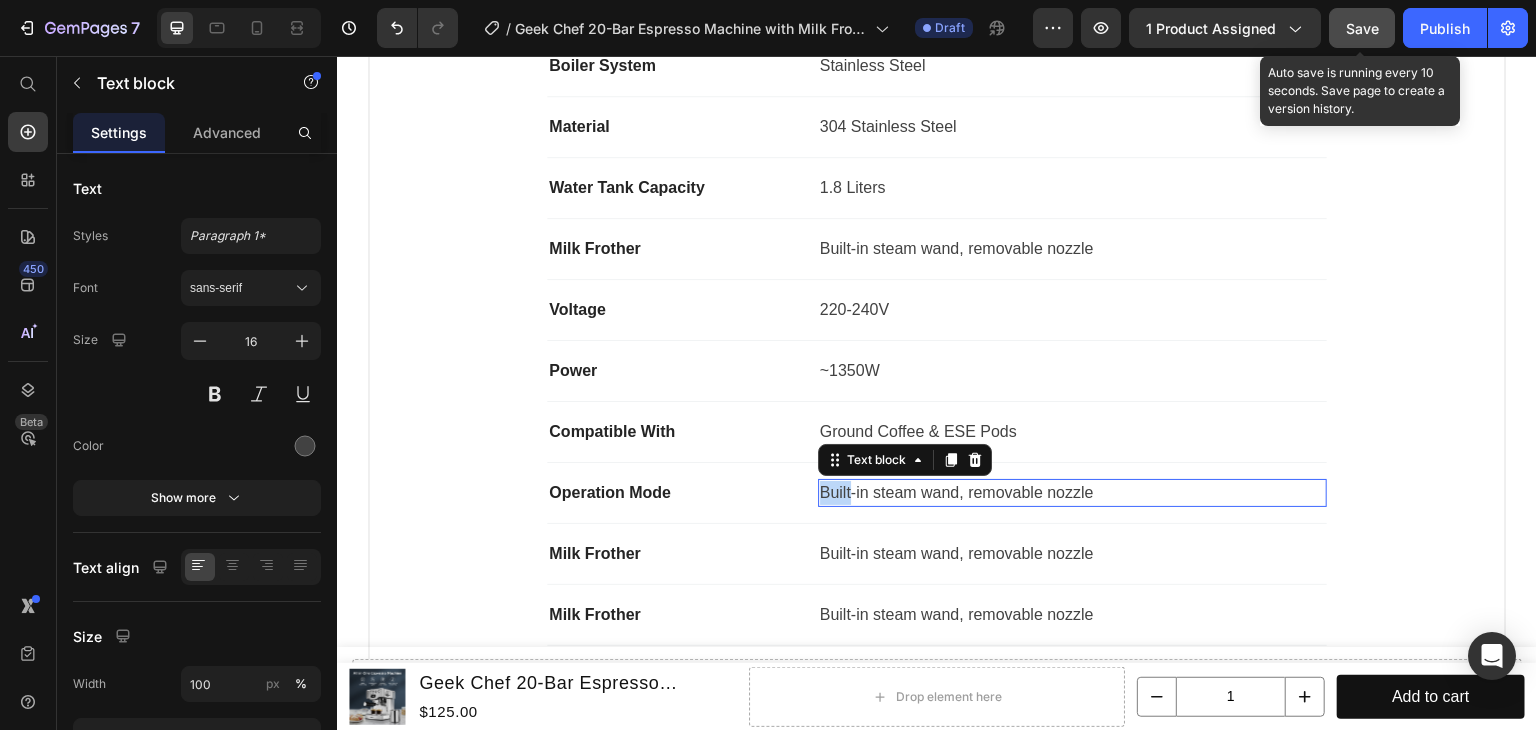 click on "Built-in steam wand, removable nozzle" at bounding box center (1072, 493) 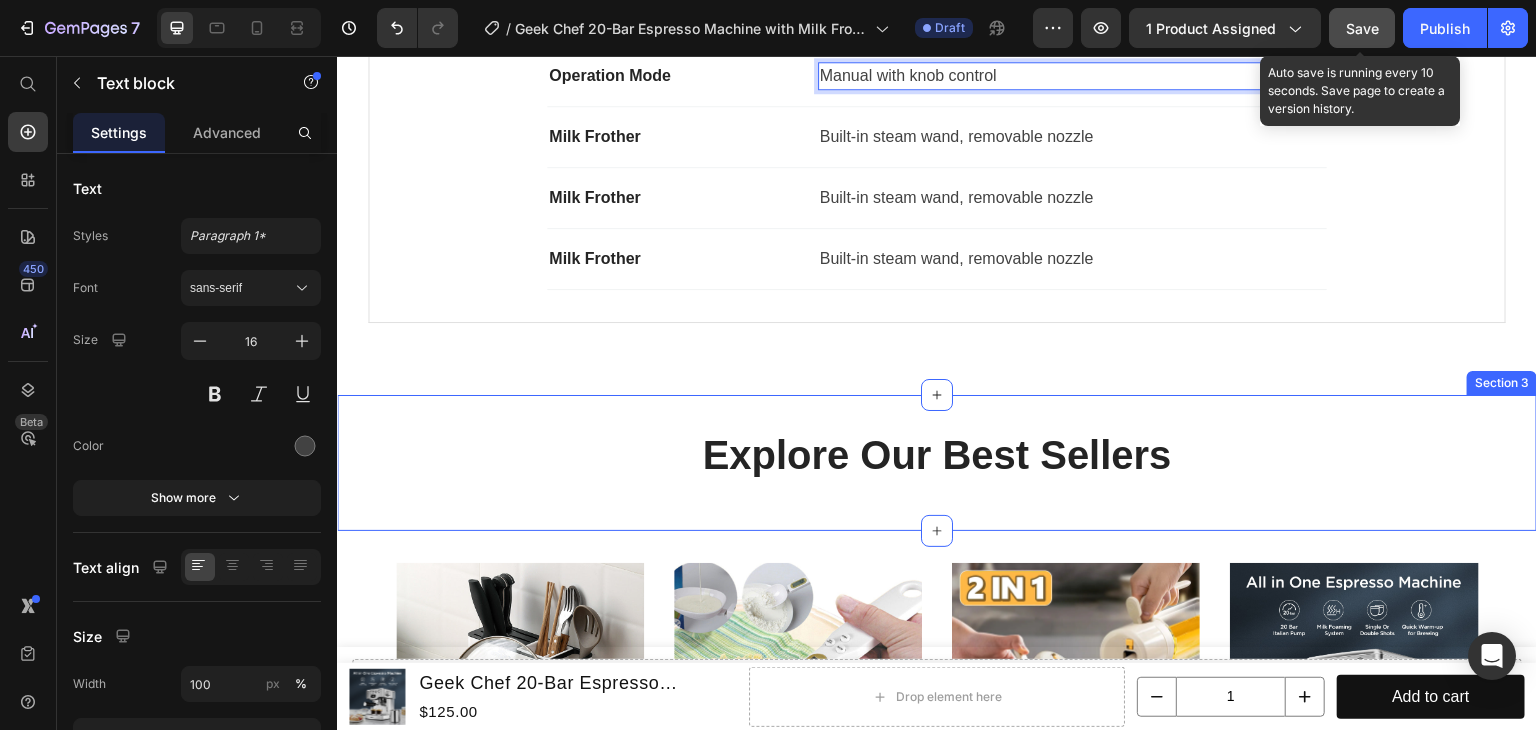 click on "Explore Our Best Sellers Heading Row Section 3" at bounding box center [937, 463] 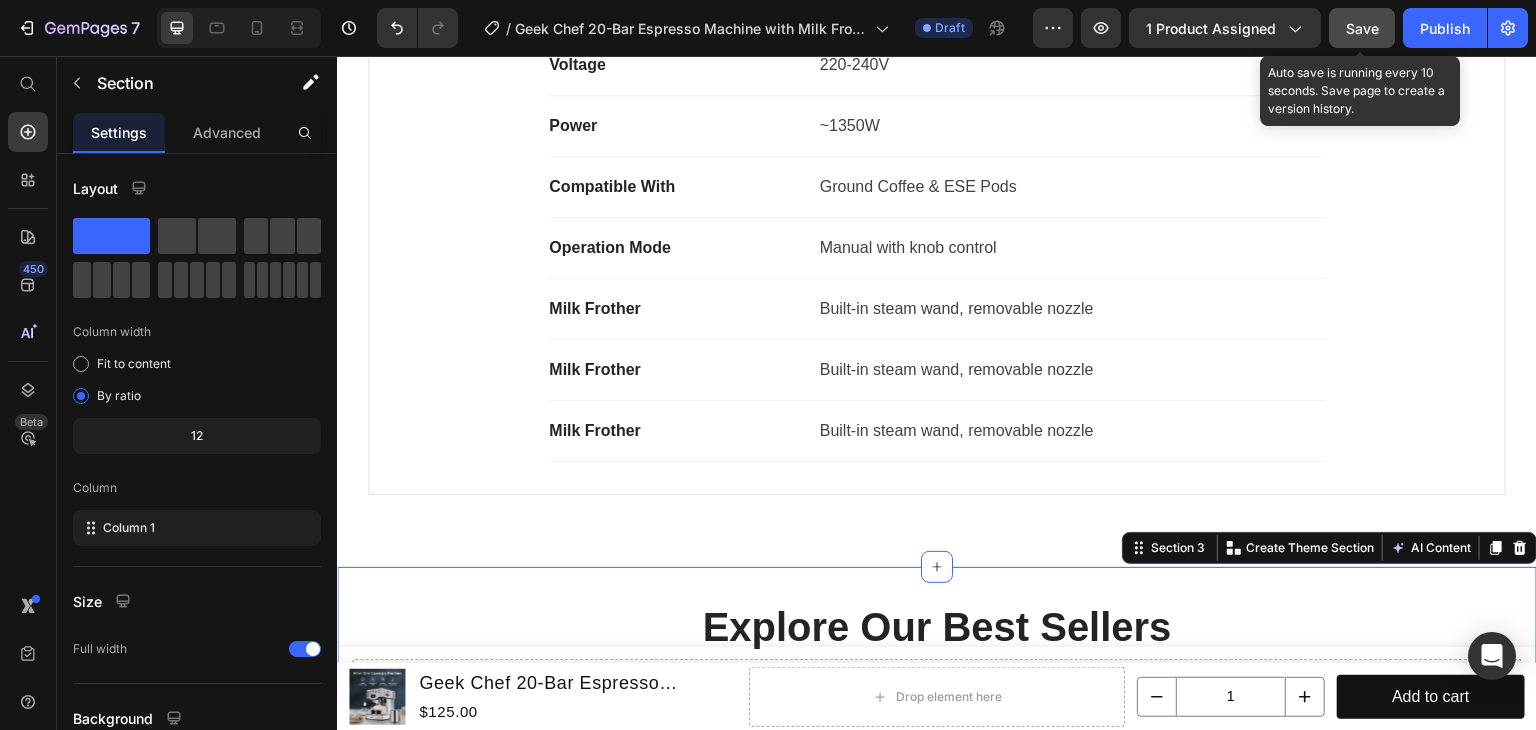 scroll, scrollTop: 3400, scrollLeft: 0, axis: vertical 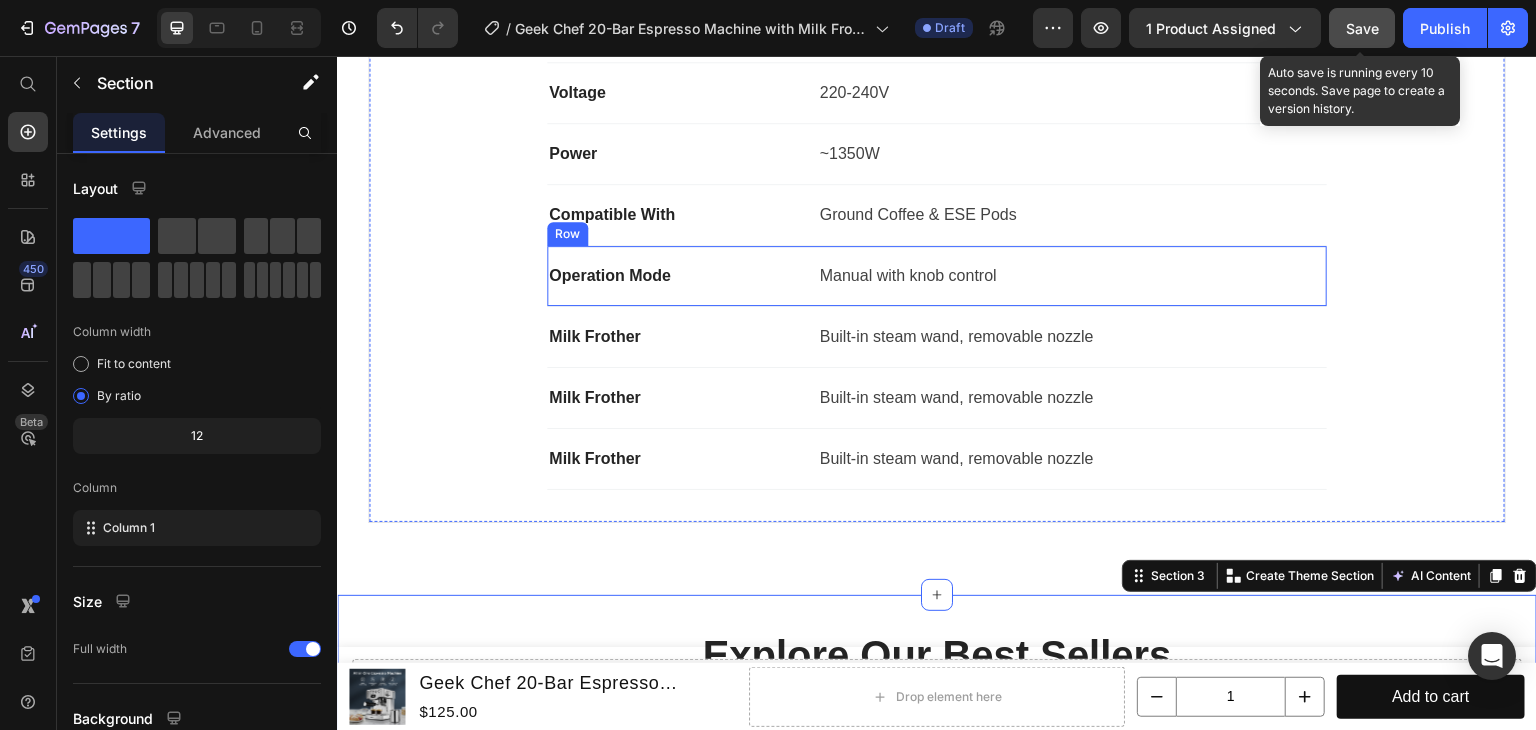 click on "Milk Frother" at bounding box center [674, 337] 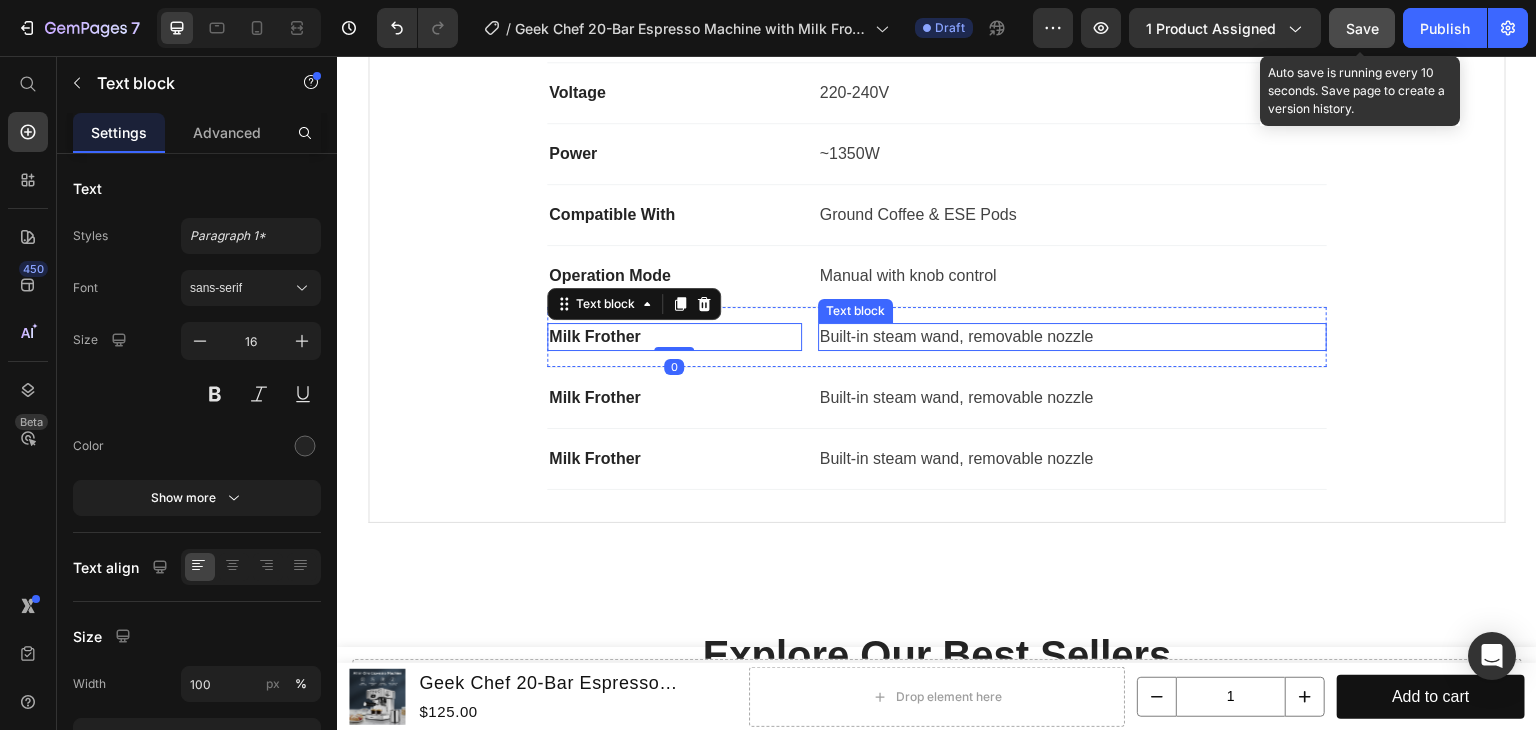 click on "Text block" at bounding box center (855, 311) 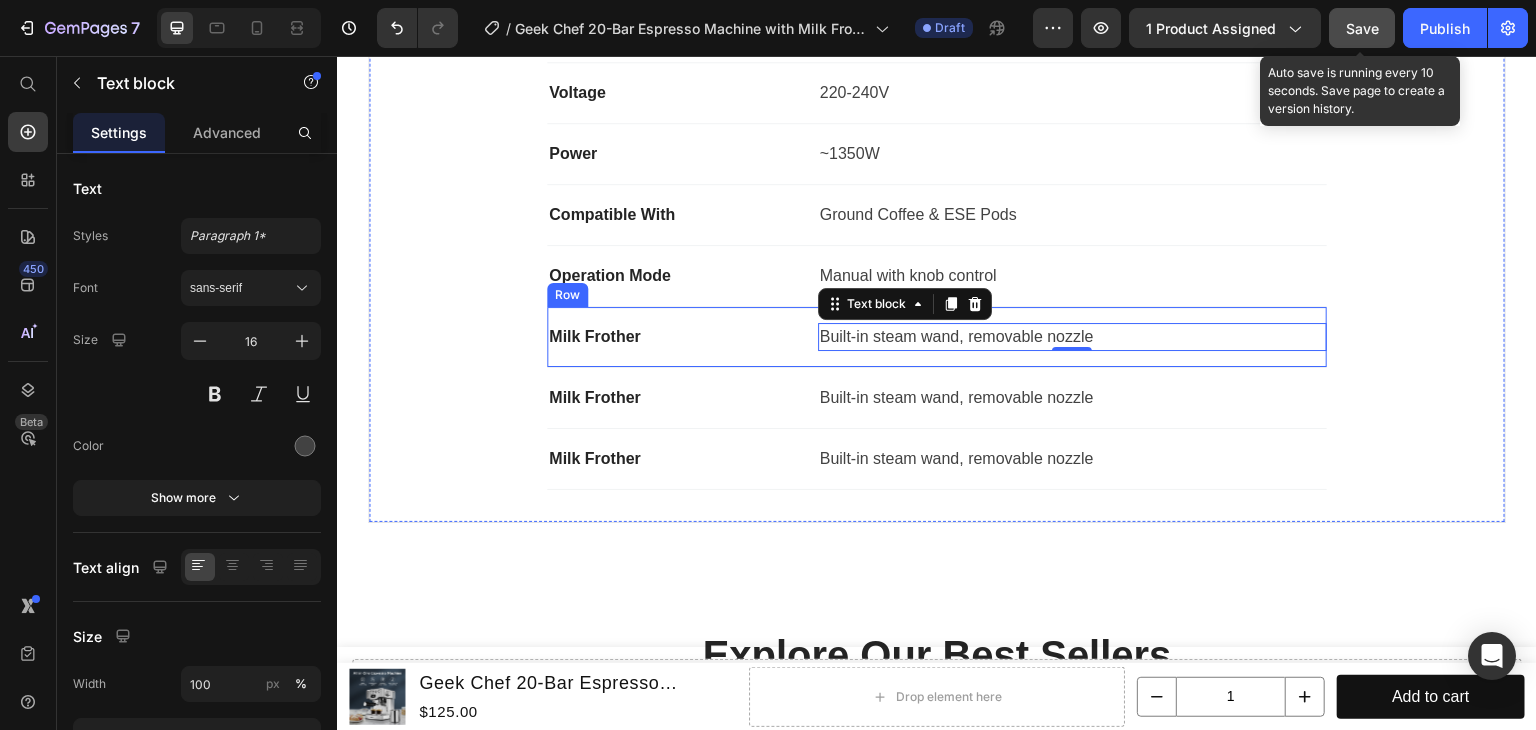 click on "Milk Frother Text block Built-in steam wand, removable nozzle Text block   0 Row" at bounding box center (937, 337) 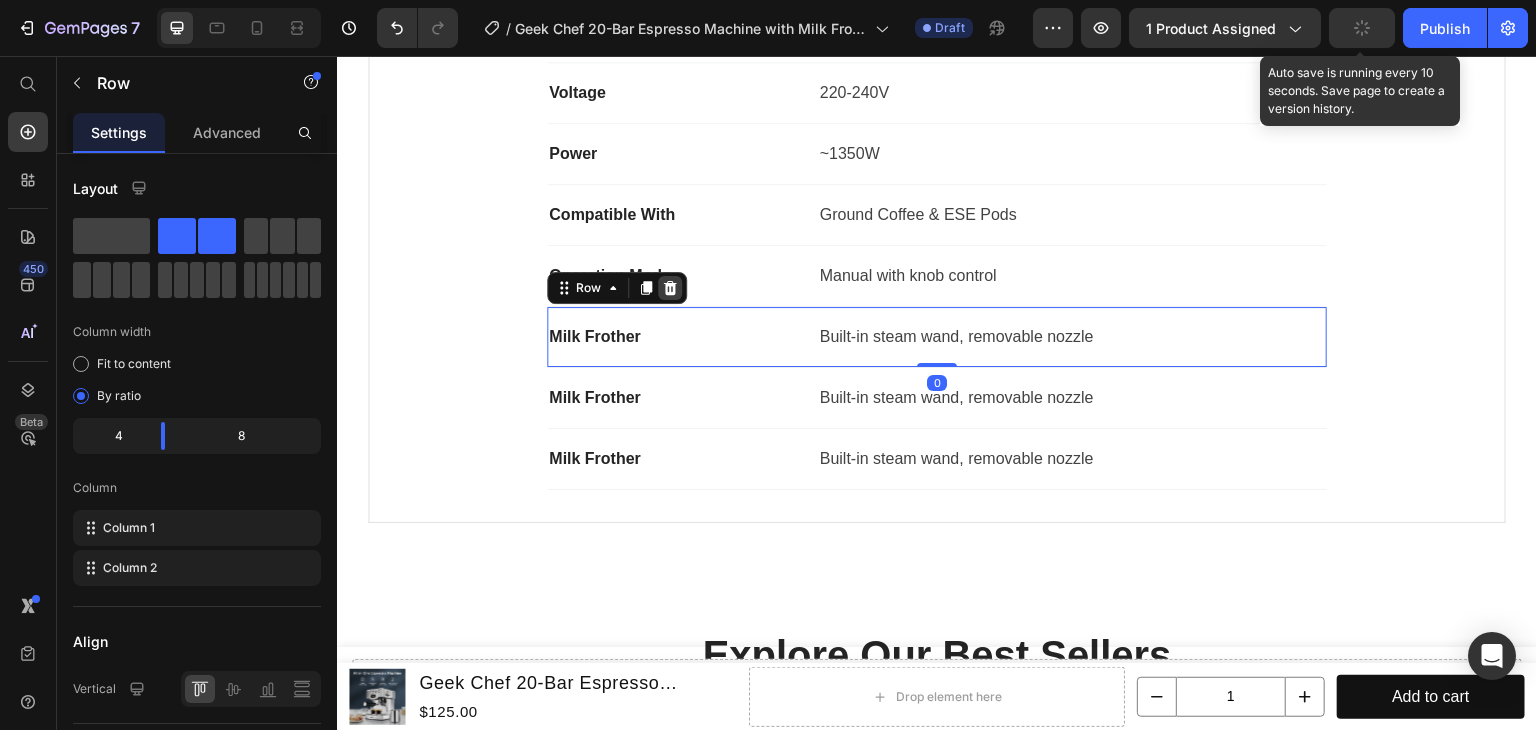 click 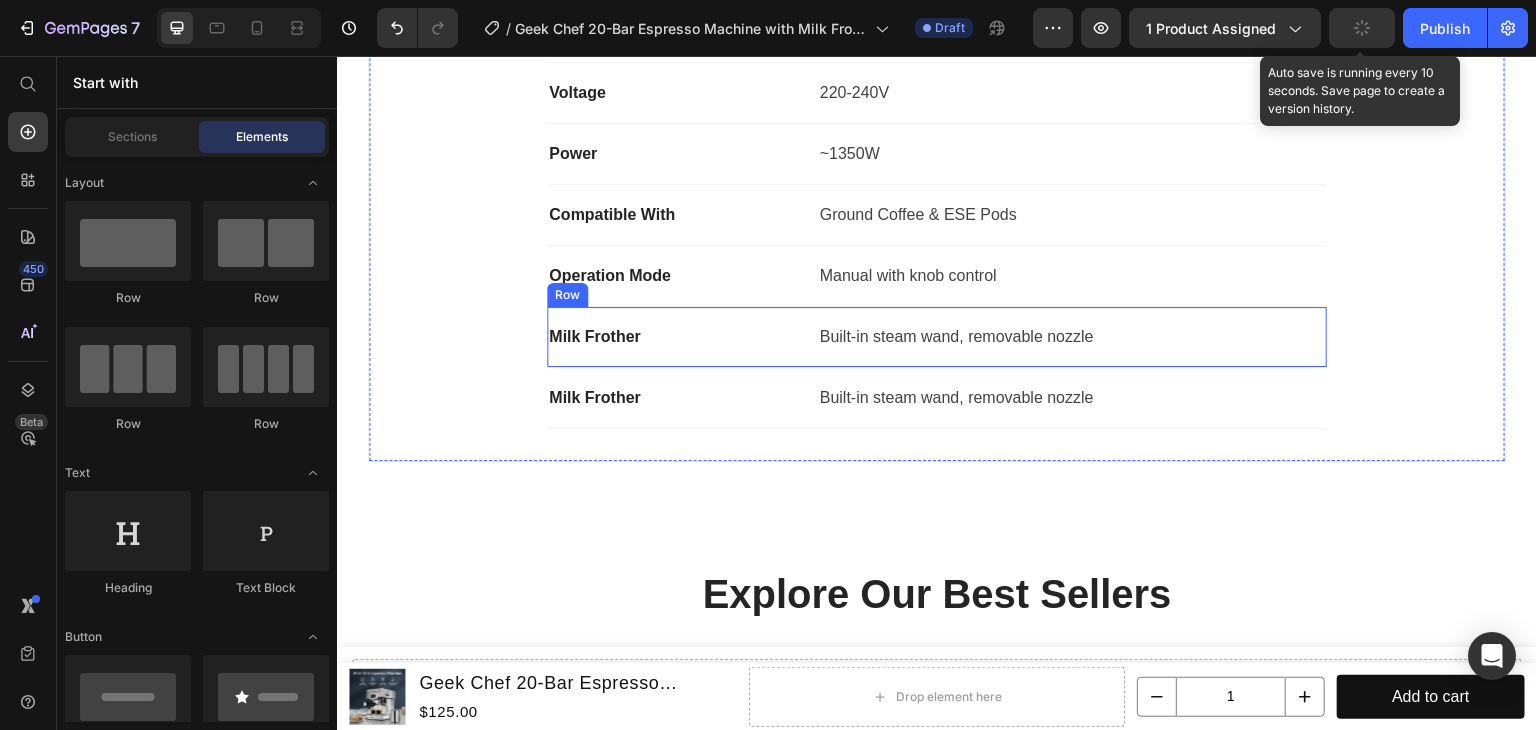 click on "Milk Frother Text block Built-in steam wand, removable nozzle Text block Row" at bounding box center [937, 337] 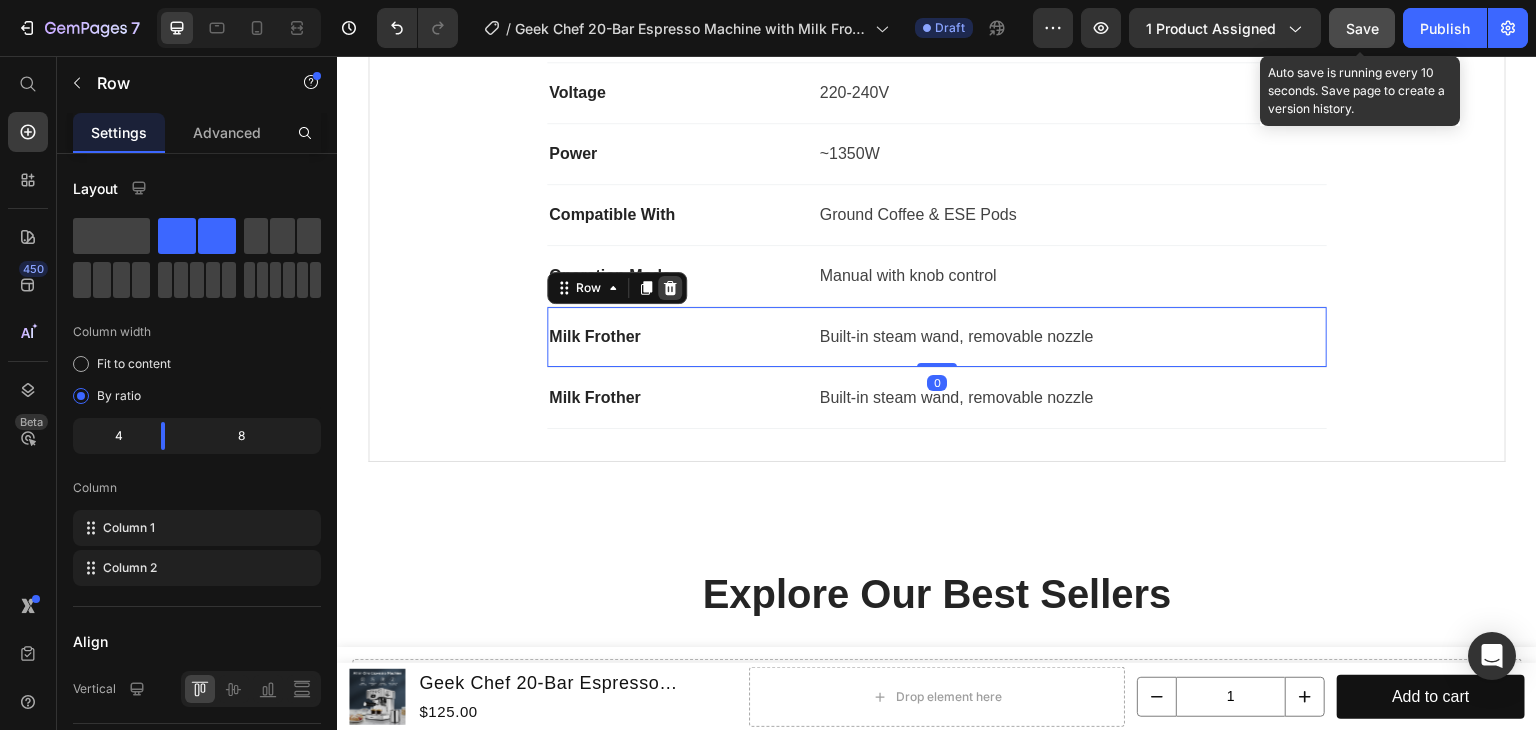 click 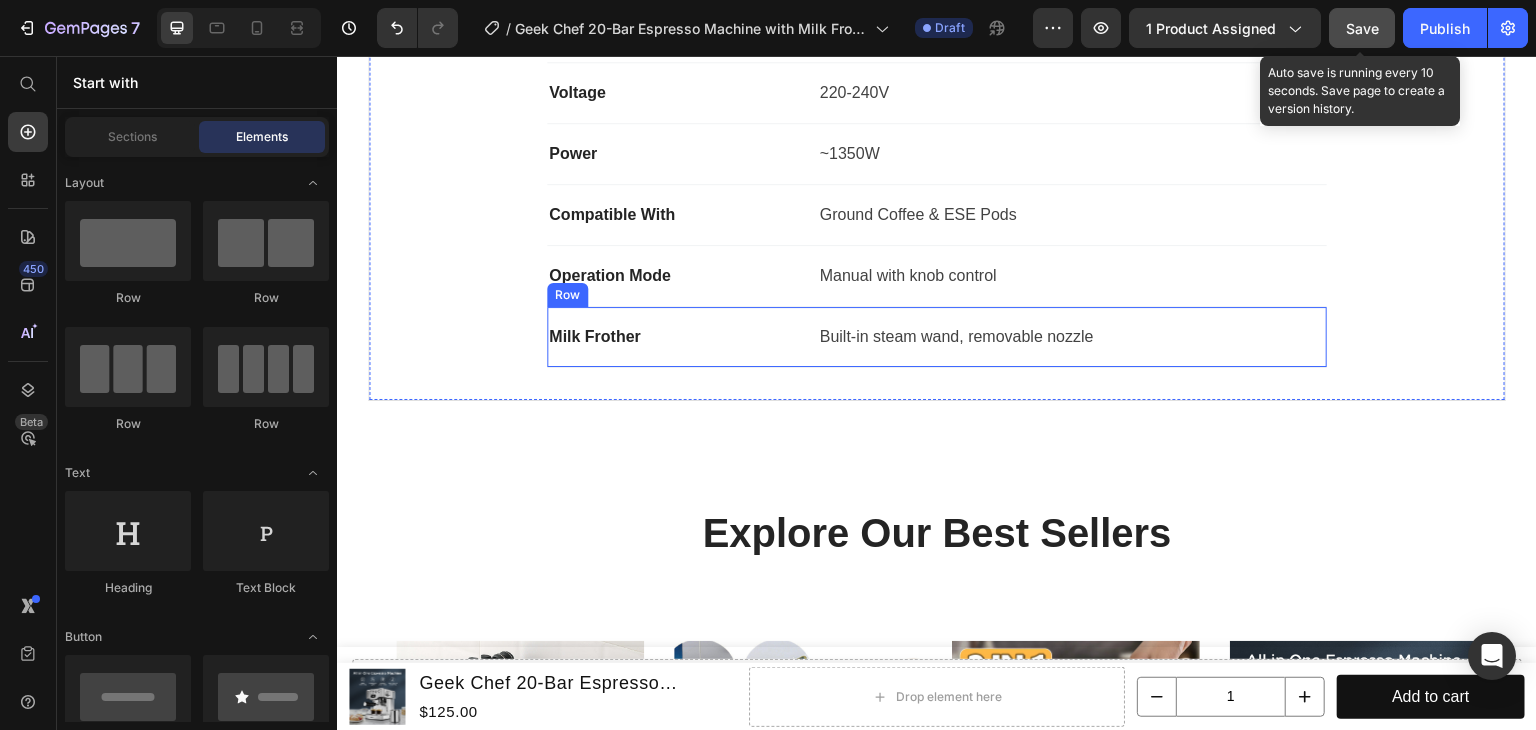 click on "Milk Frother Text block Built-in steam wand, removable nozzle Text block Row" at bounding box center (937, 337) 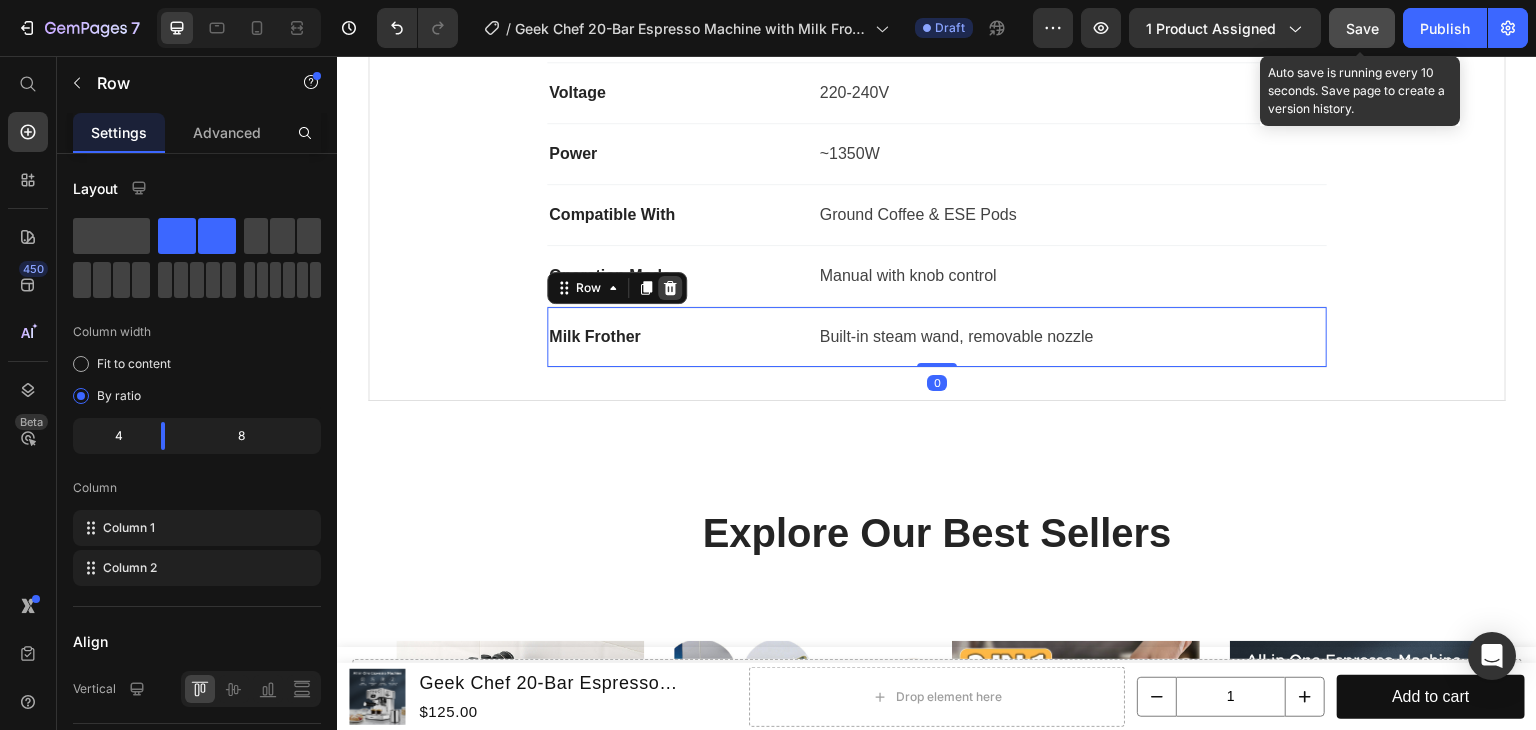click 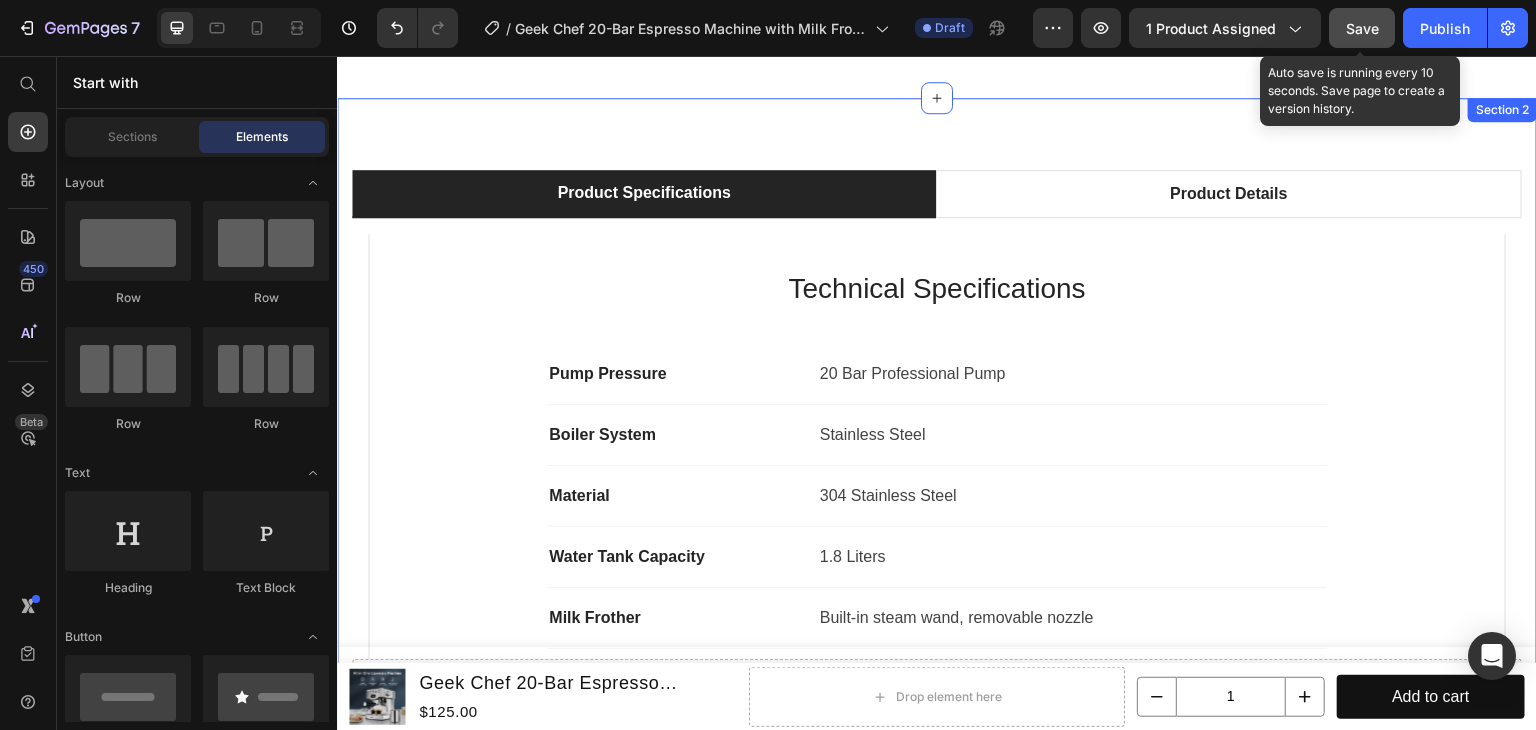 scroll, scrollTop: 2800, scrollLeft: 0, axis: vertical 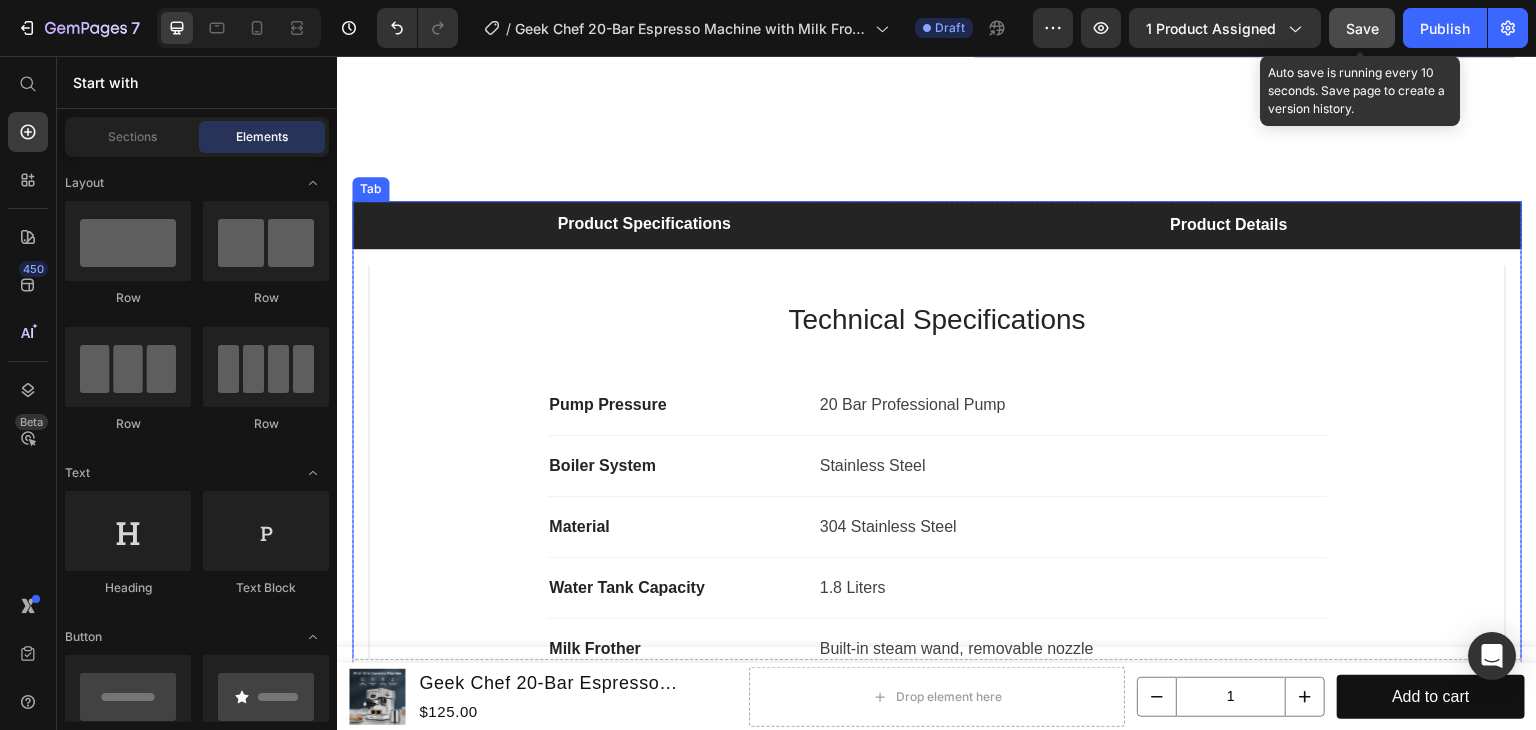 click on "Product Details" at bounding box center [1229, 225] 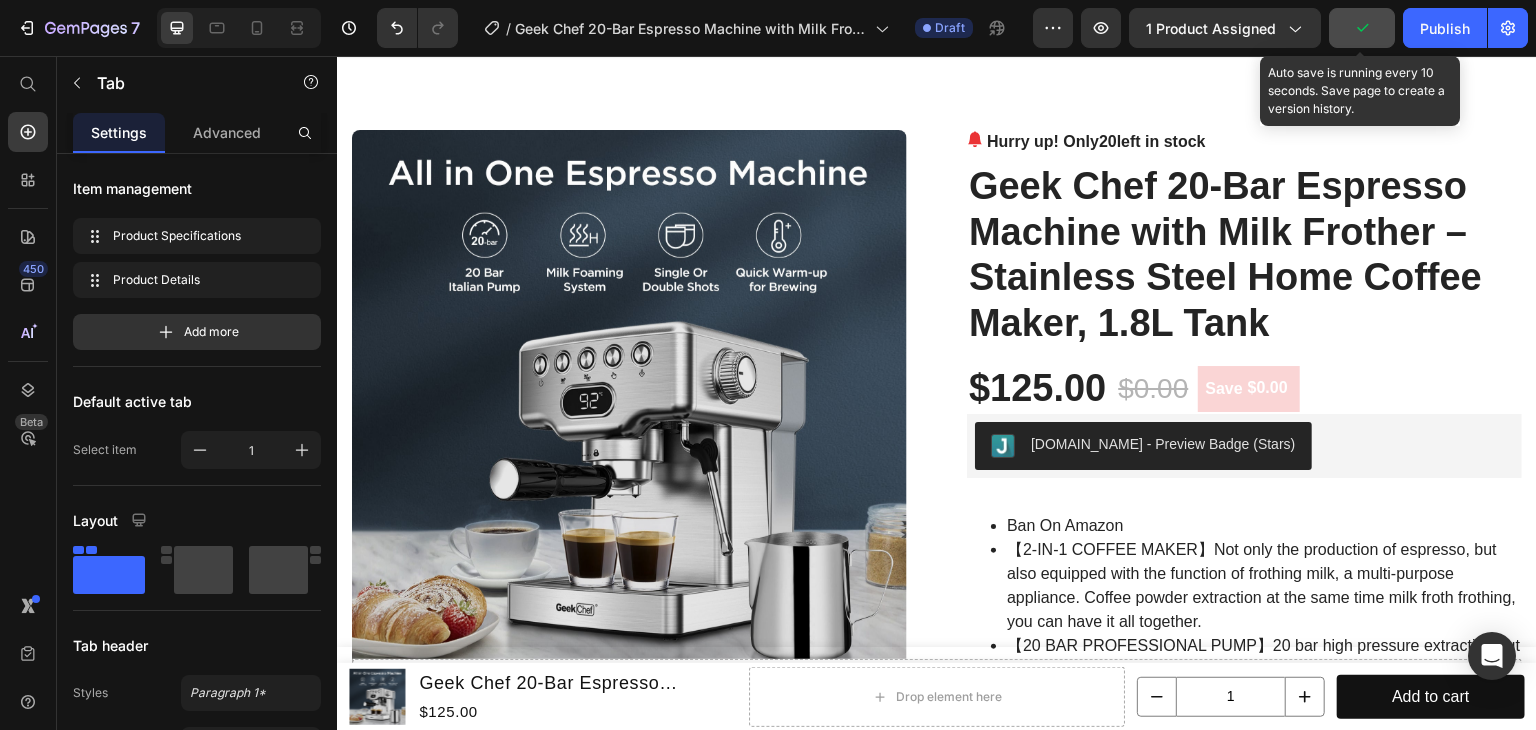 scroll, scrollTop: 0, scrollLeft: 0, axis: both 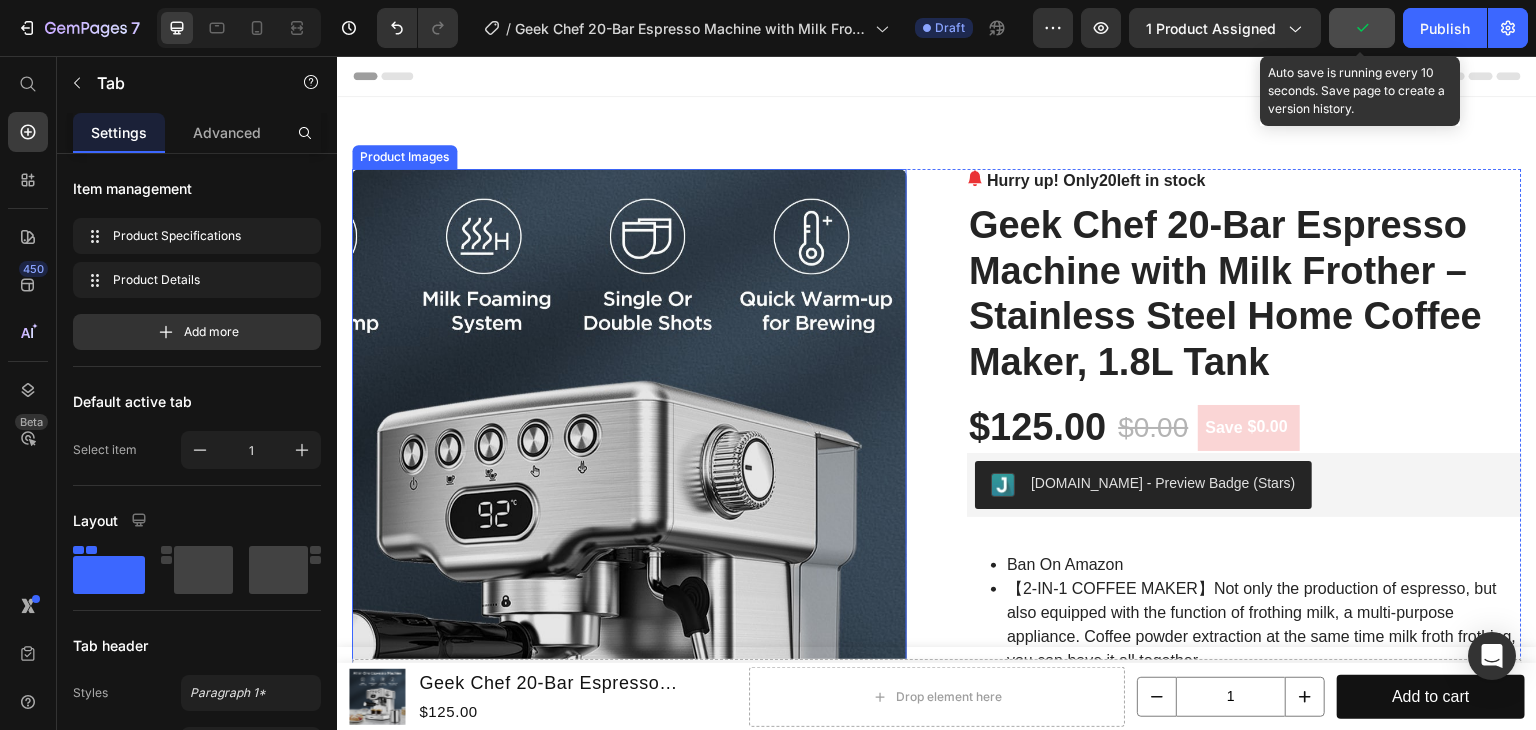click at bounding box center (629, 446) 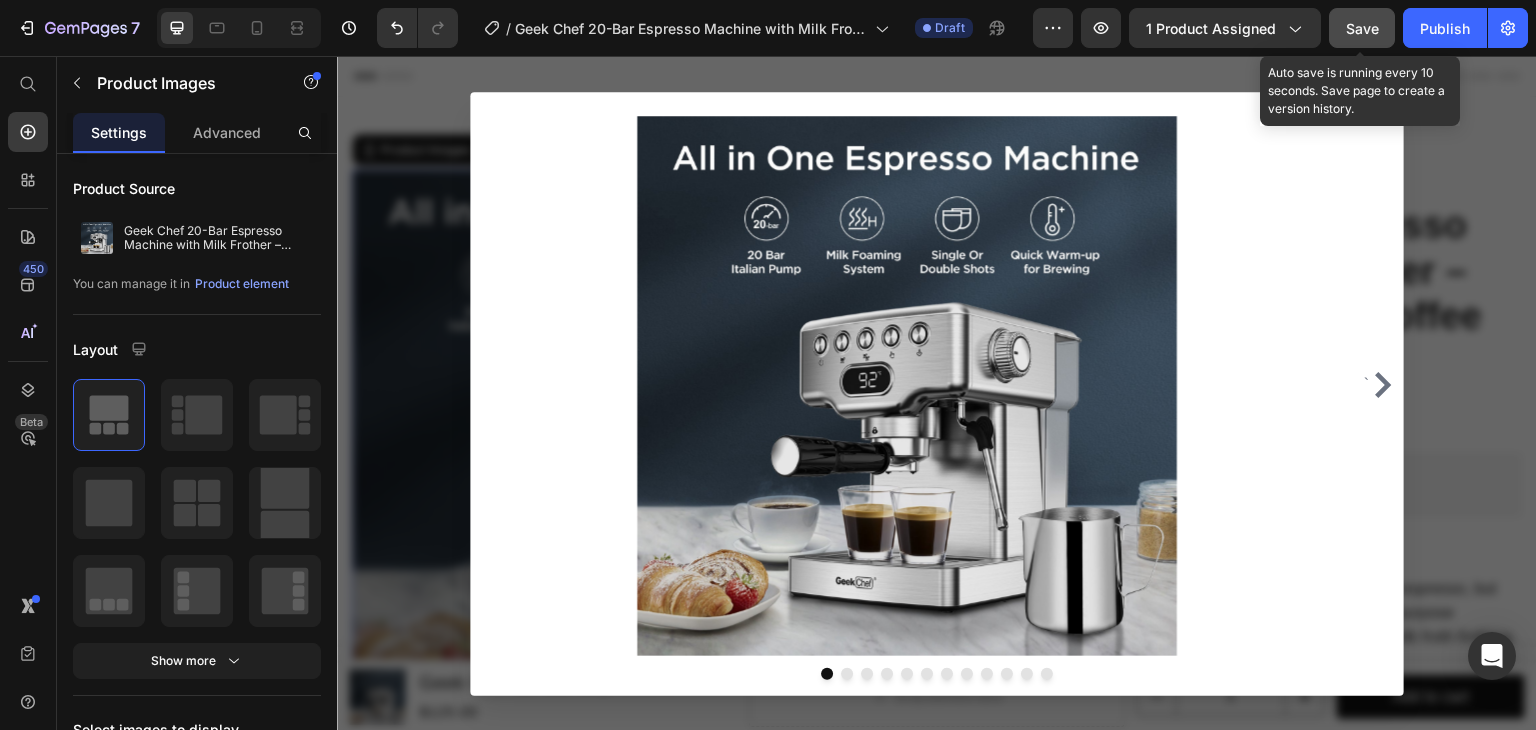 click on "`" at bounding box center [1380, 385] 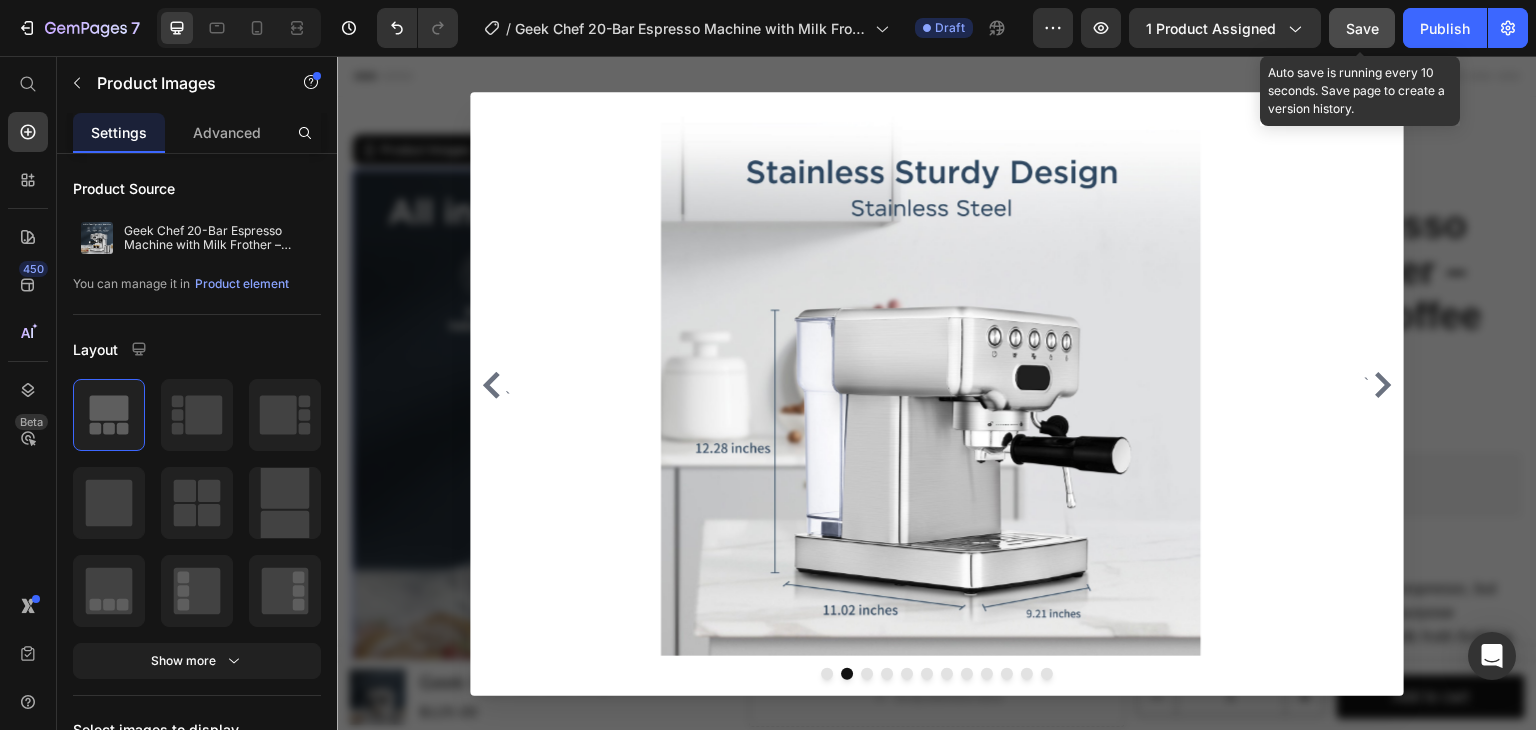 click 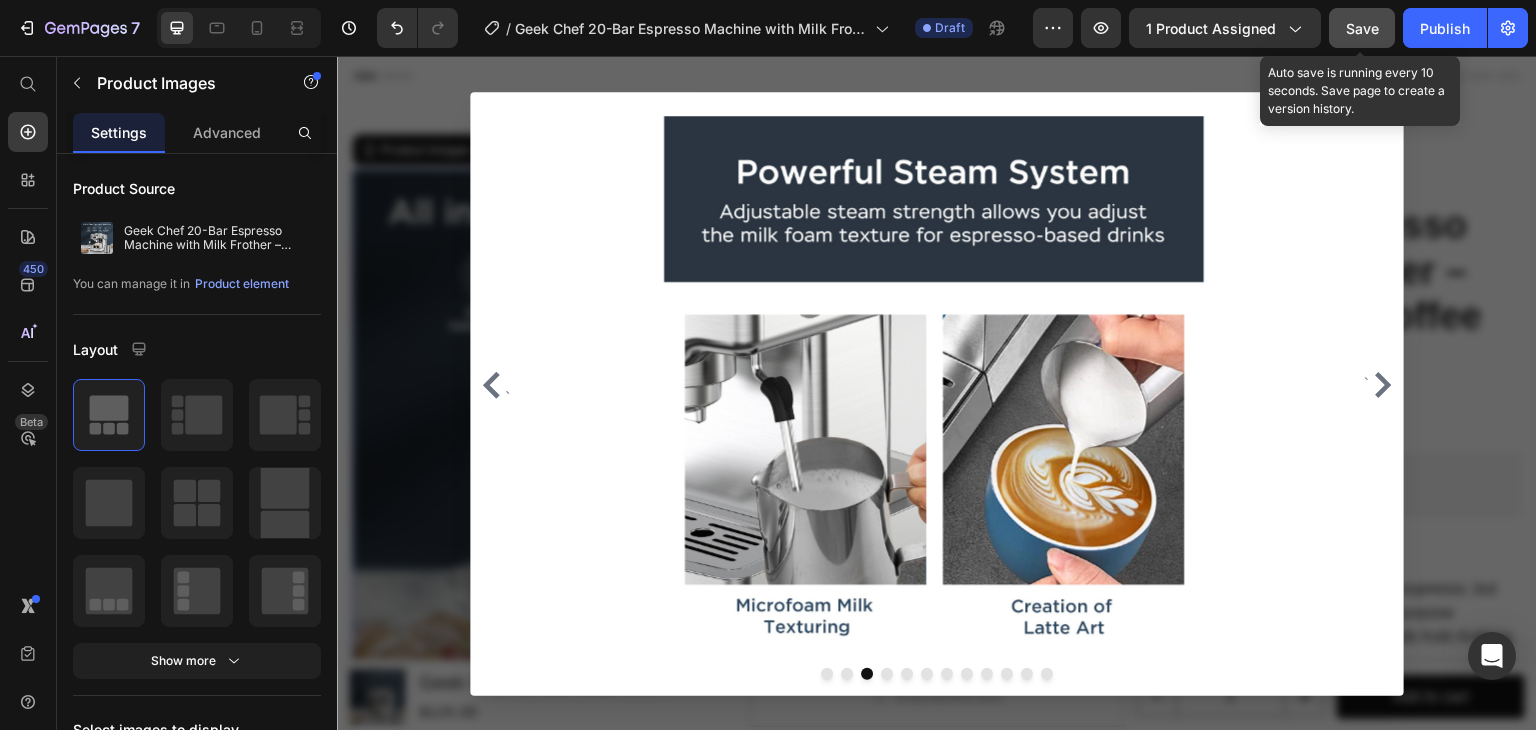 click 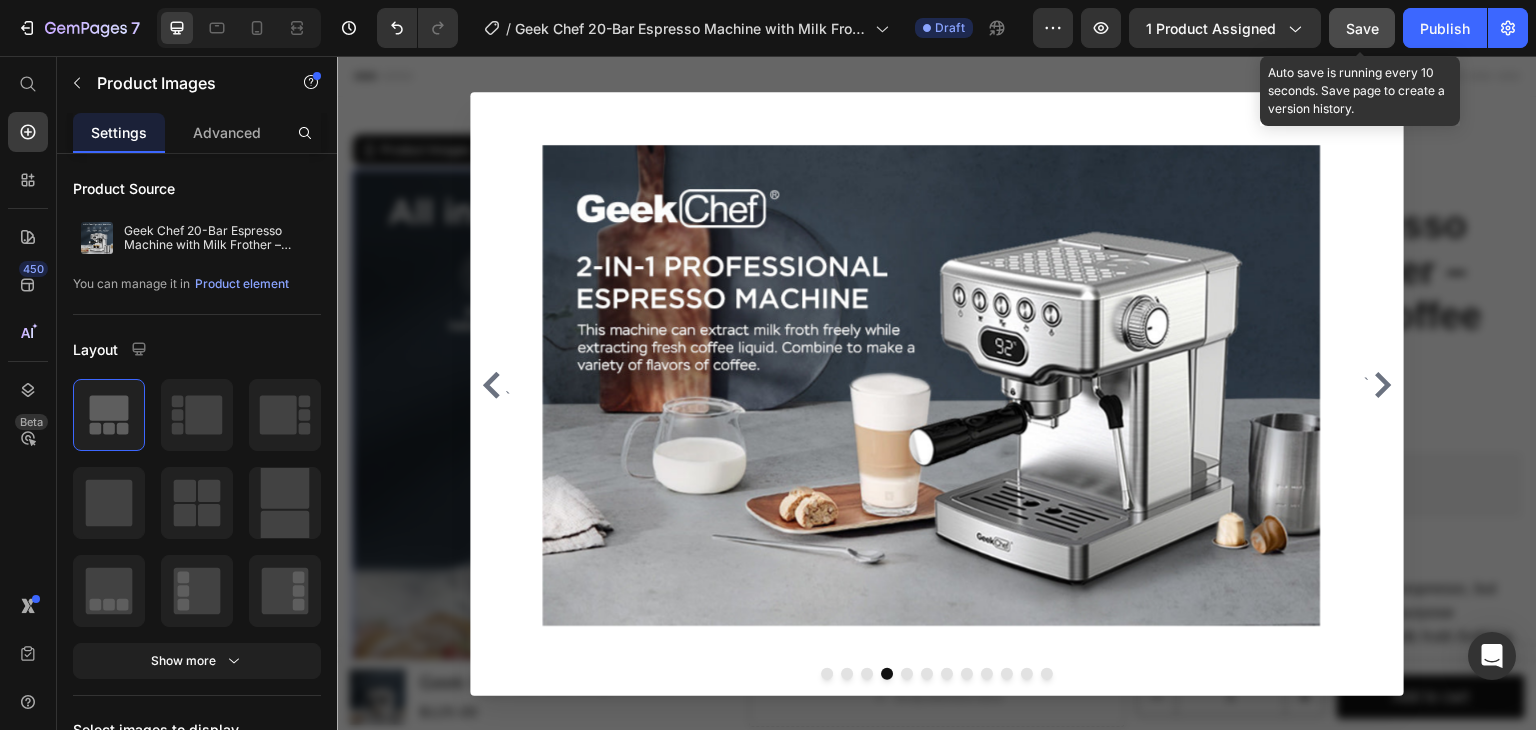 click 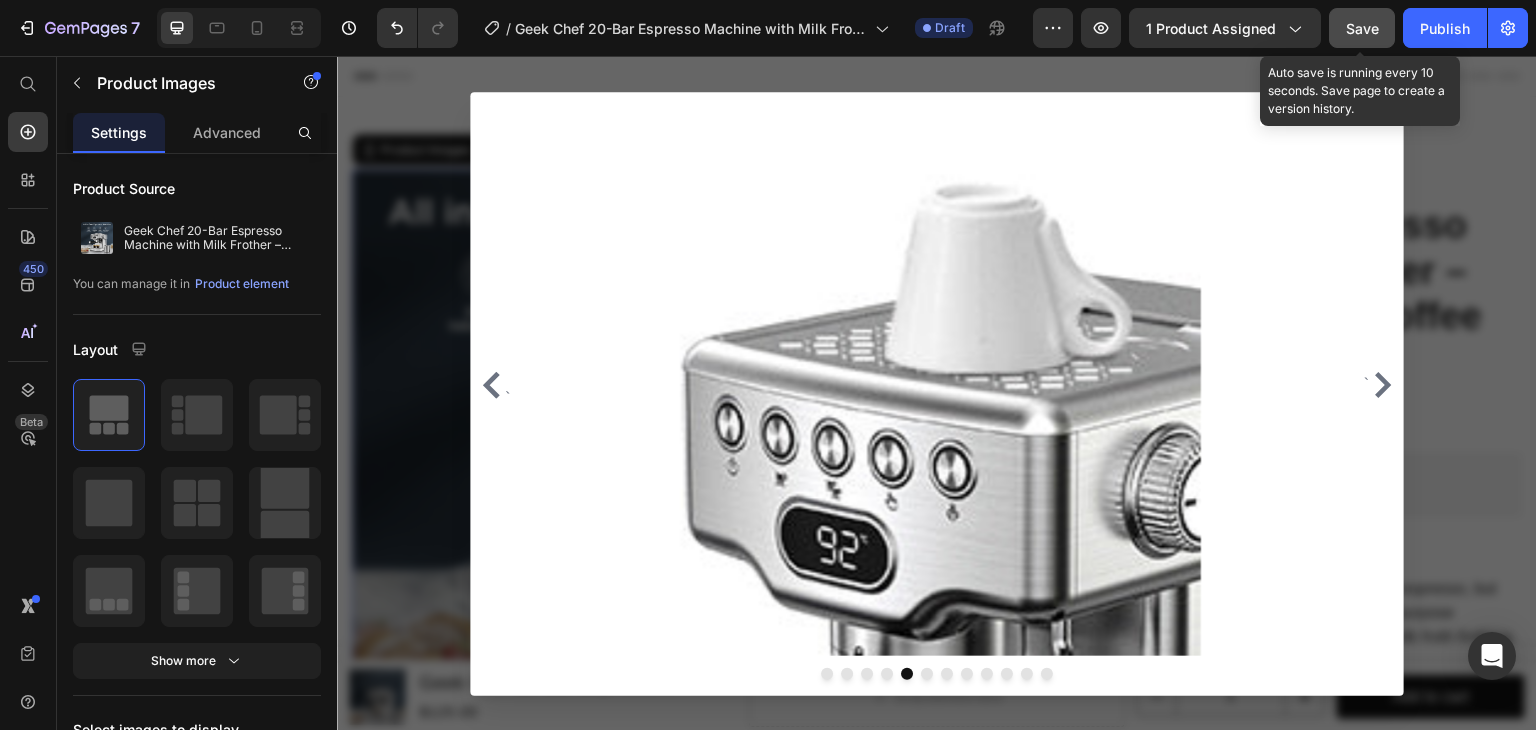 click 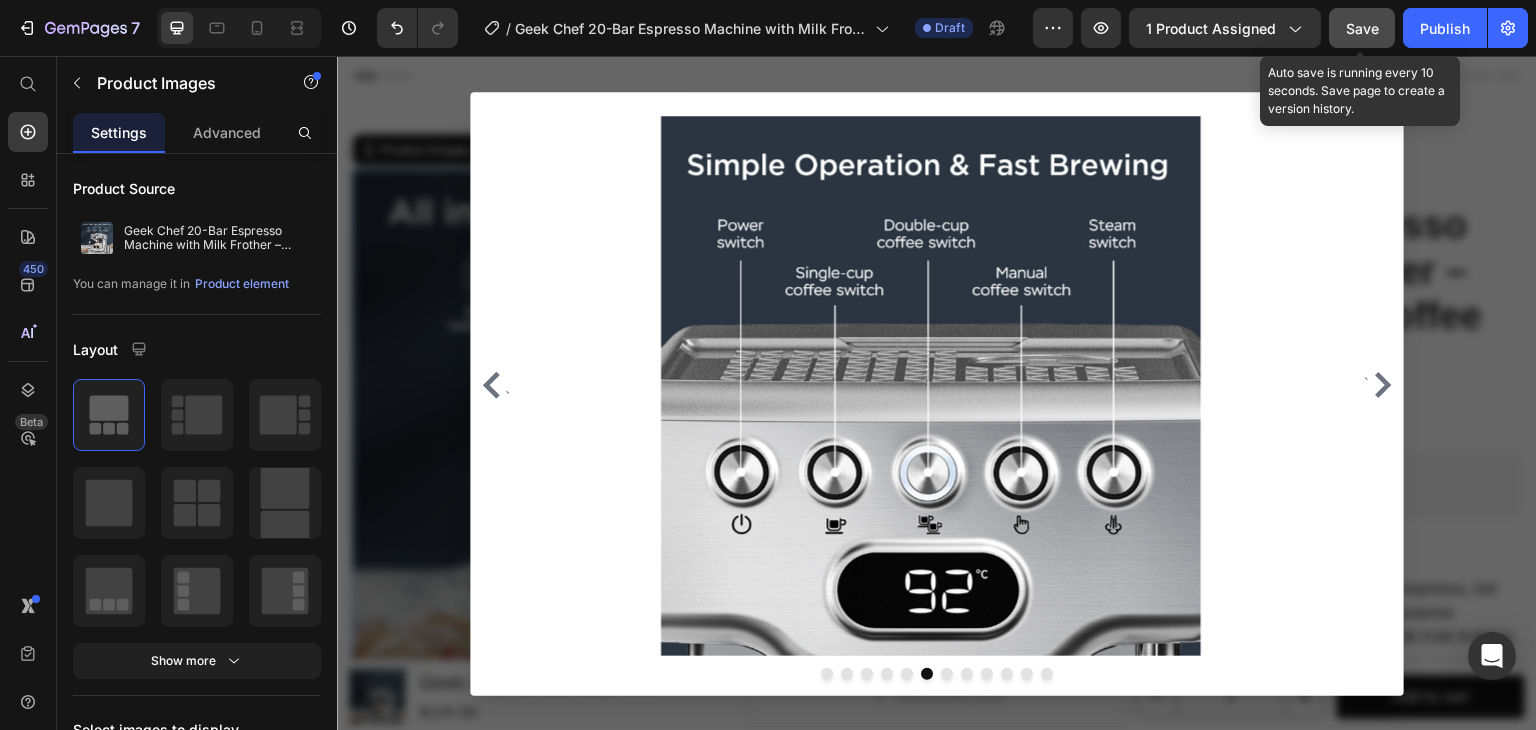 click 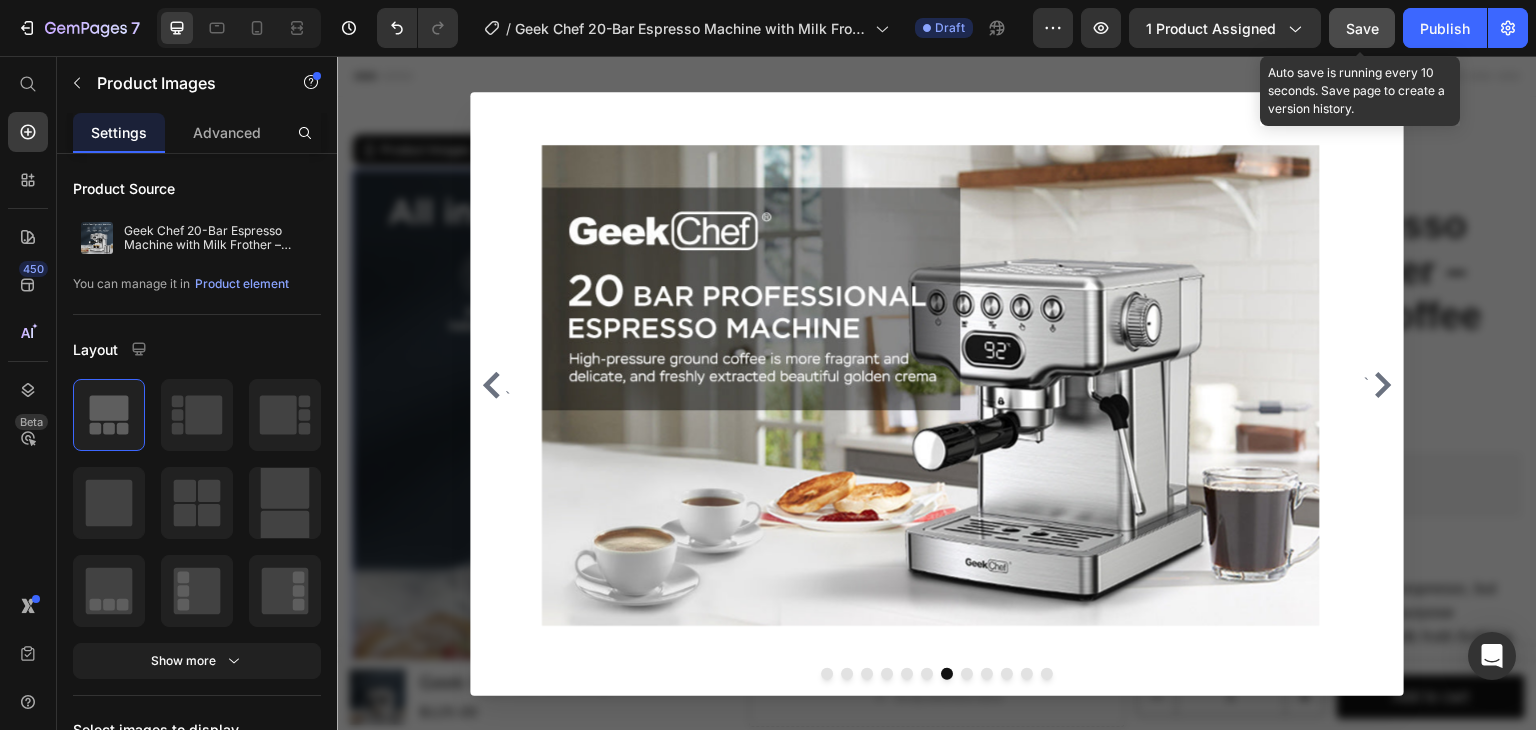 drag, startPoint x: 1363, startPoint y: 378, endPoint x: 1372, endPoint y: 385, distance: 11.401754 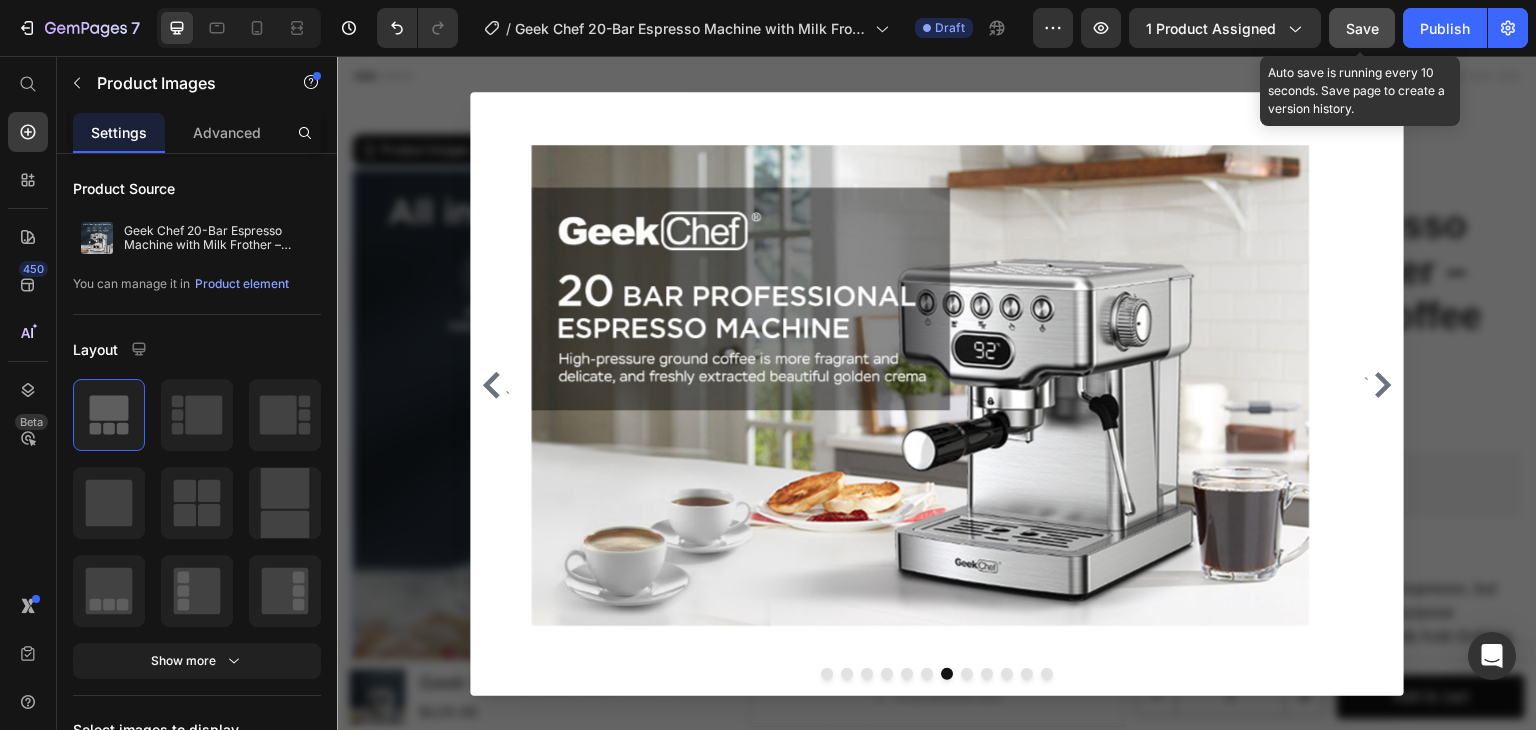 click 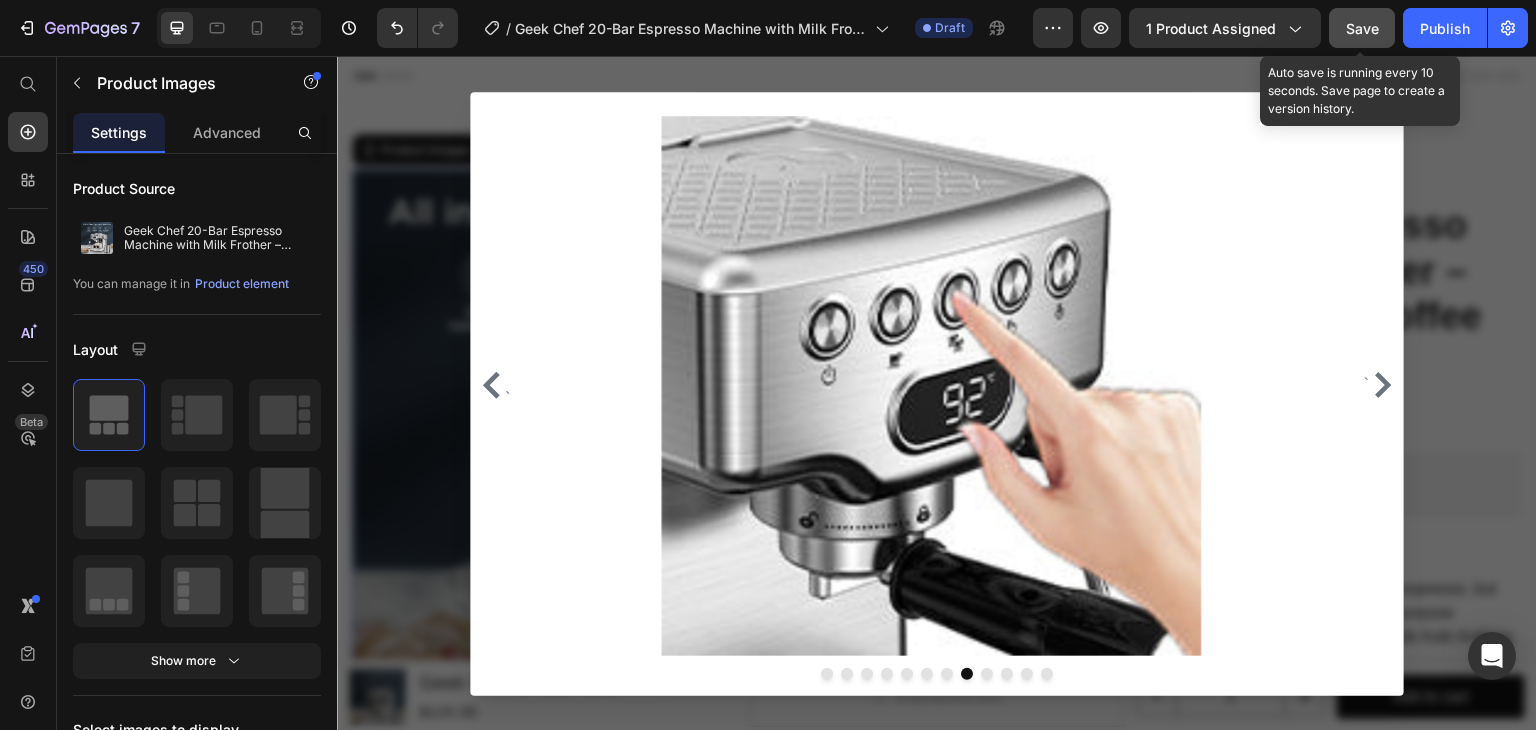 click 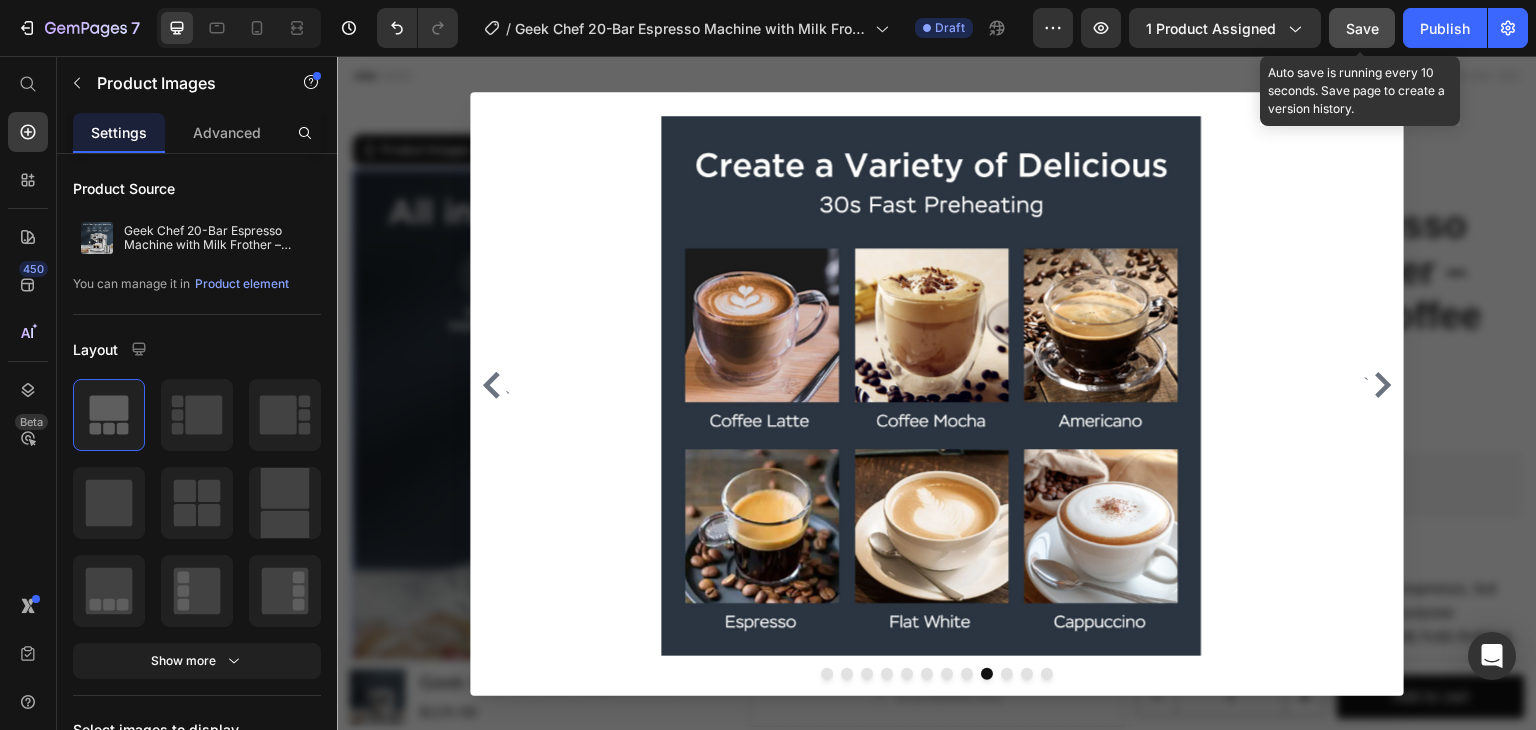 click 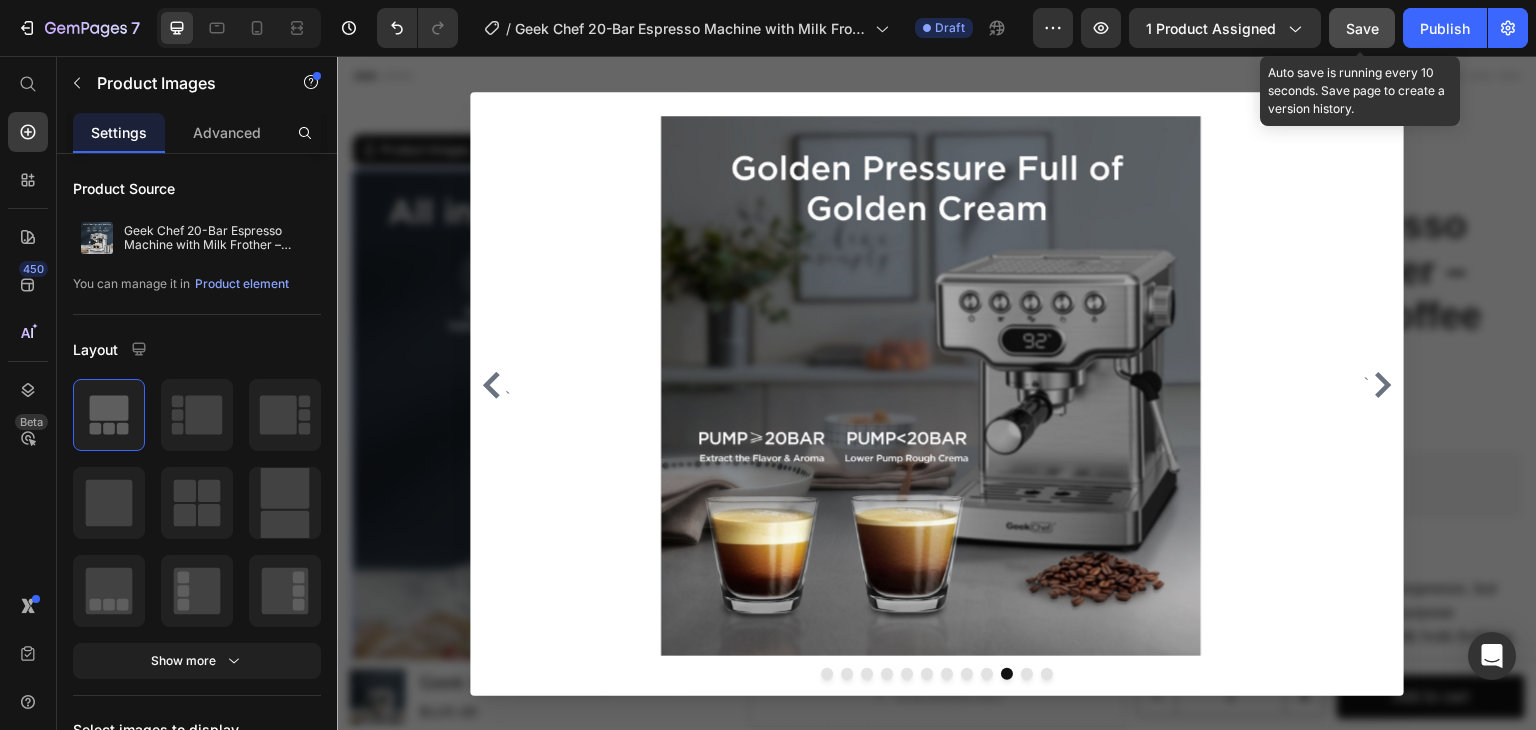 click 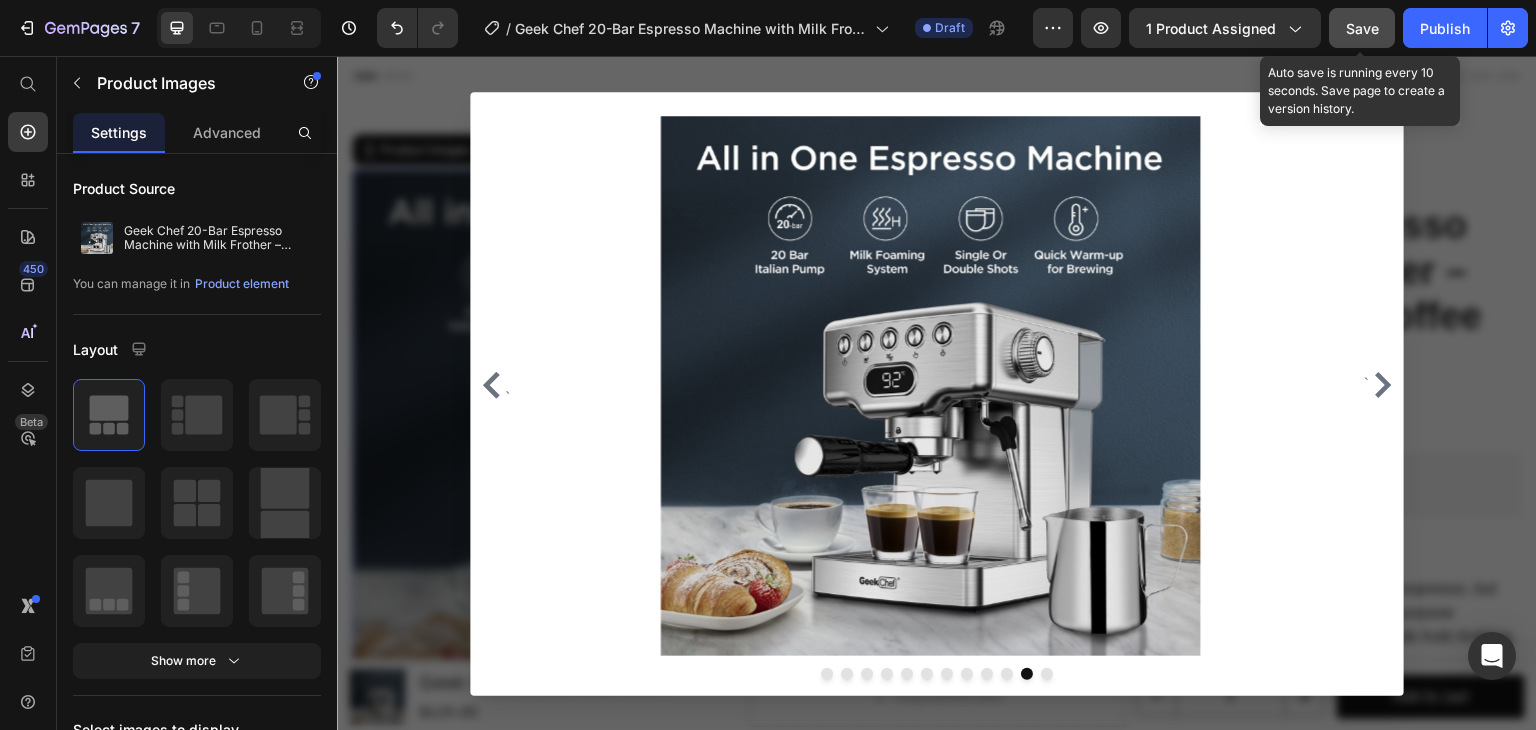 click 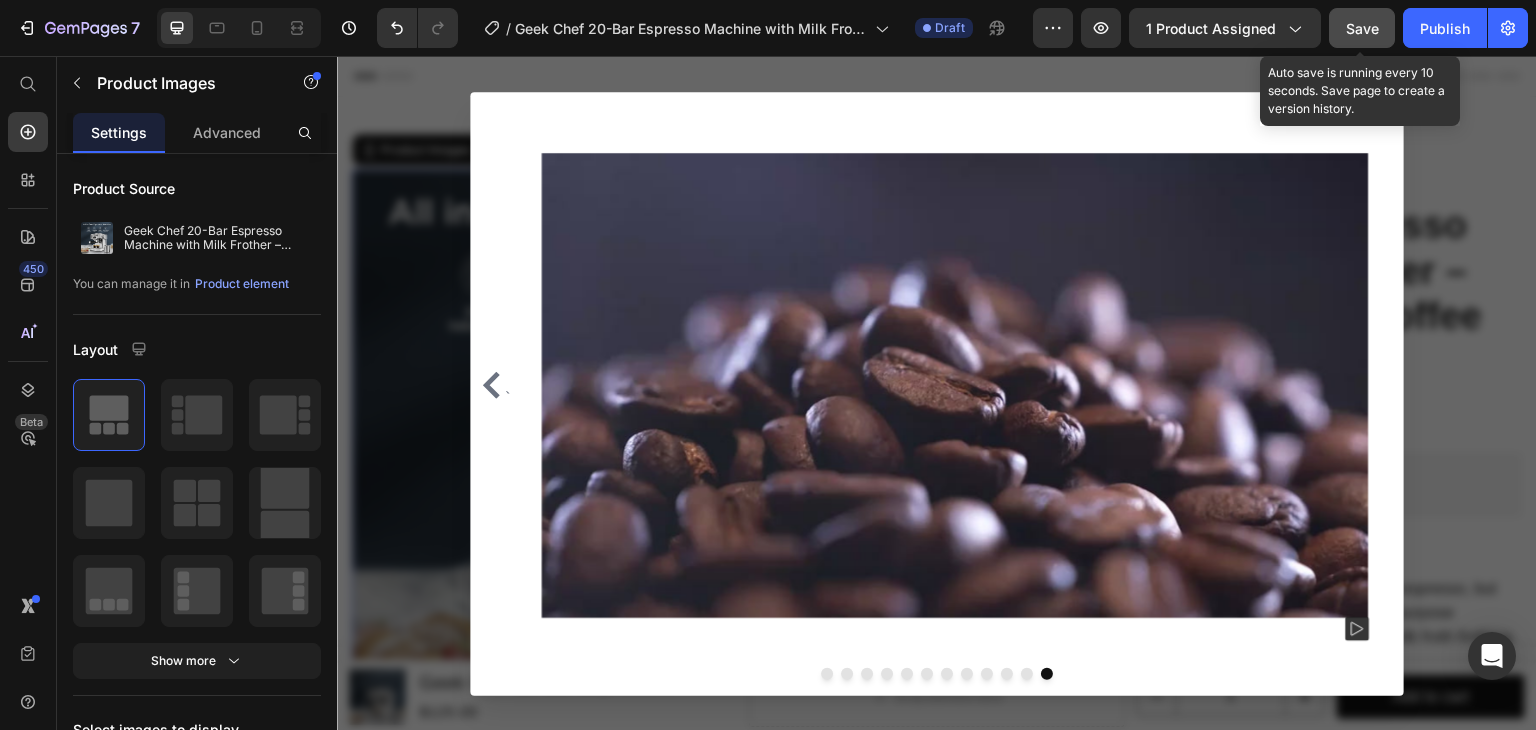 click at bounding box center [955, 386] 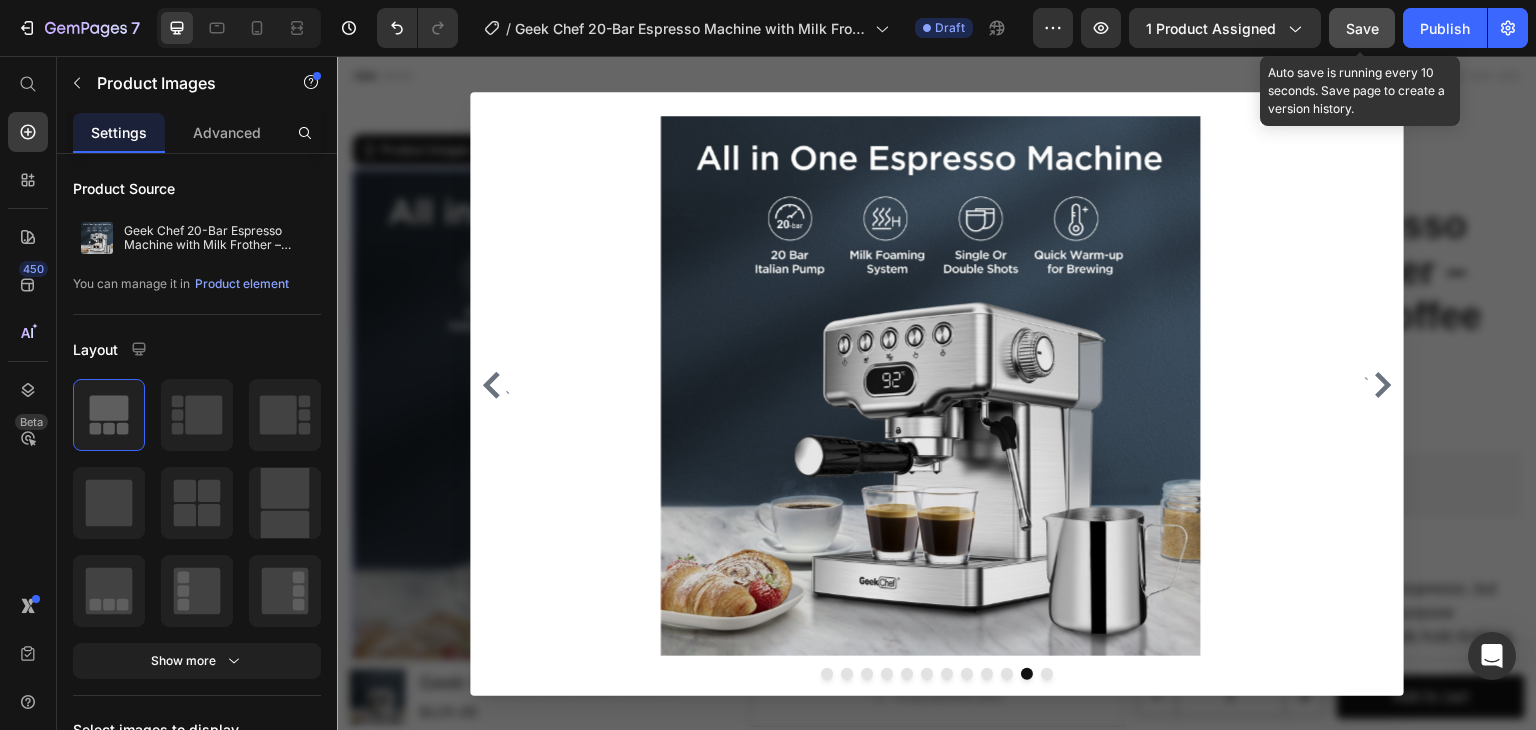 click at bounding box center (937, 674) 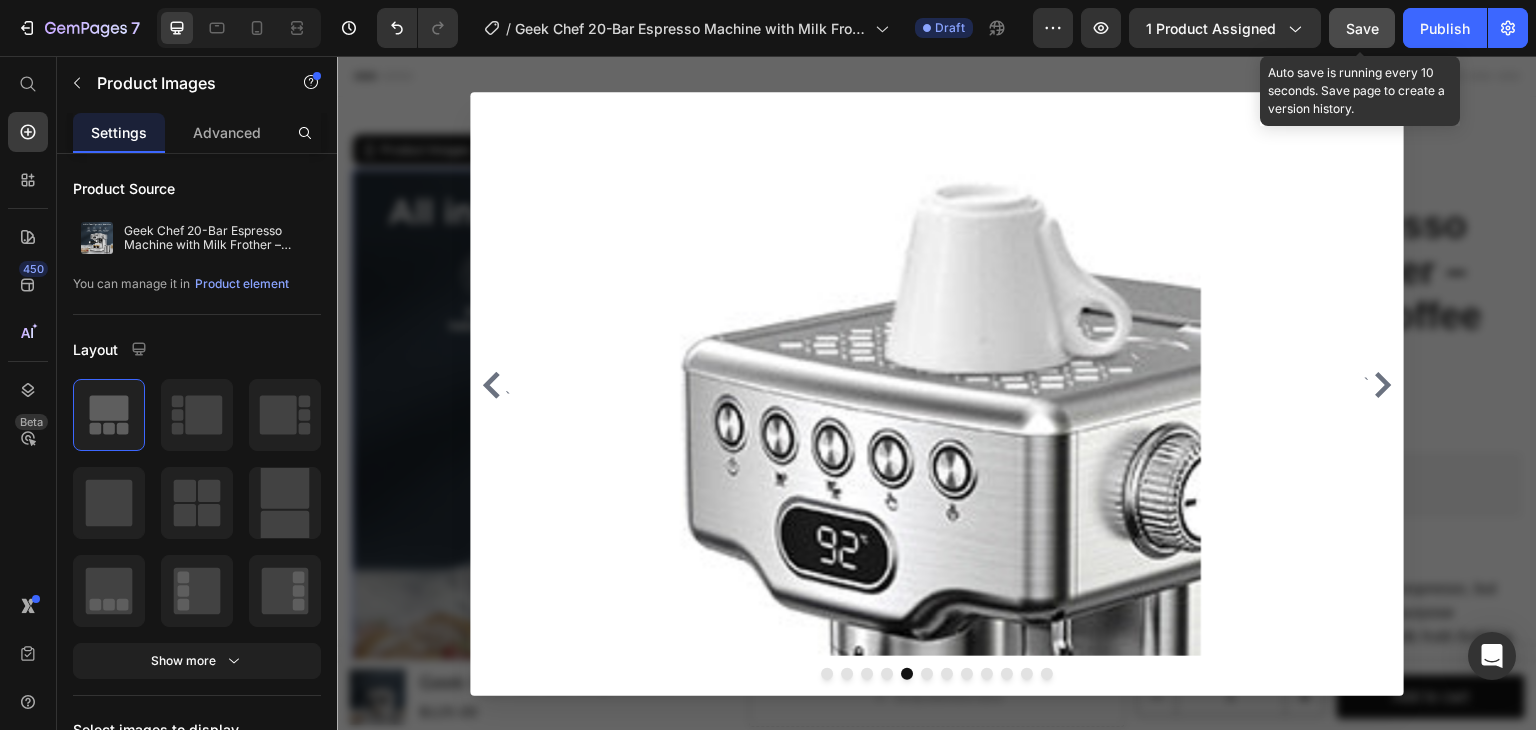 click at bounding box center (887, 674) 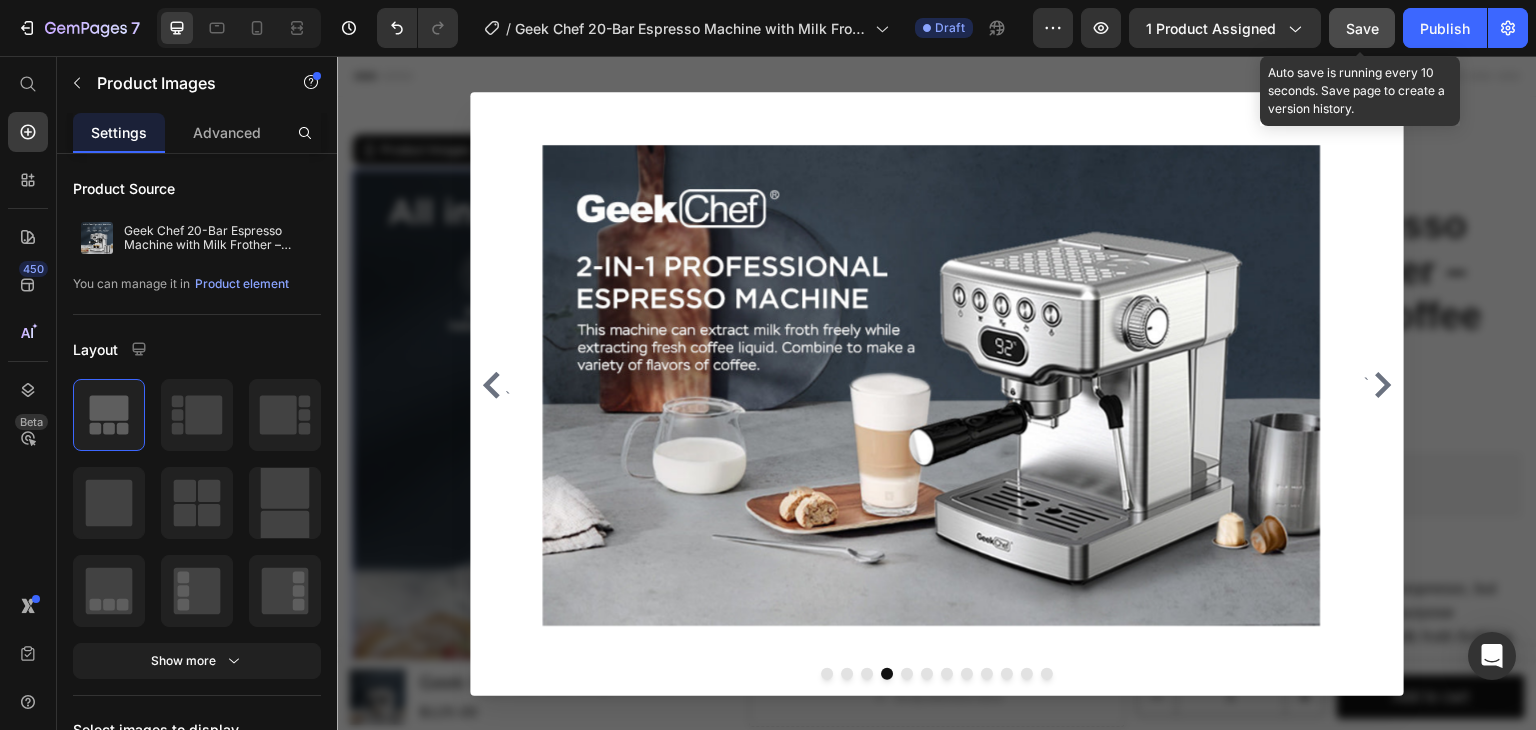 drag, startPoint x: 875, startPoint y: 675, endPoint x: 862, endPoint y: 675, distance: 13 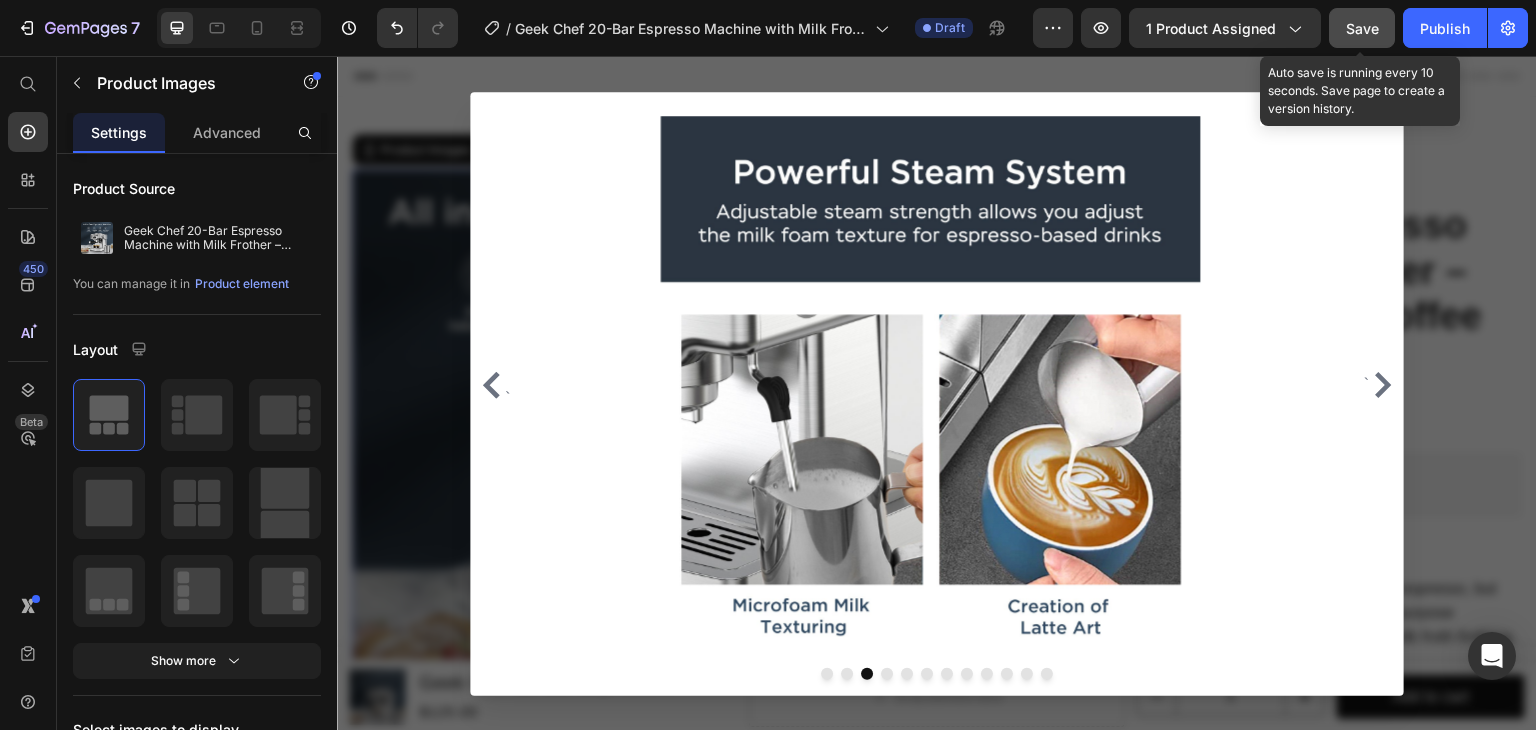click on "` `" at bounding box center [937, 394] 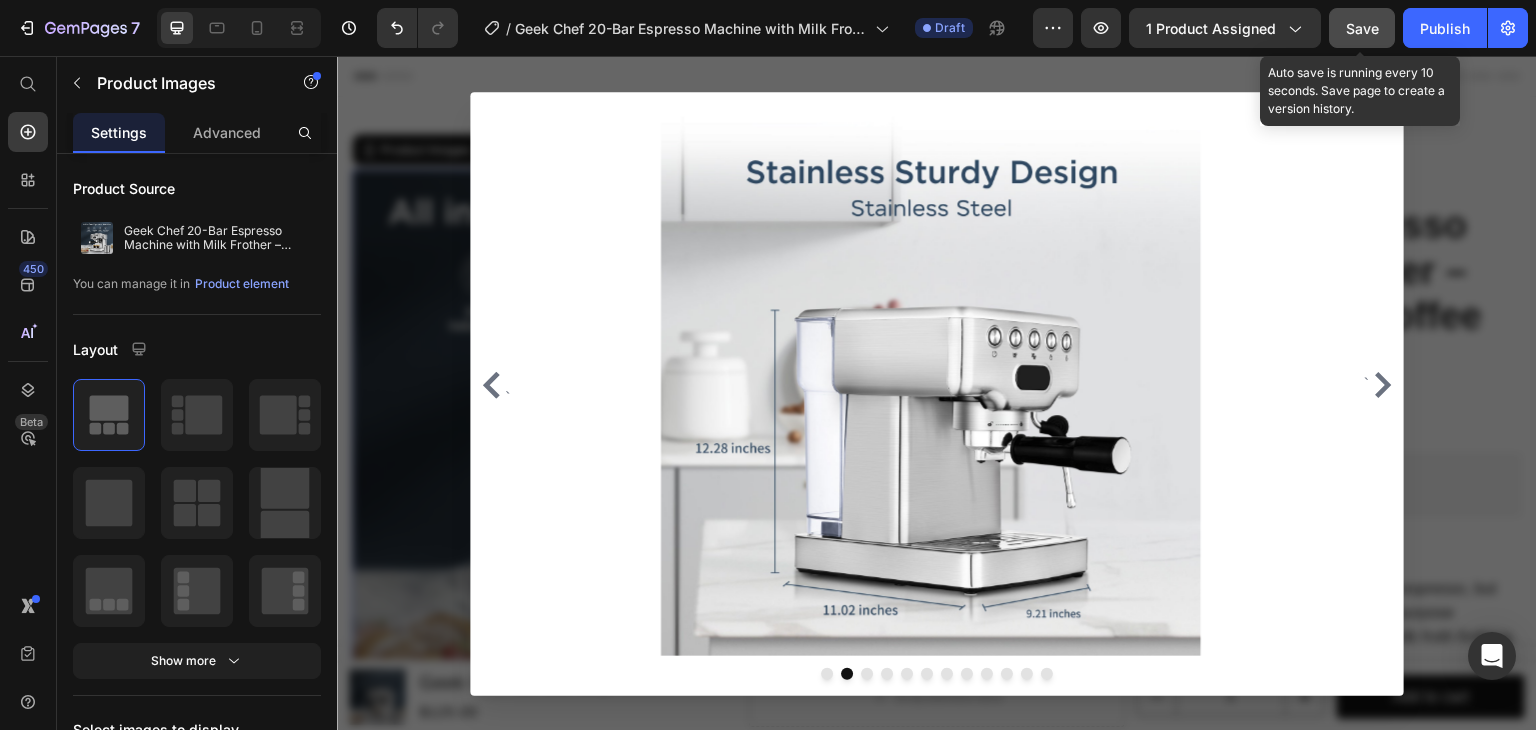 drag, startPoint x: 858, startPoint y: 366, endPoint x: 601, endPoint y: 169, distance: 323.81784 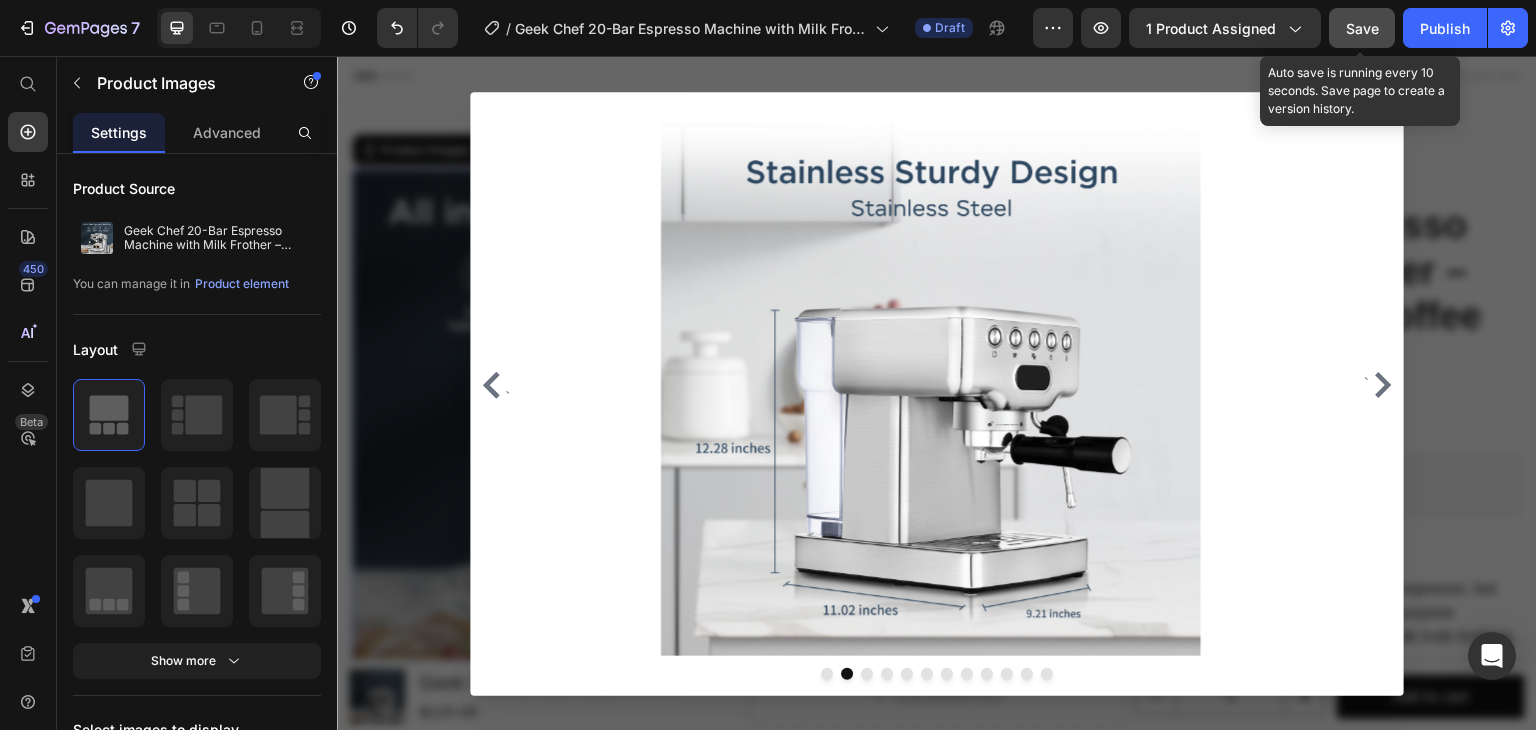 click at bounding box center [931, 386] 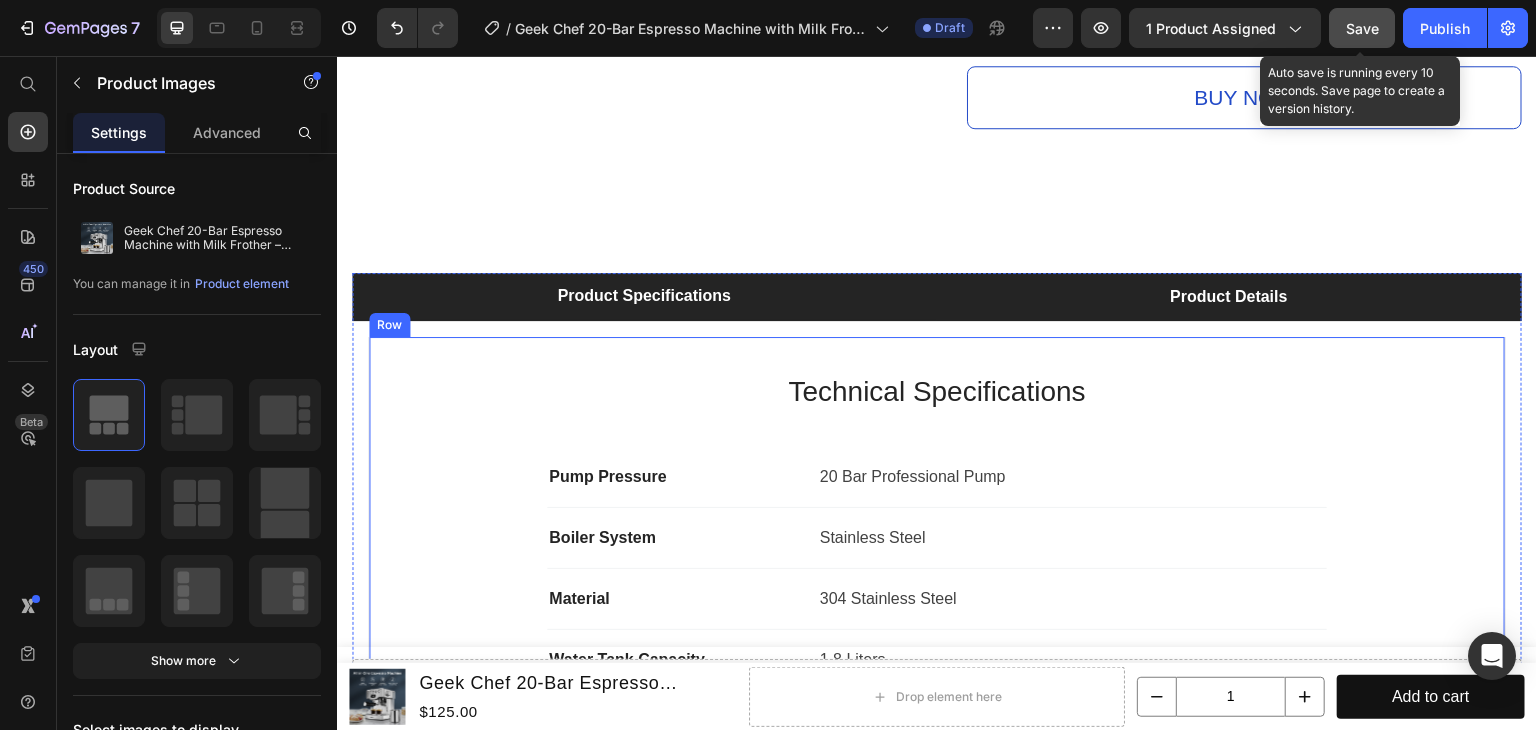 scroll, scrollTop: 2779, scrollLeft: 0, axis: vertical 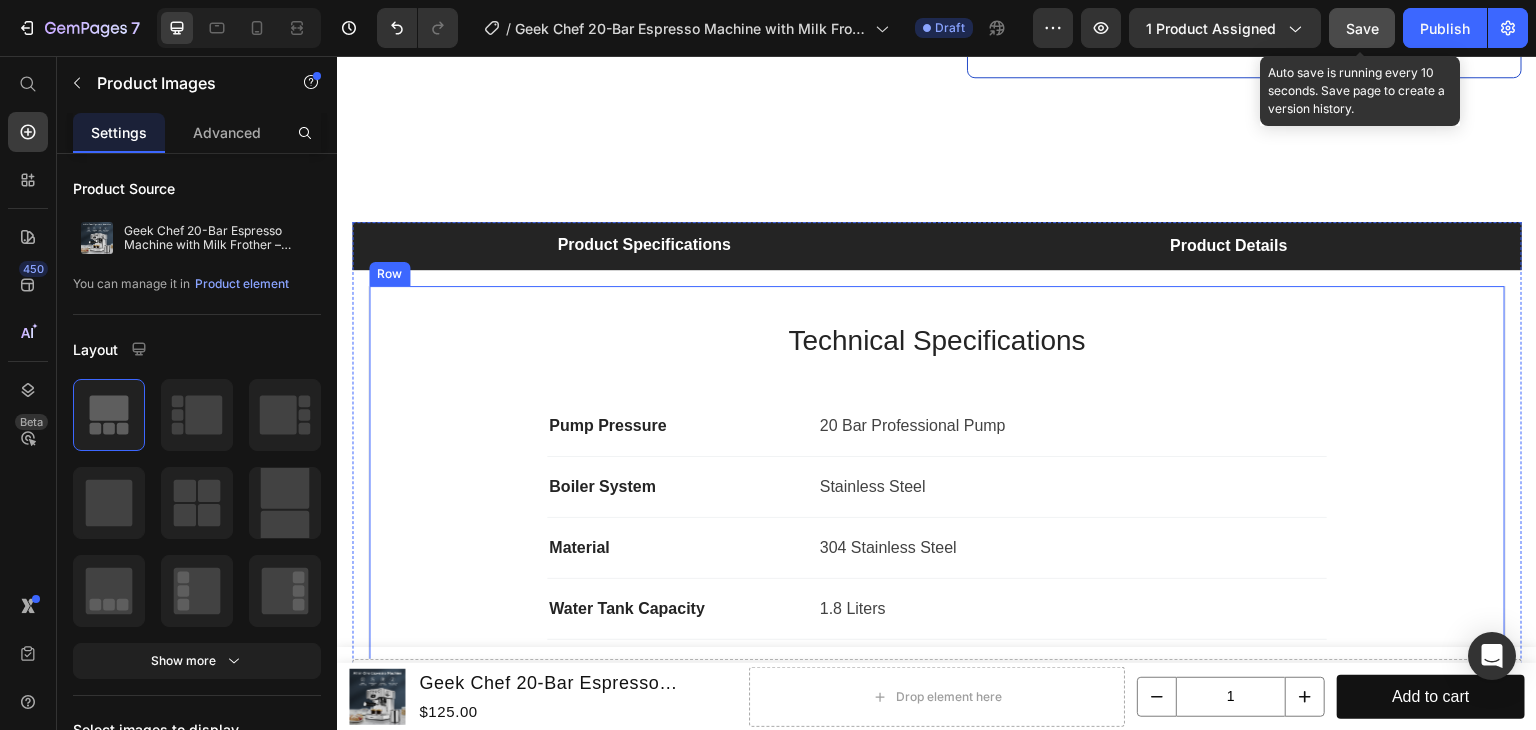 click on "Product Details" at bounding box center (1229, 246) 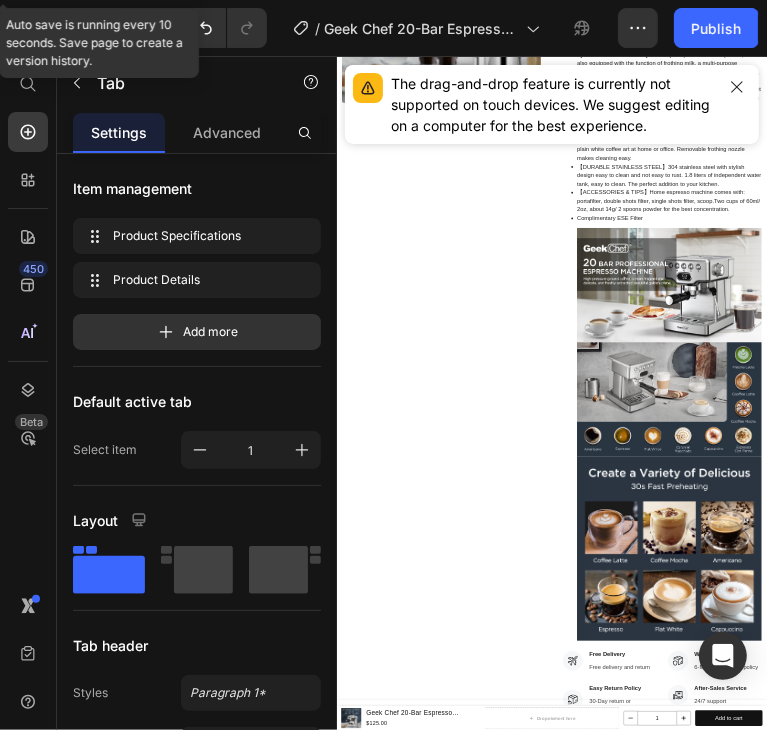 scroll, scrollTop: 179, scrollLeft: 0, axis: vertical 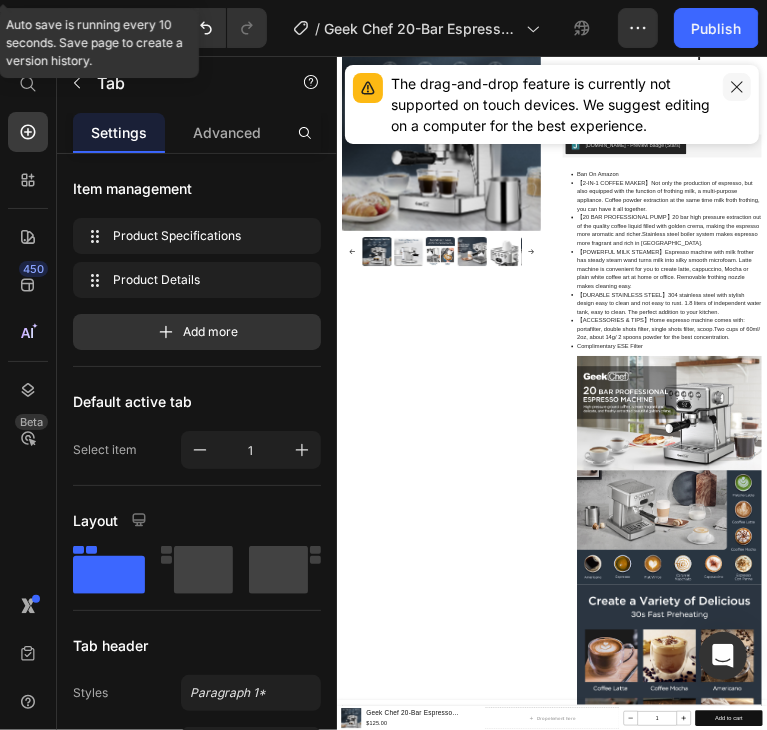 click 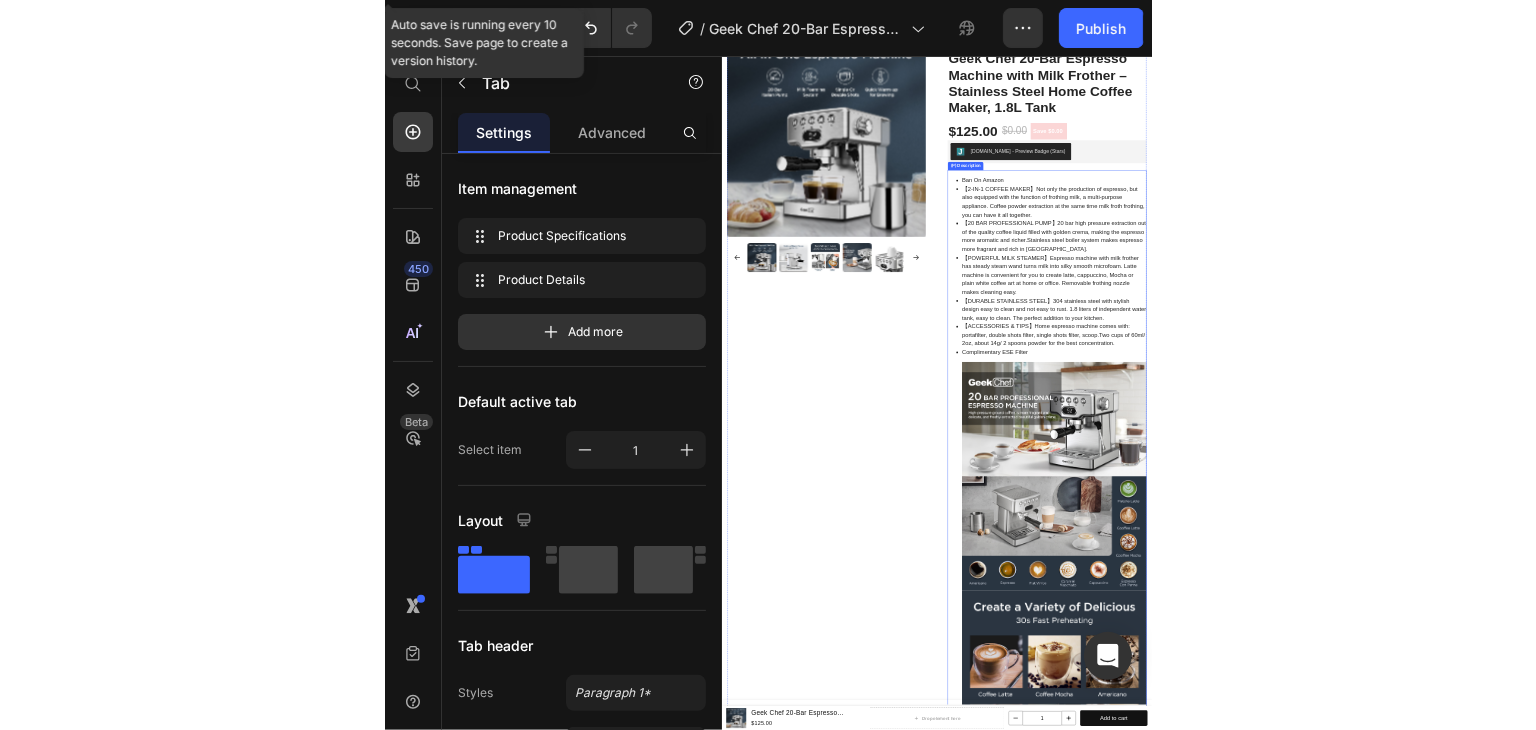scroll, scrollTop: 0, scrollLeft: 0, axis: both 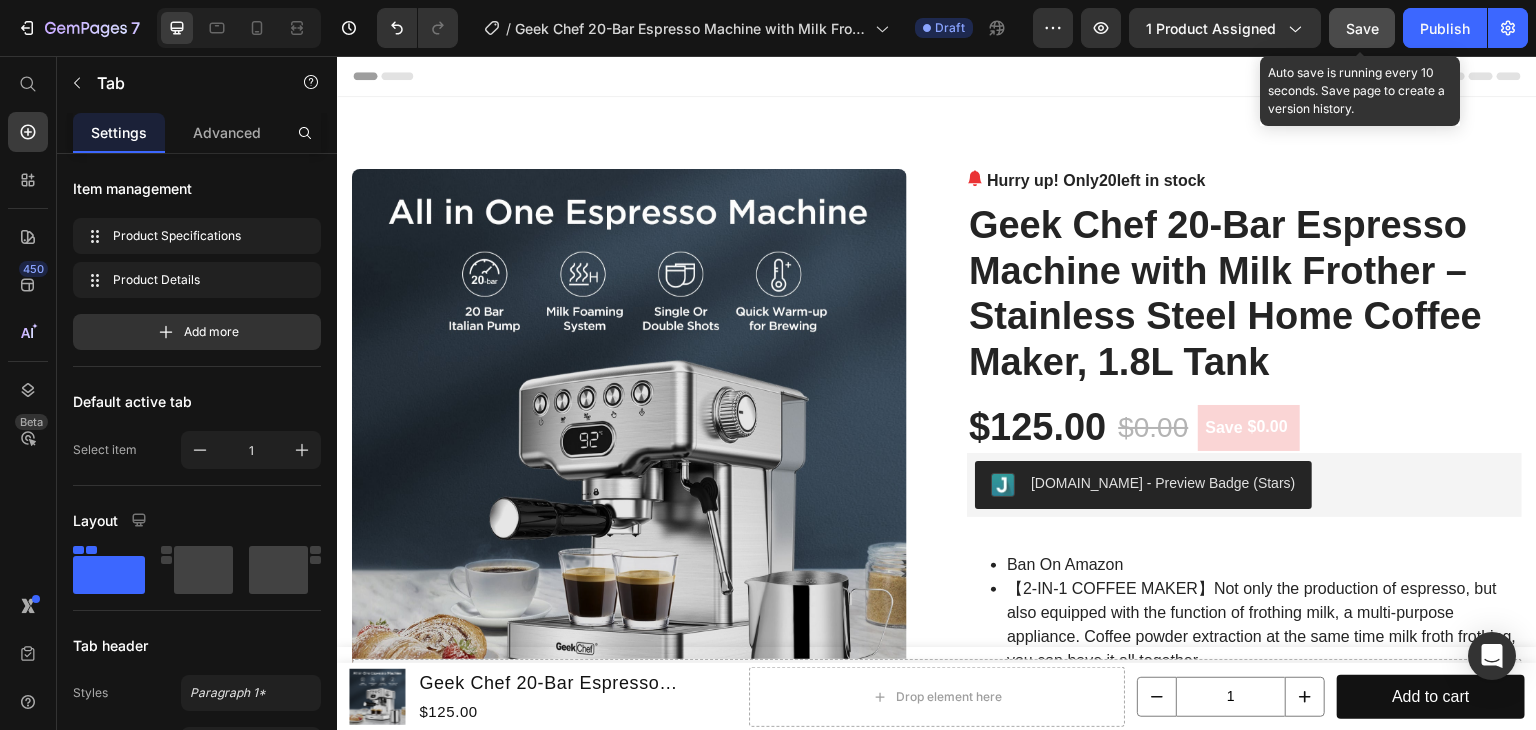 click on "Save" at bounding box center [1362, 28] 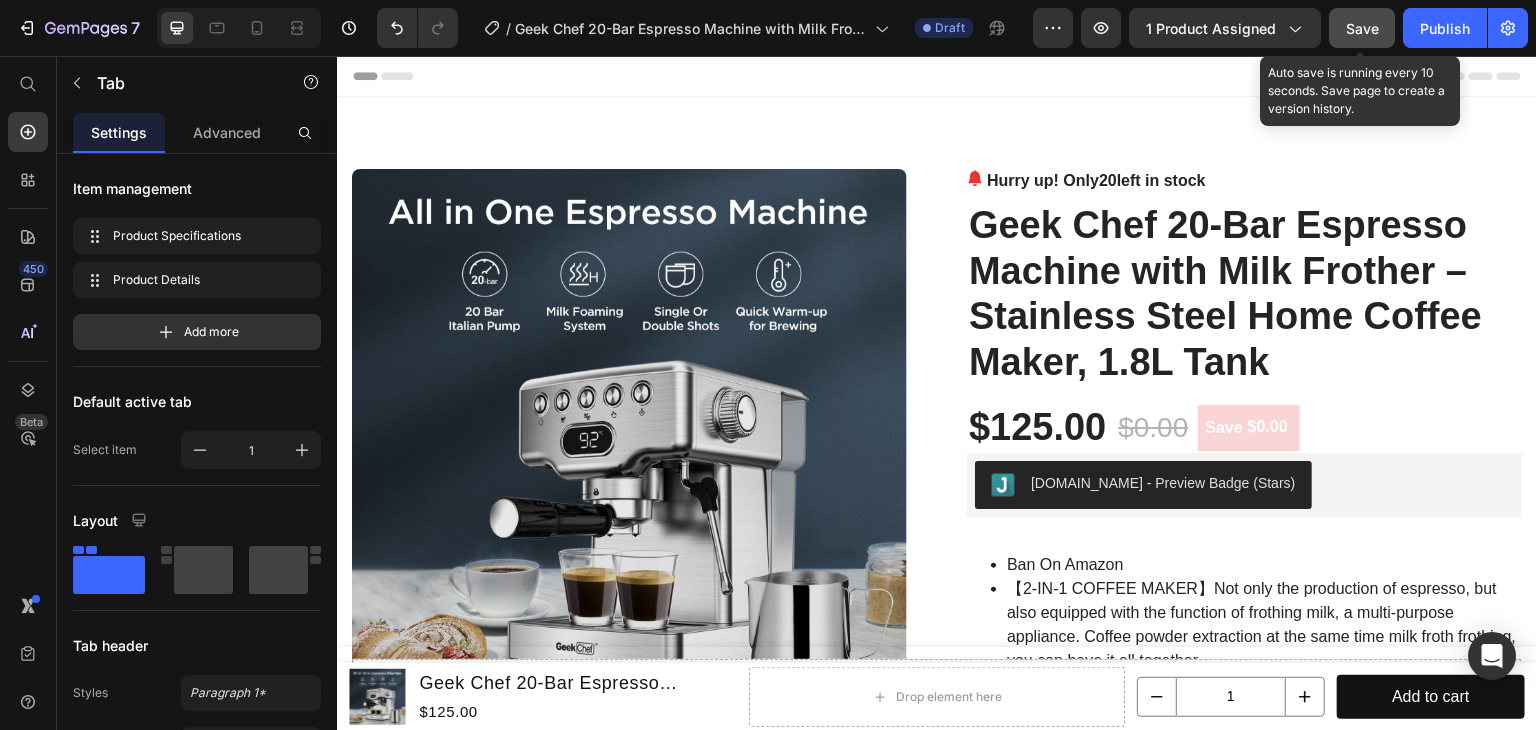 click on "Save" at bounding box center [1362, 28] 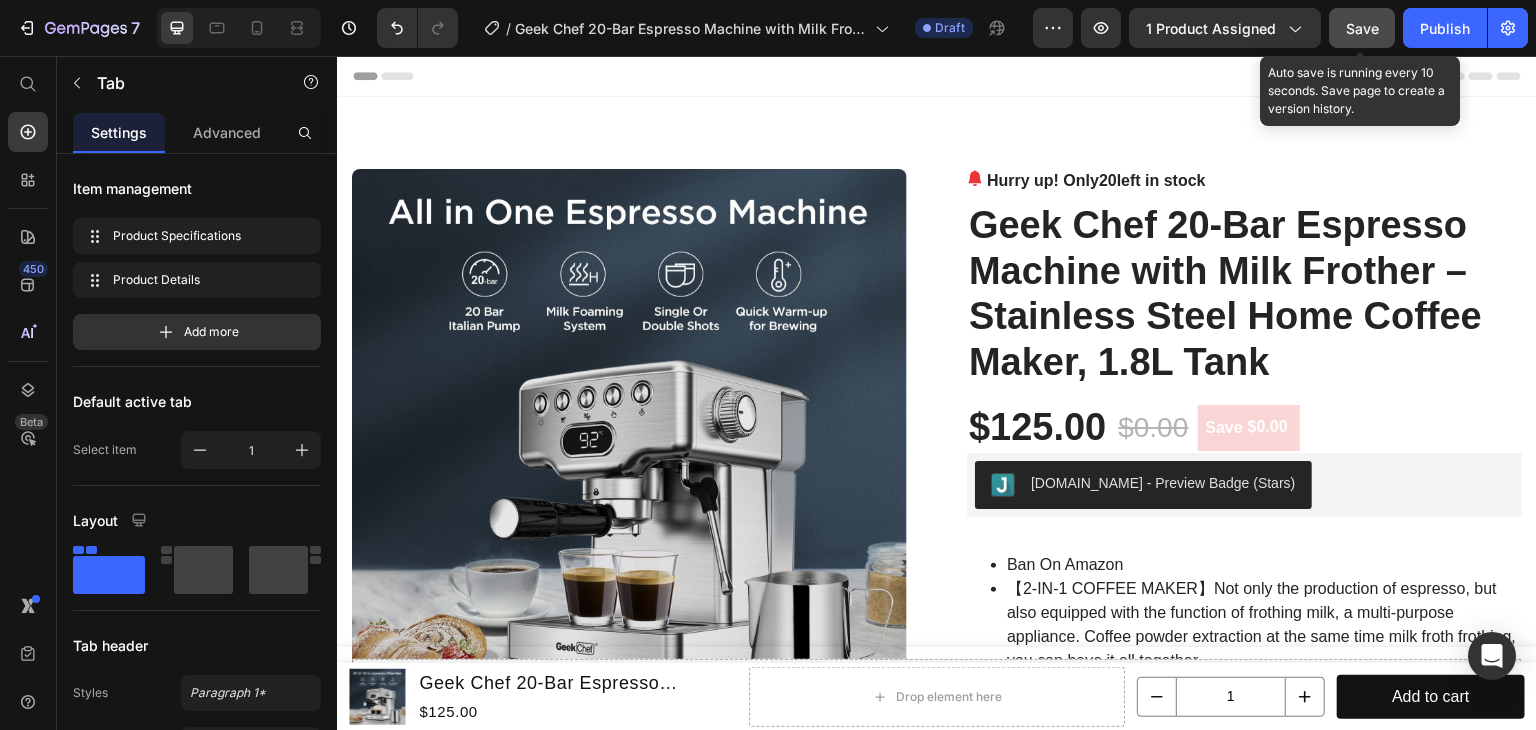 click on "Save" at bounding box center (1362, 28) 